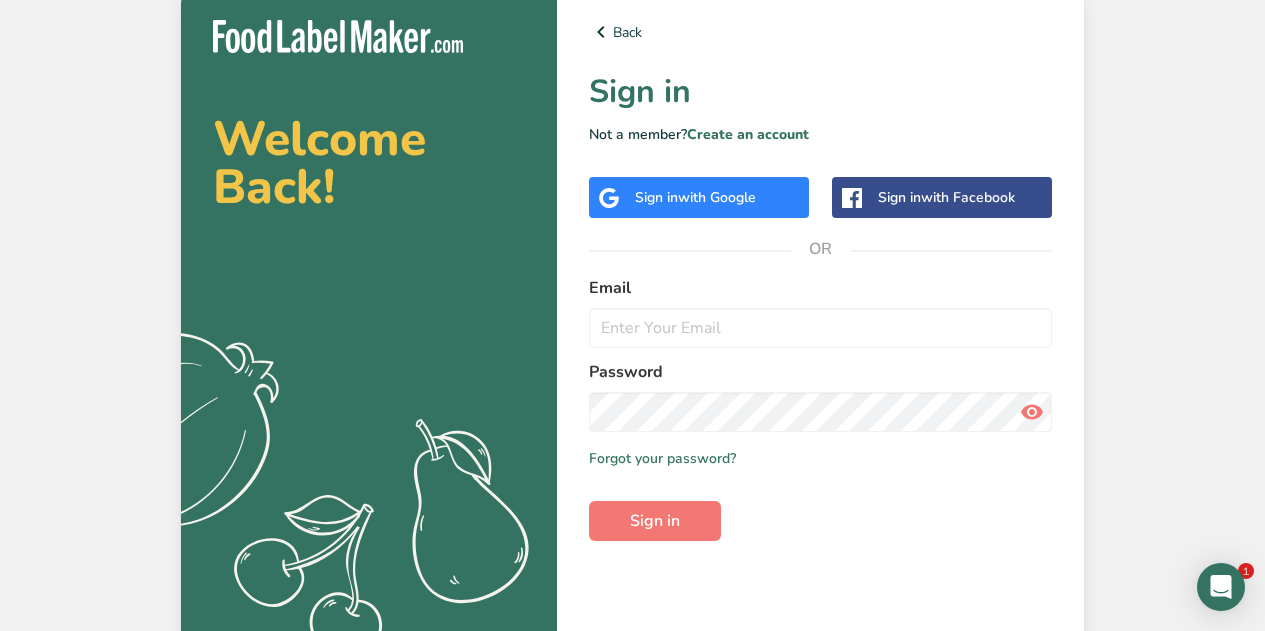 scroll, scrollTop: 0, scrollLeft: 0, axis: both 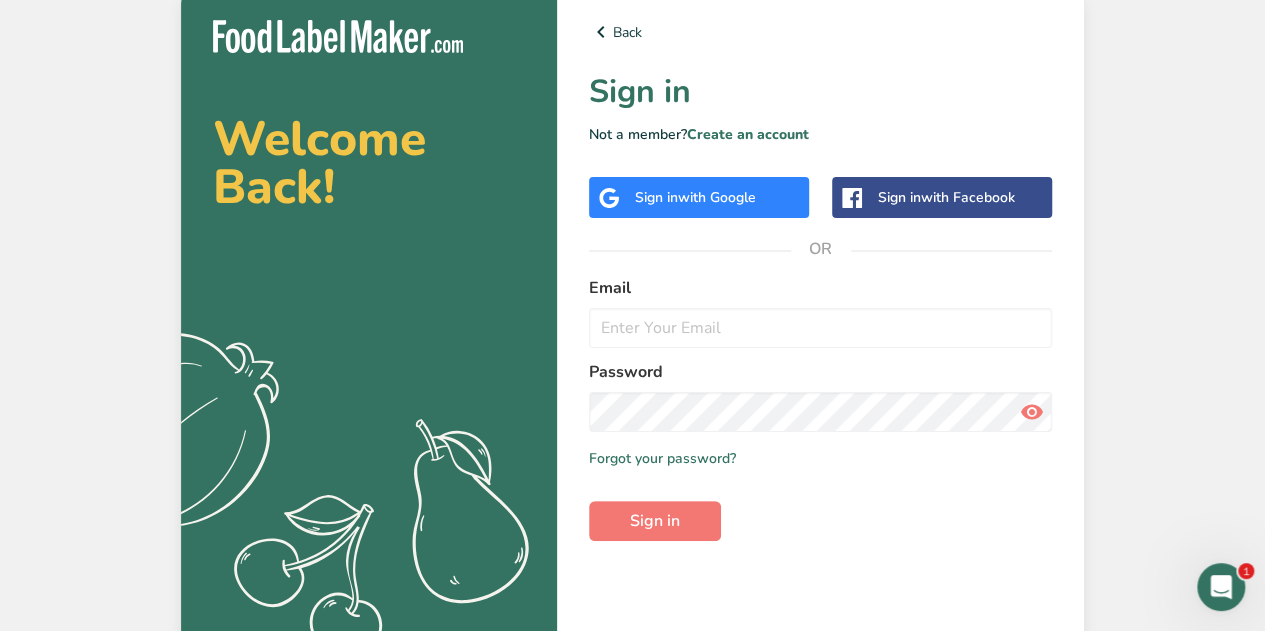 type on "[EMAIL]" 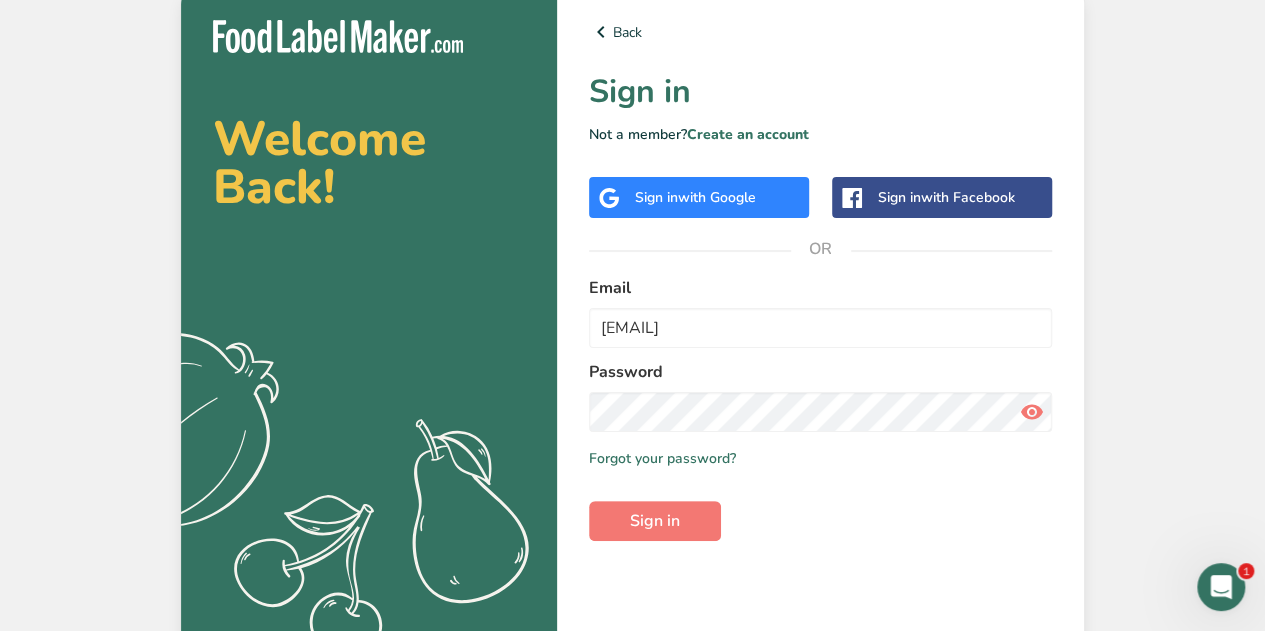 click on "Welcome Back!
.a{fill:#f5f3ed;}
Back
Sign in
Not a member?
Create an account
Sign in   with Google
Sign in   with Facebook   OR   Email [EMAIL]   Password
Remember me
Forgot your password?
Sign in" at bounding box center [632, 320] 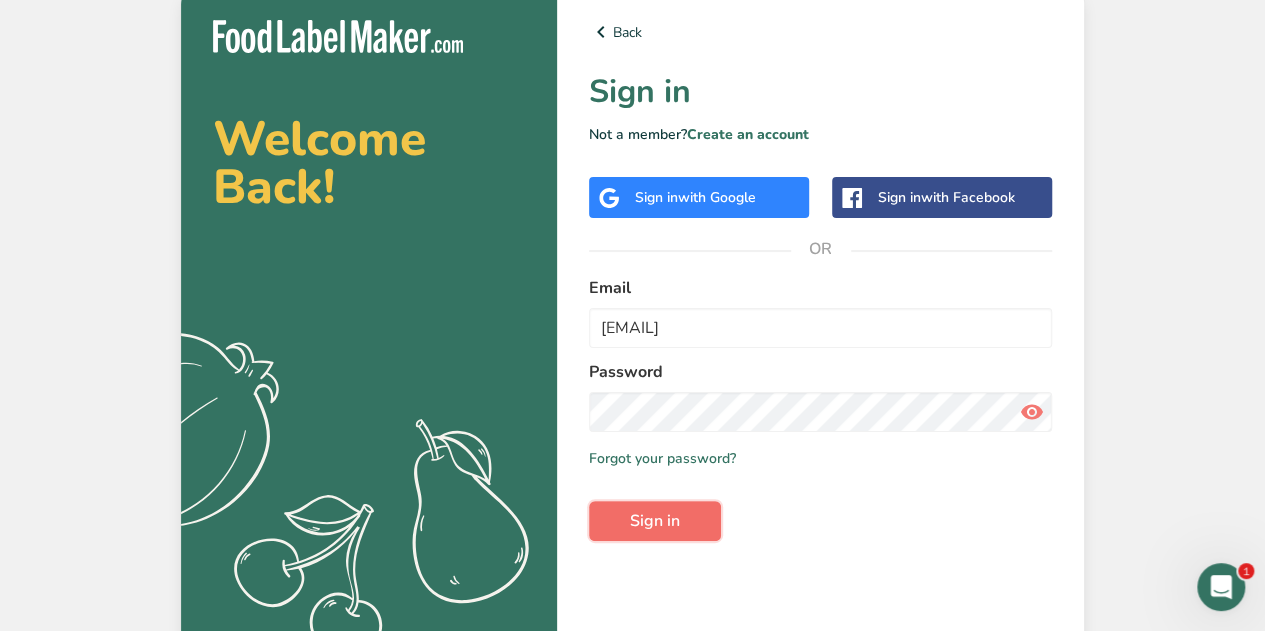 click on "Sign in" at bounding box center [655, 521] 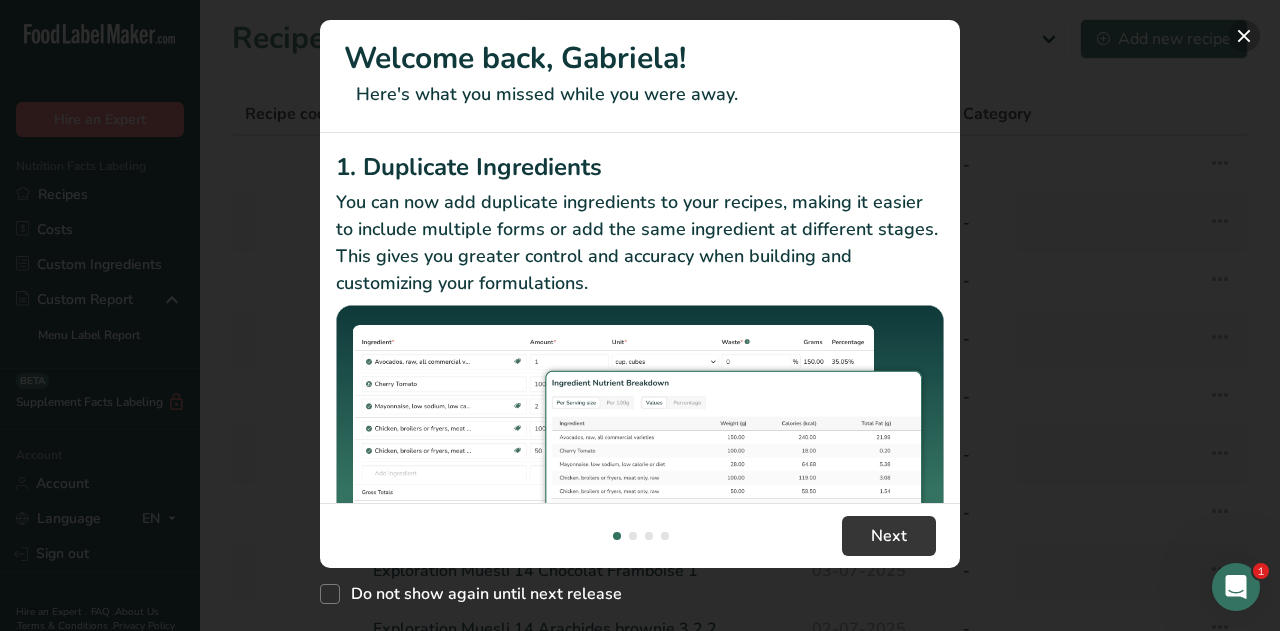 click at bounding box center (1244, 36) 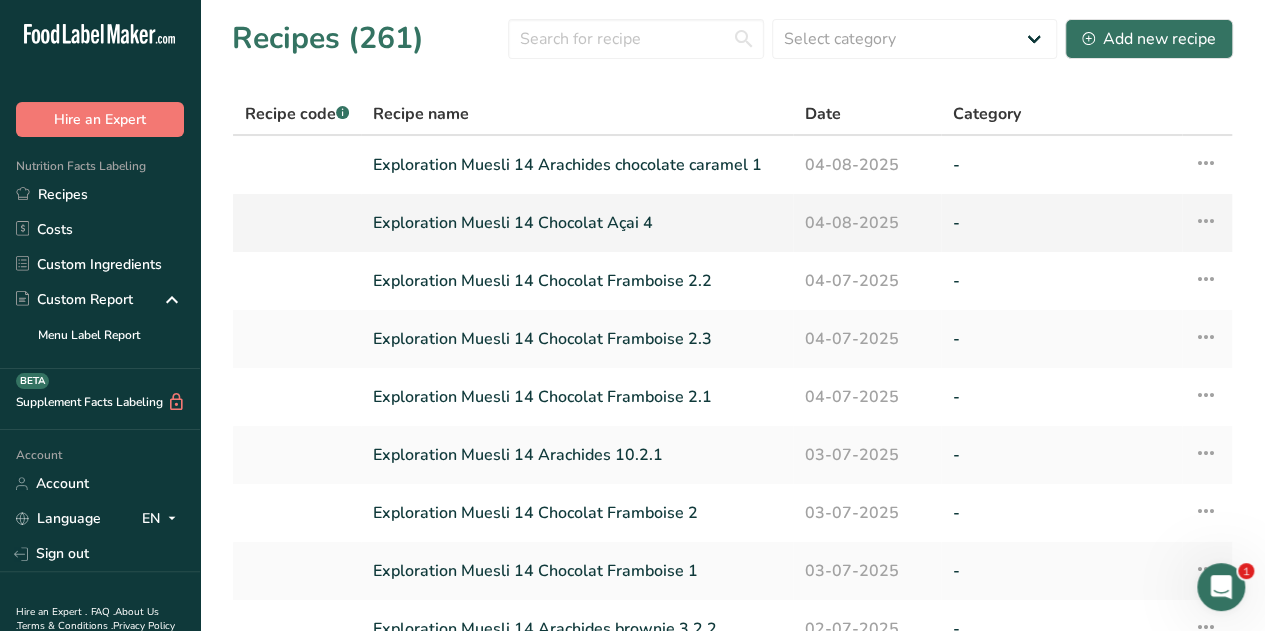 click on "Exploration Muesli 14 Chocolat Açai 4" at bounding box center (577, 223) 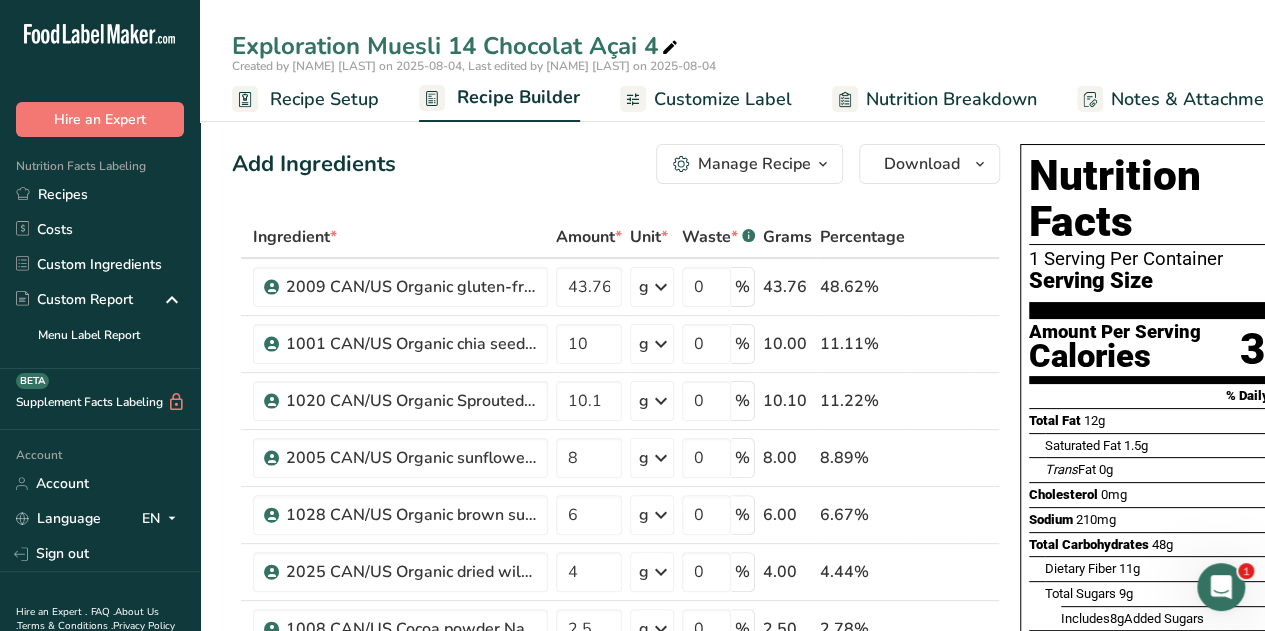 click at bounding box center [823, 164] 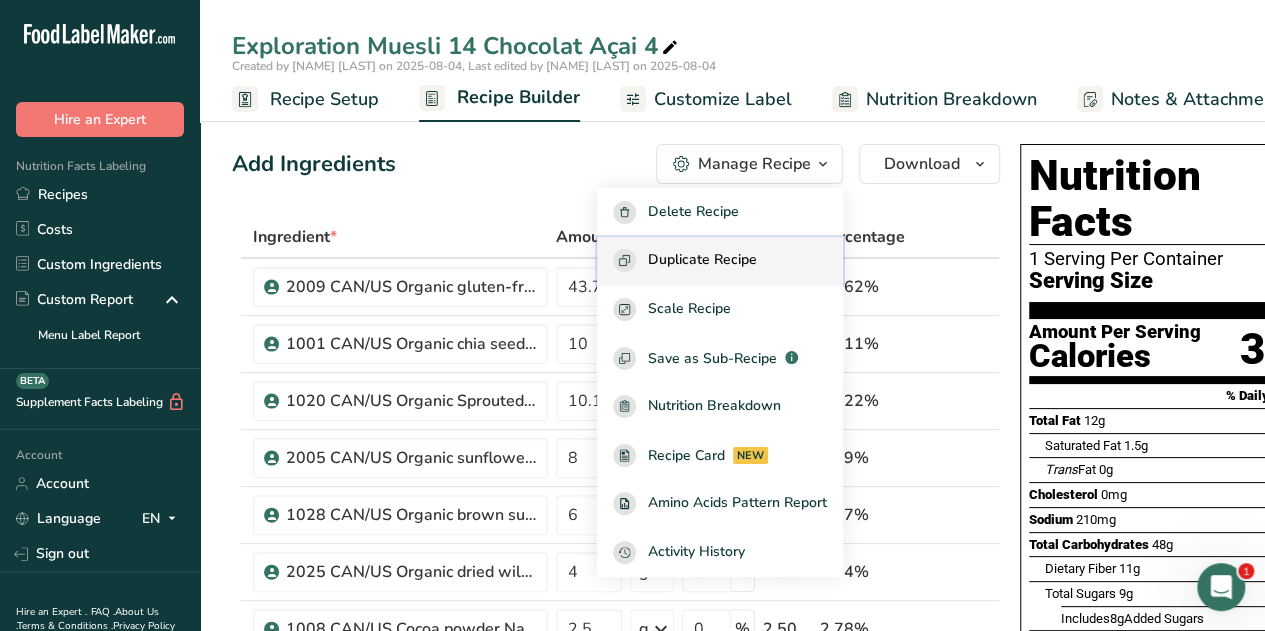 click on "Duplicate Recipe" at bounding box center [702, 260] 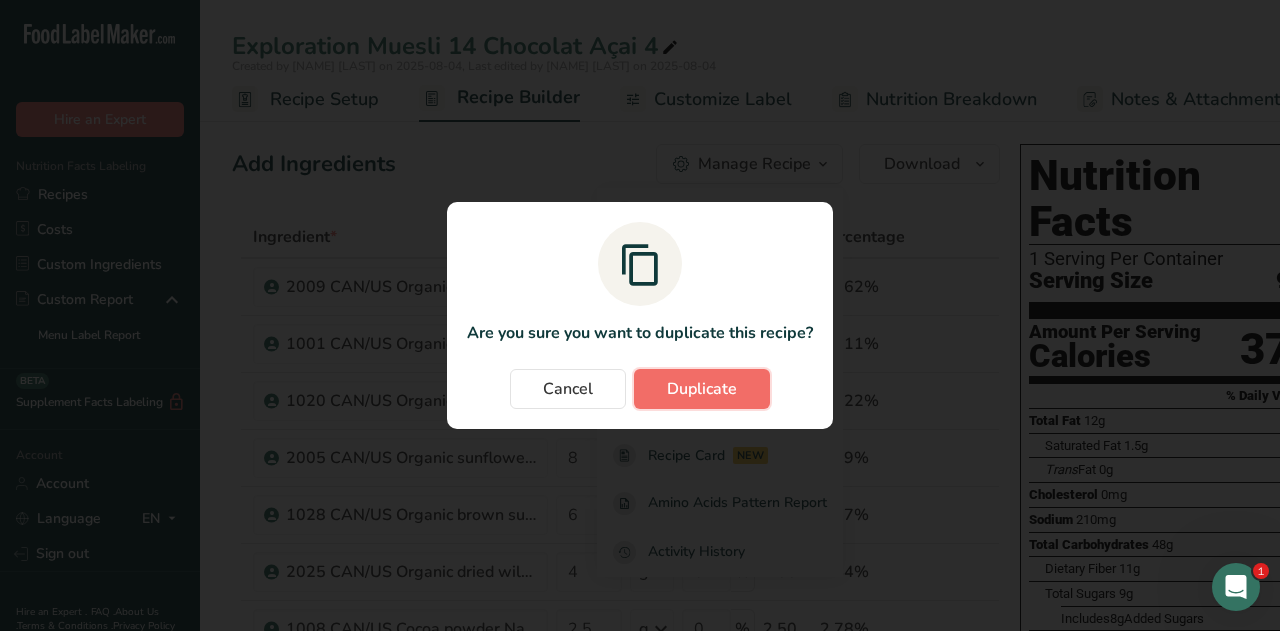 click on "Duplicate" at bounding box center [702, 389] 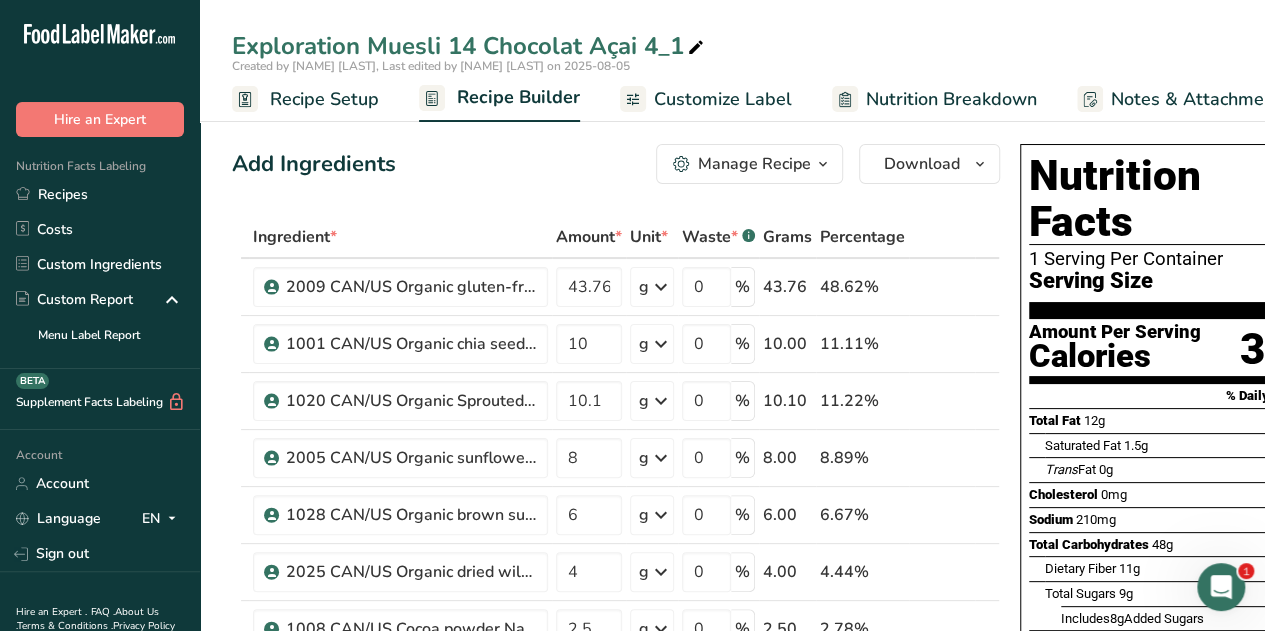 click on "Exploration Muesli 14 Chocolat Açai 4_1" at bounding box center [470, 46] 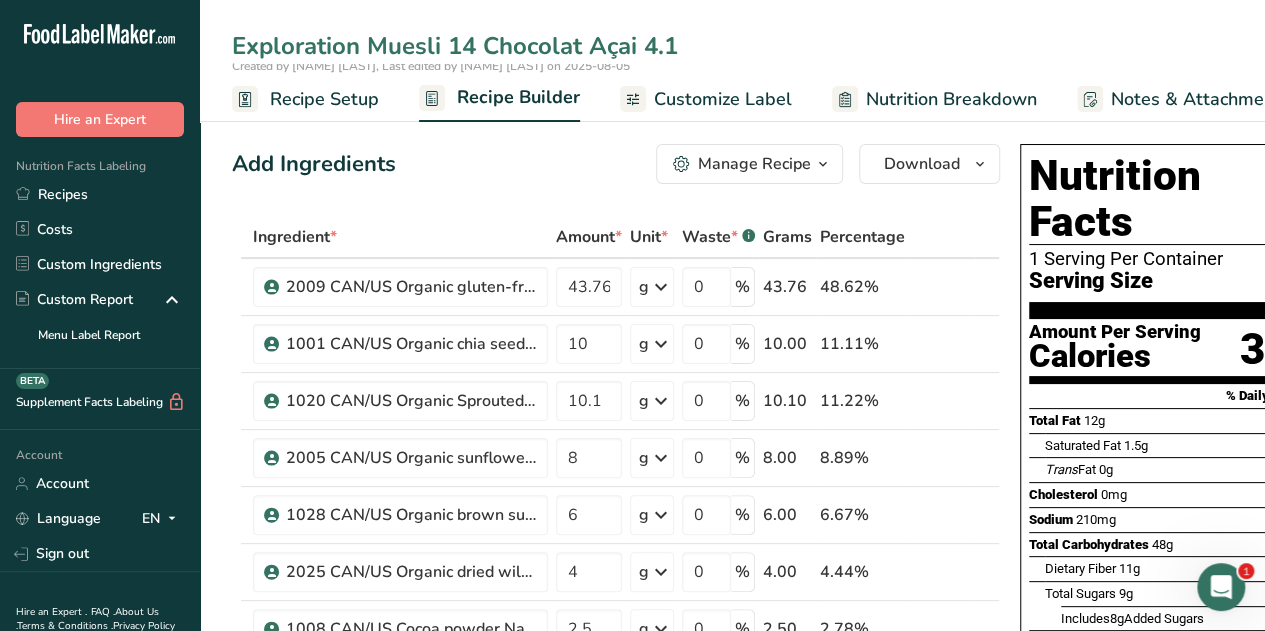 type on "Exploration Muesli 14 Chocolat Açai 4.1" 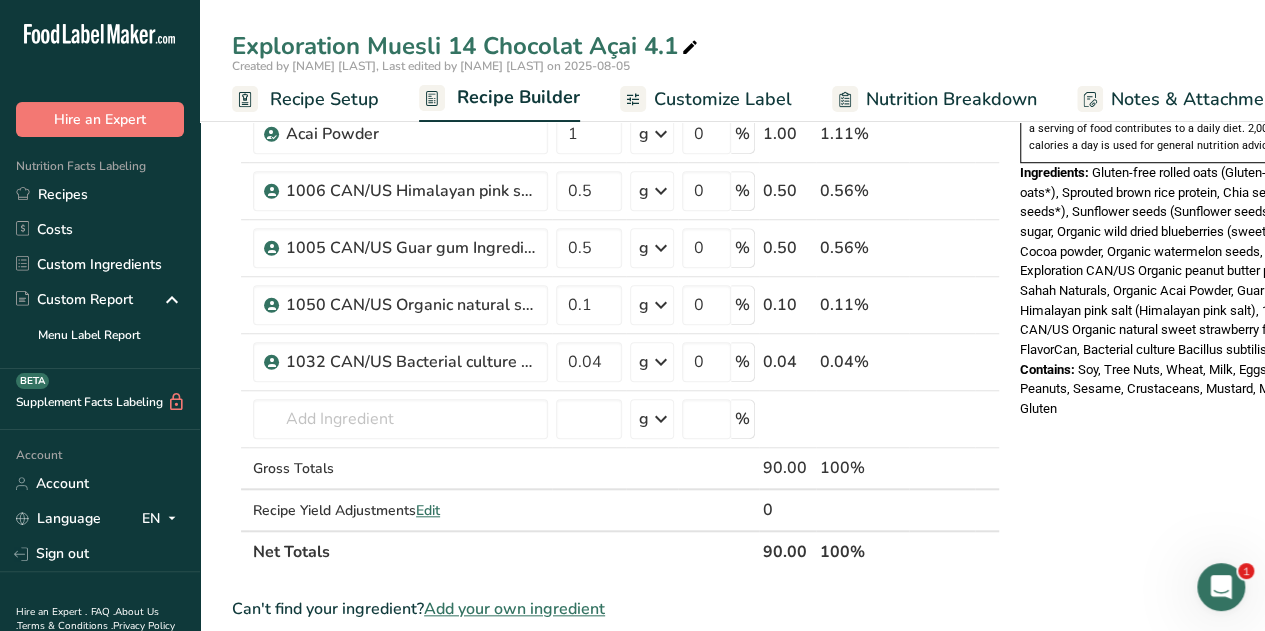 scroll, scrollTop: 667, scrollLeft: 0, axis: vertical 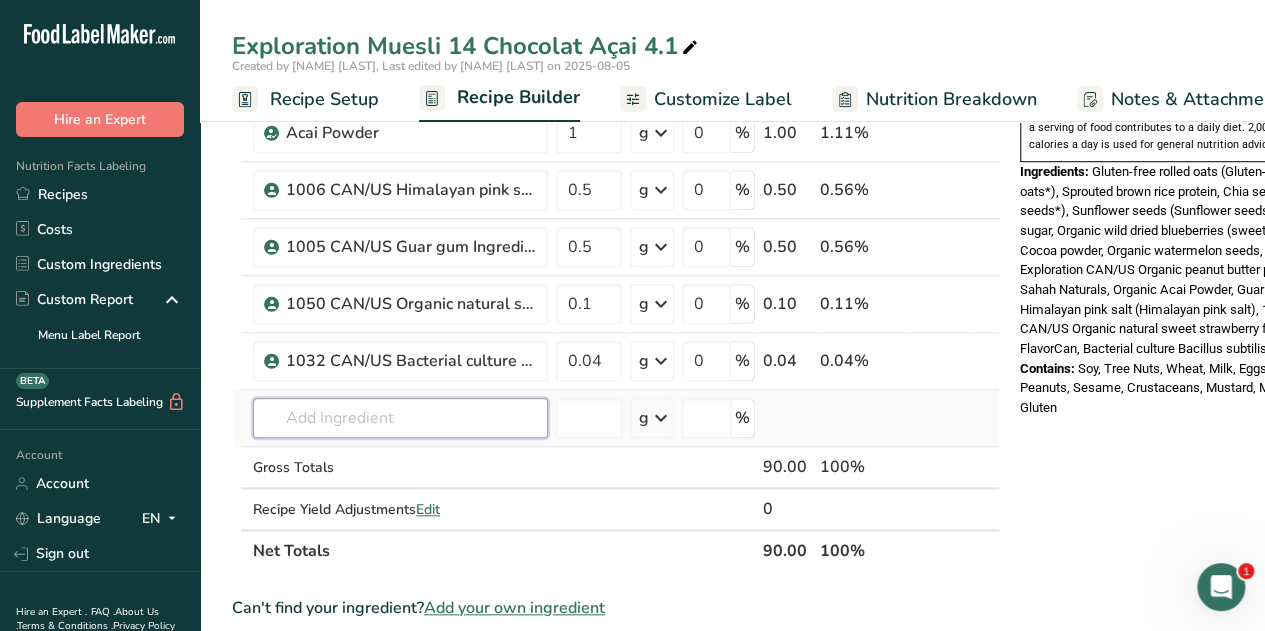 click at bounding box center [400, 418] 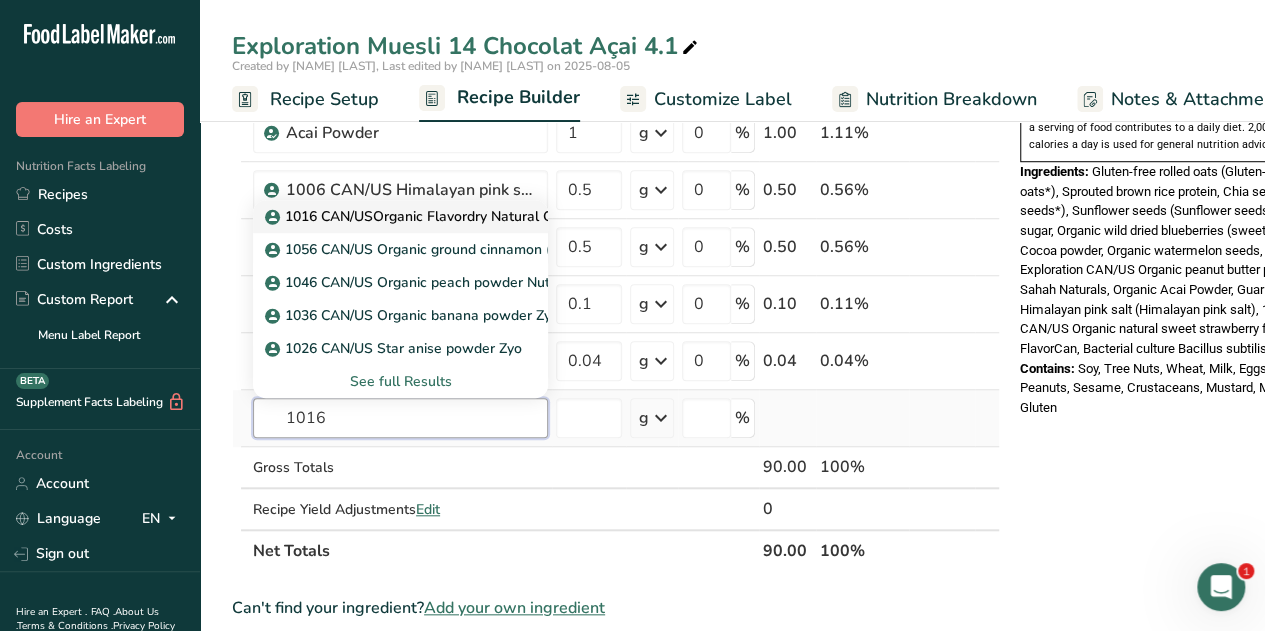 type on "1016" 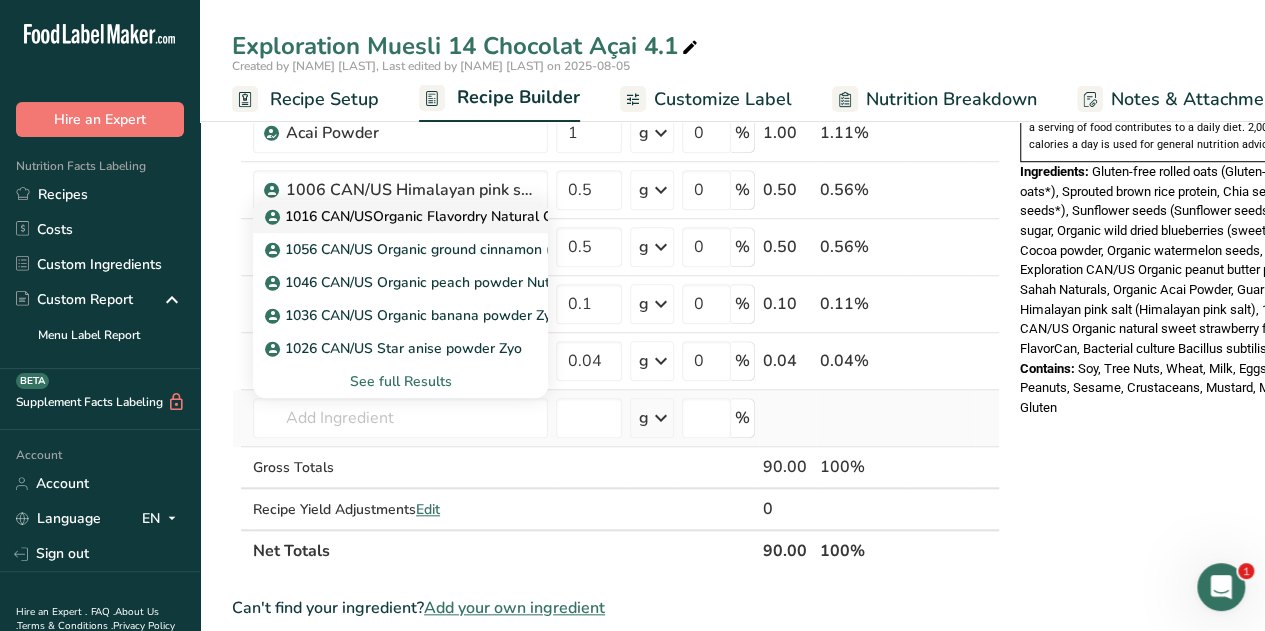 click on "1016 CAN/USOrganic Flavordry Natural Cacao Flavor Flavorcan" at bounding box center (481, 216) 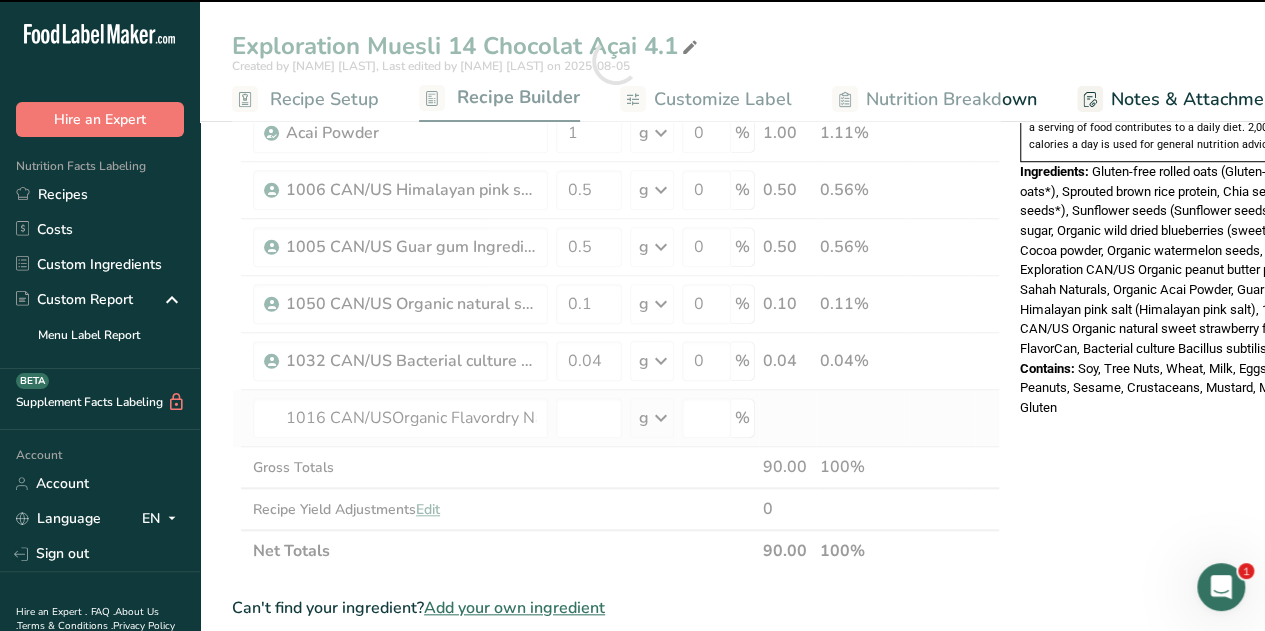 type on "0" 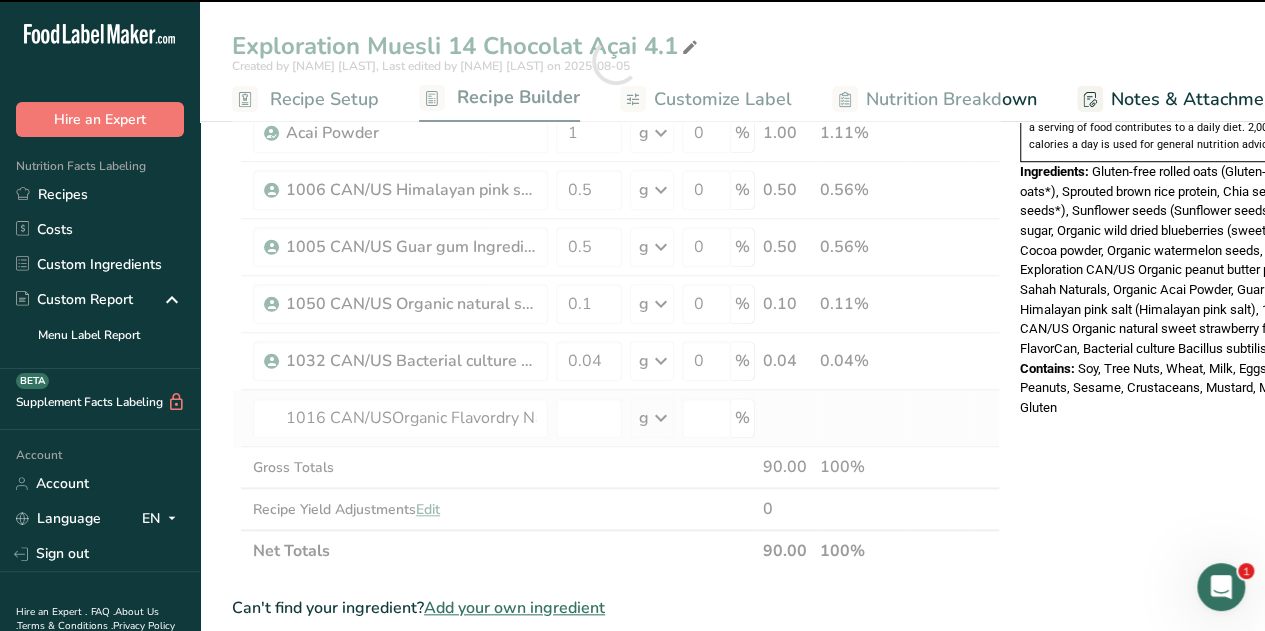 type on "0" 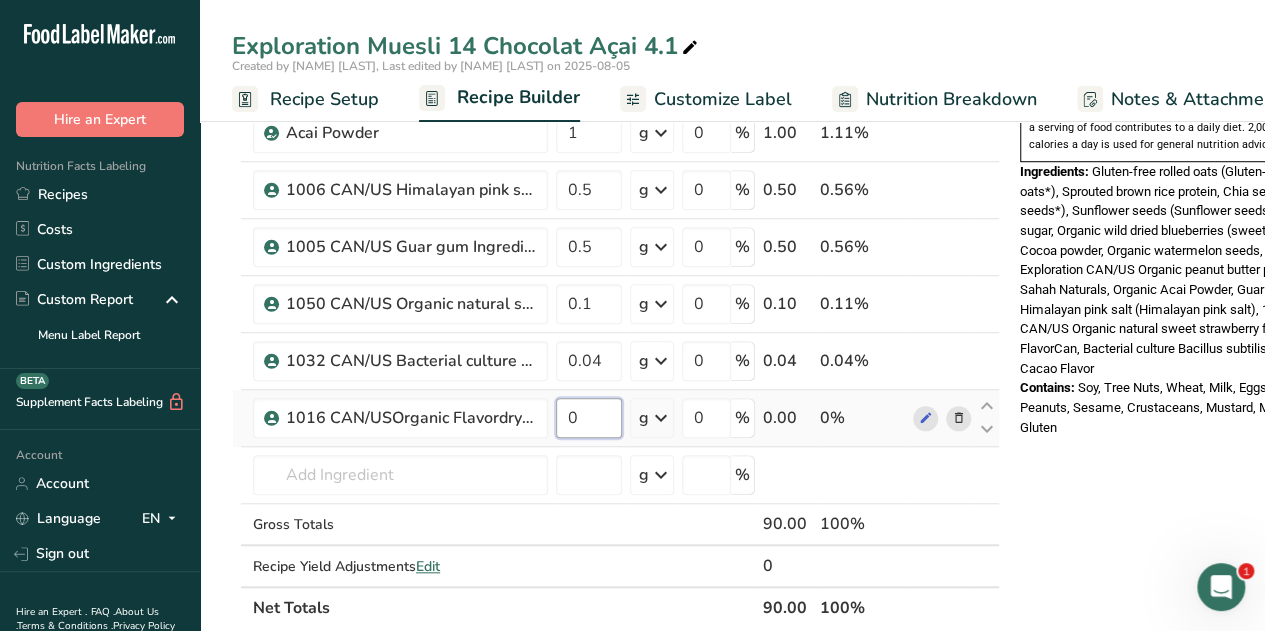 click on "0" at bounding box center [589, 418] 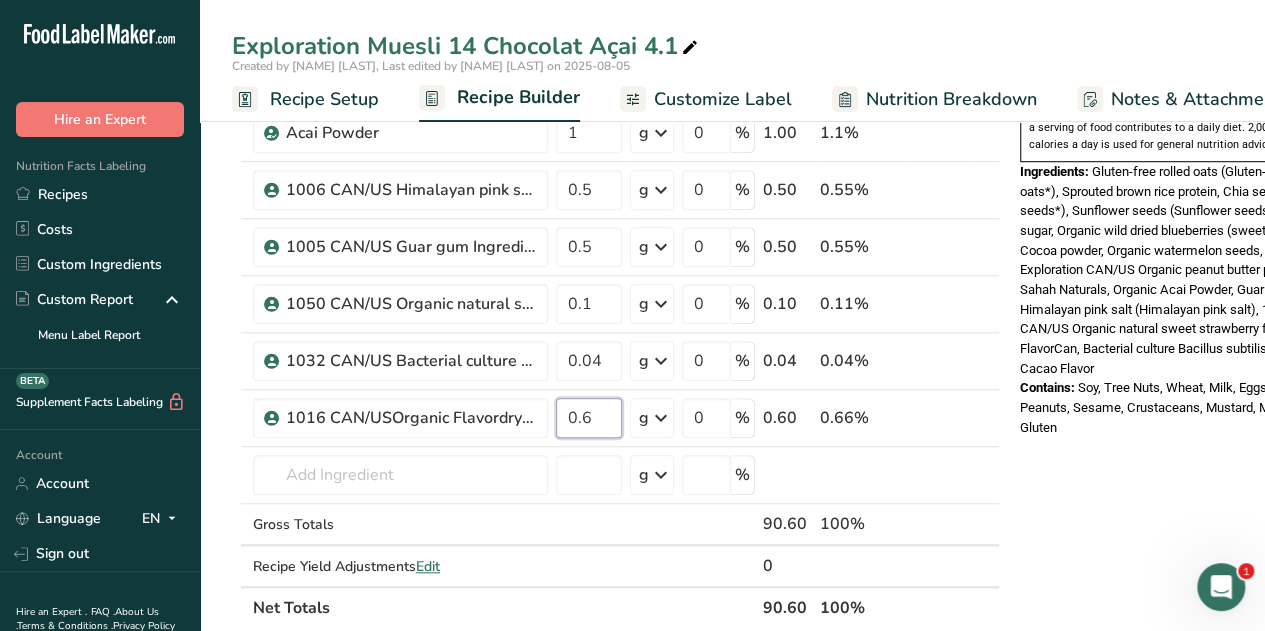 type on "0.6" 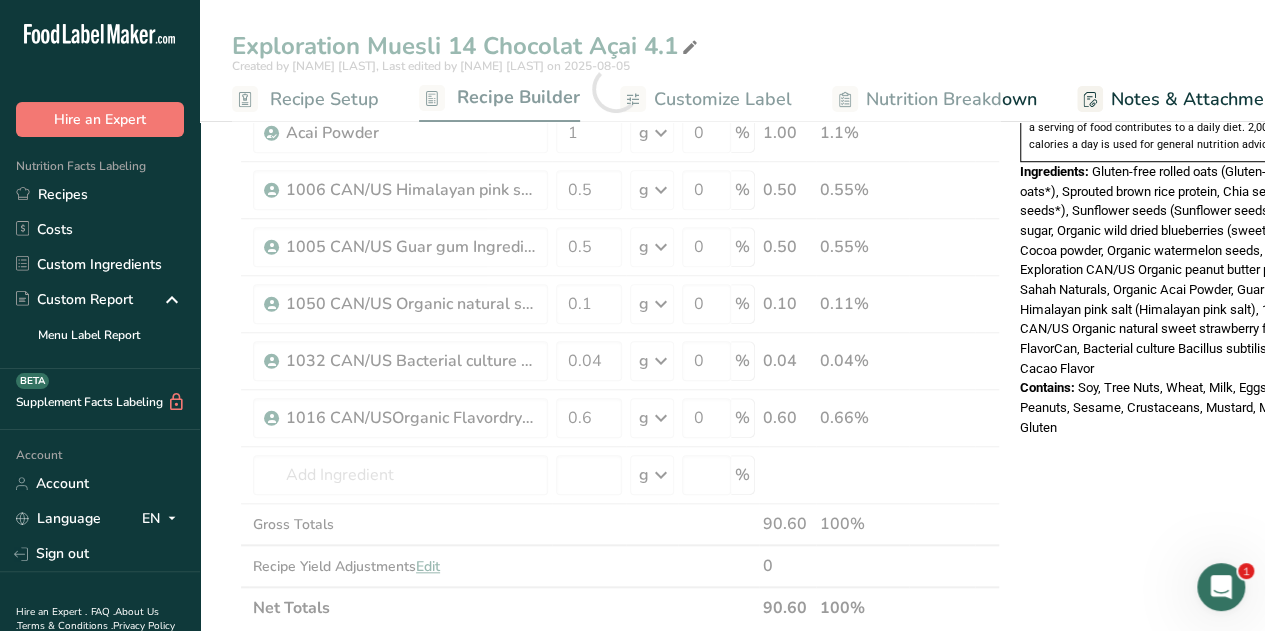 click on "Nutrition Facts
1 Serving Per Container
Serving Size
90g
Amount Per Serving
Calories
370
% Daily Value *
Total Fat
12g
16%
Saturated Fat
1.5g
9%
Trans  Fat
0g
Cholesterol
0mg
0%
Sodium
210mg
9%
Total Carbohydrates
48g
18%
Dietary Fiber
11g
40%" at bounding box center [1172, -37] 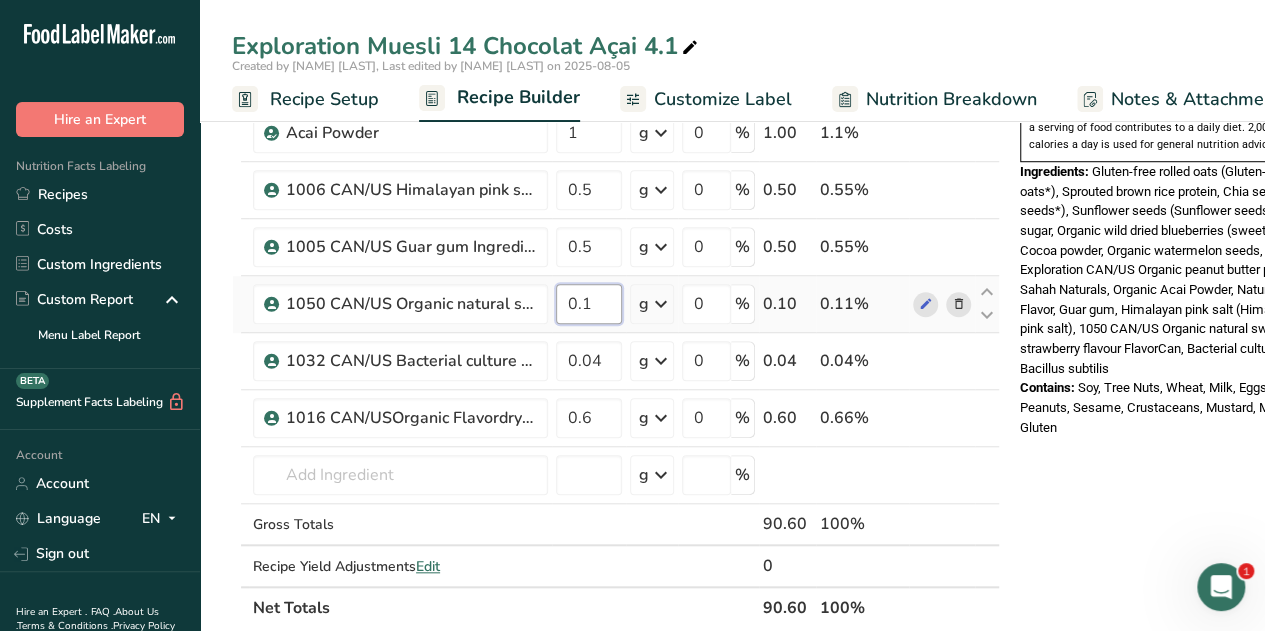 click on "0.1" at bounding box center (589, 304) 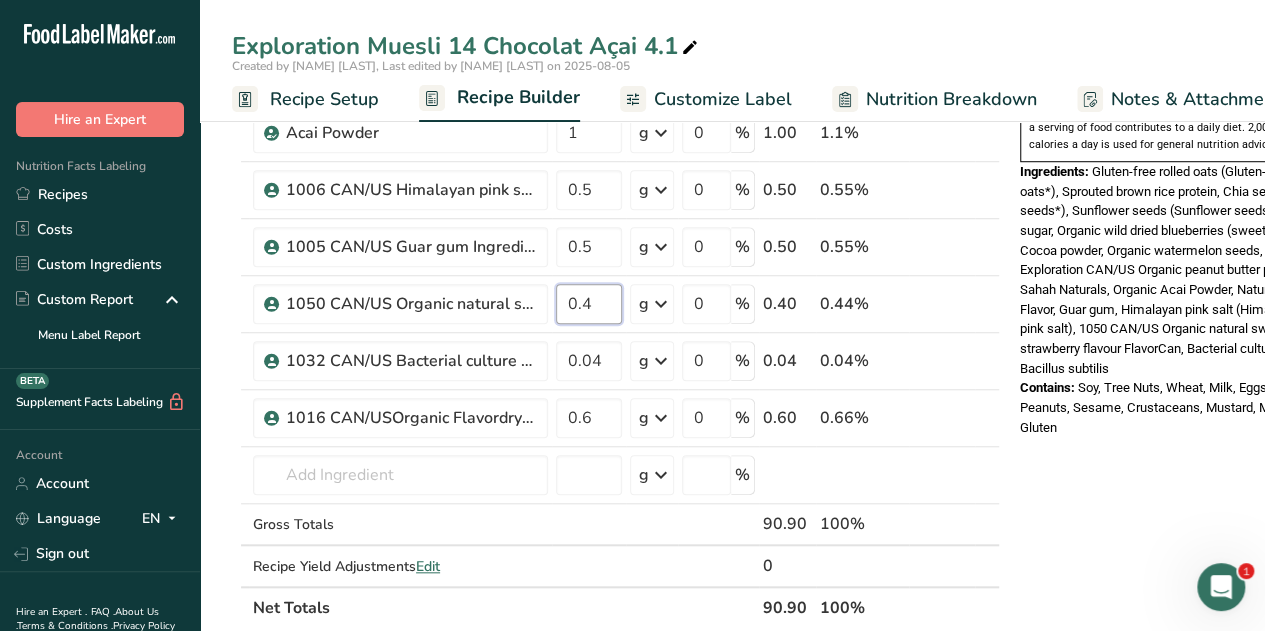 type on "0.4" 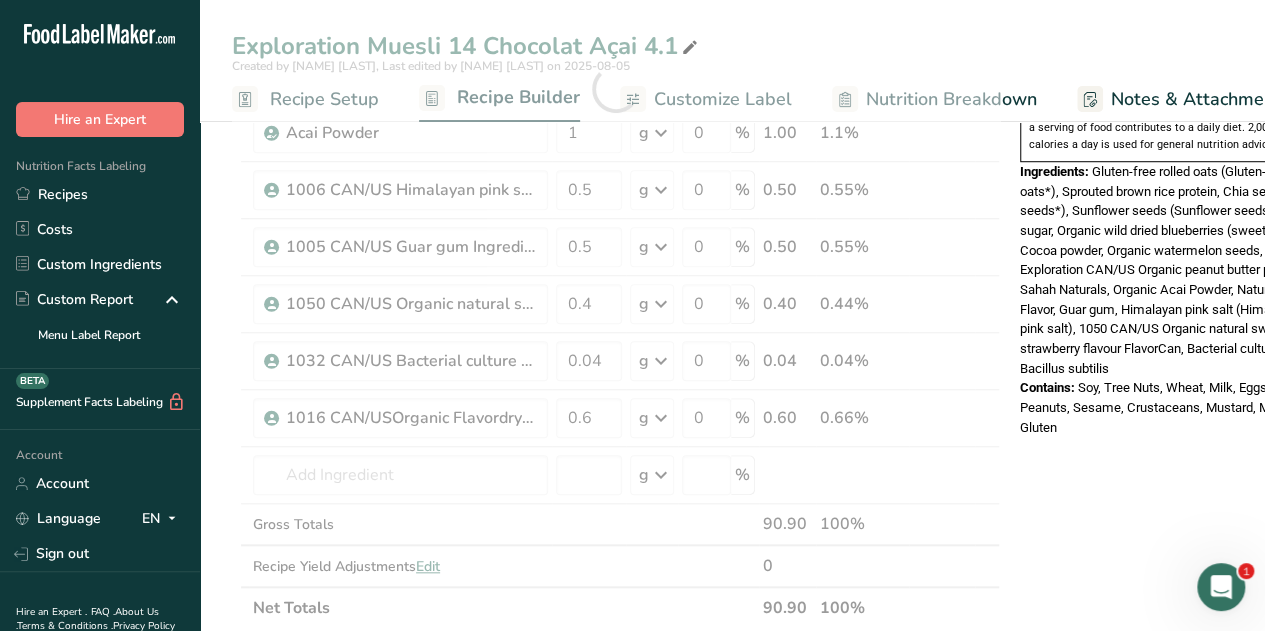 click on "Nutrition Facts
1 Serving Per Container
Serving Size
91g
Amount Per Serving
Calories
370
% Daily Value *
Total Fat
12g
16%
Saturated Fat
1.5g
9%
Trans  Fat
0g
Cholesterol
0mg
0%
Sodium
210mg
9%
Total Carbohydrates
49g
18%
Dietary Fiber
11g
40%" at bounding box center (1172, -37) 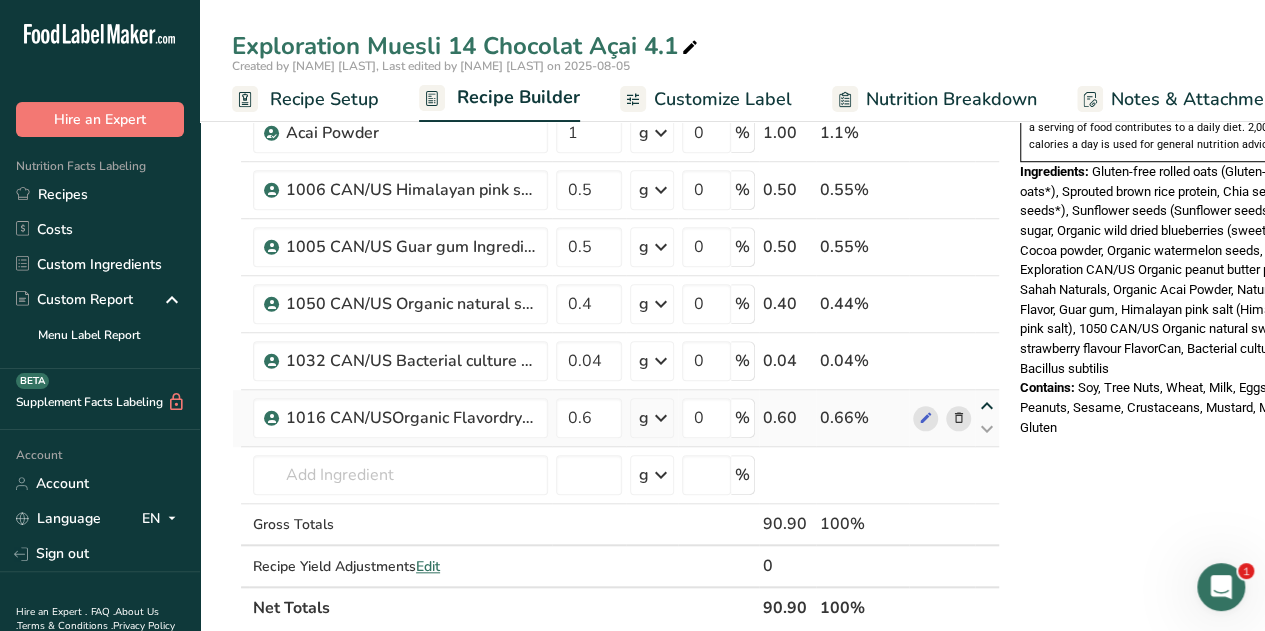 click at bounding box center (987, 406) 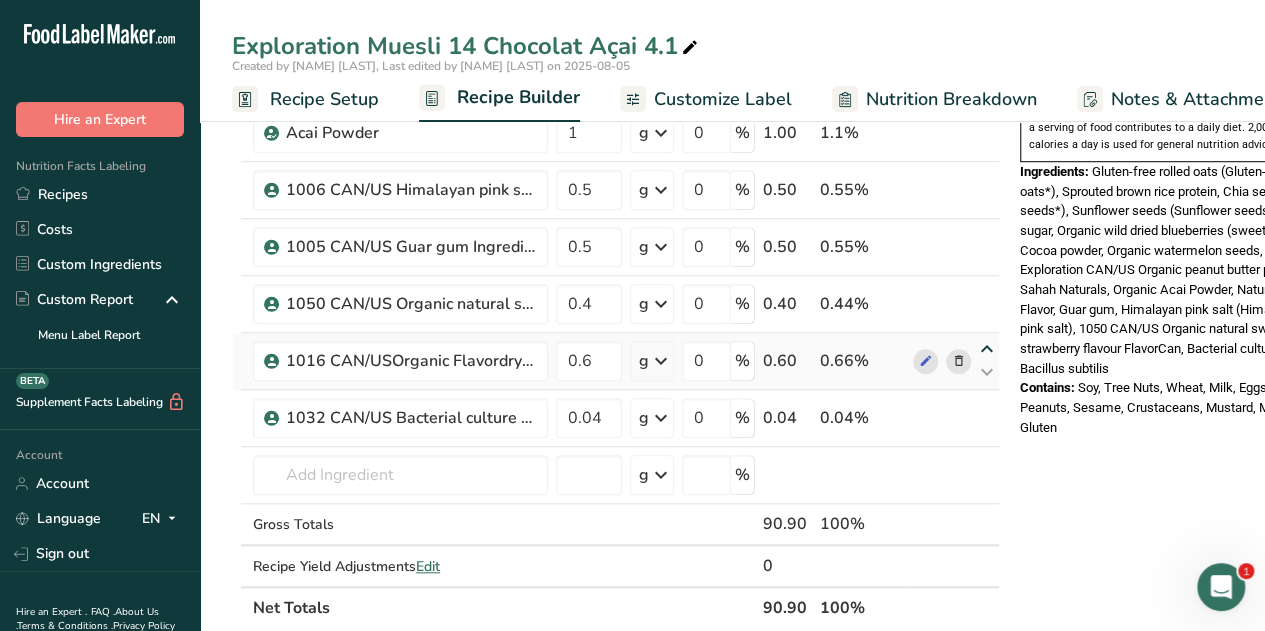 click at bounding box center [987, 349] 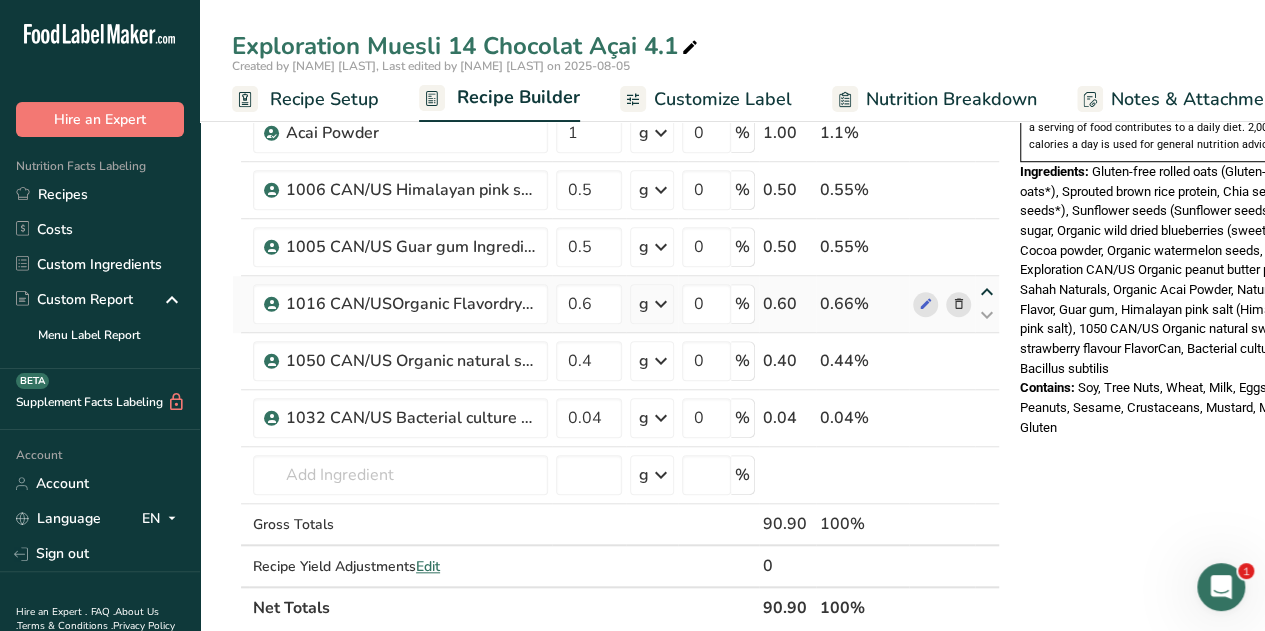 click at bounding box center (987, 292) 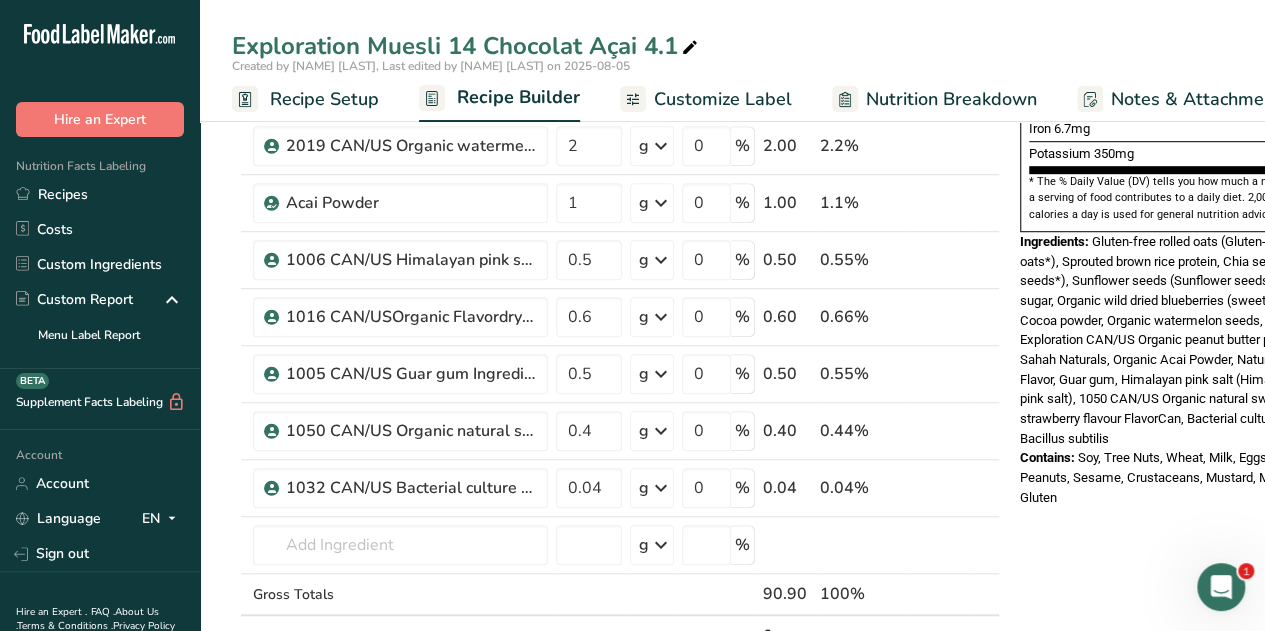scroll, scrollTop: 578, scrollLeft: 0, axis: vertical 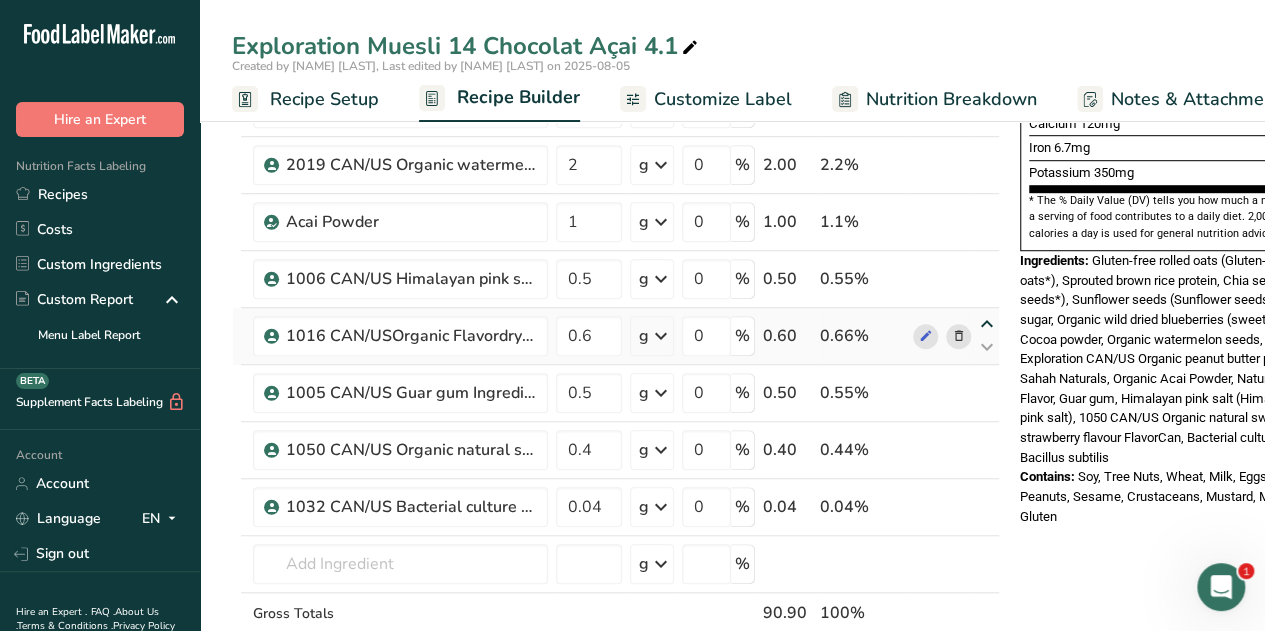 click at bounding box center [987, 324] 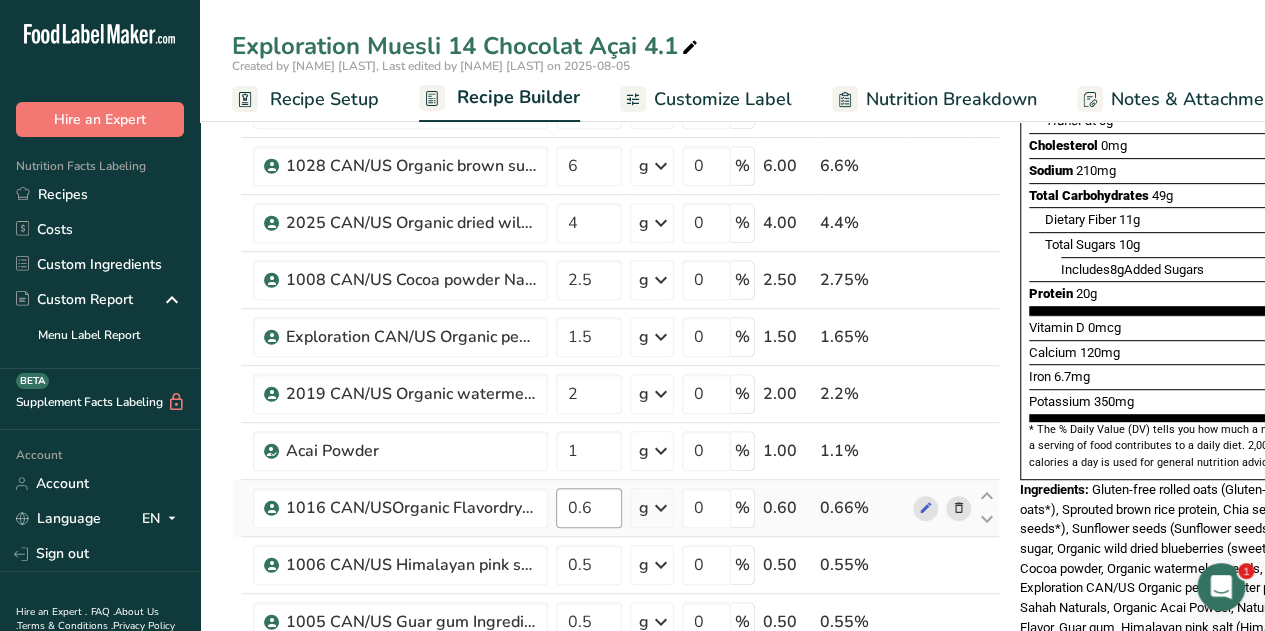 scroll, scrollTop: 345, scrollLeft: 0, axis: vertical 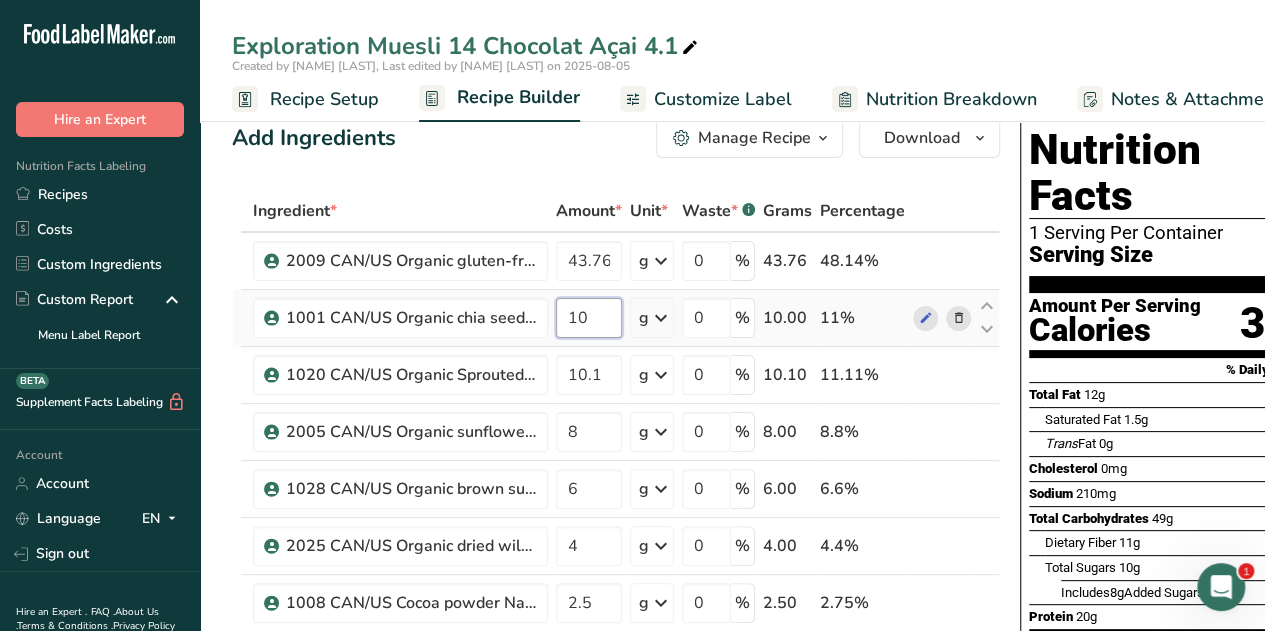 click on "10" at bounding box center [589, 318] 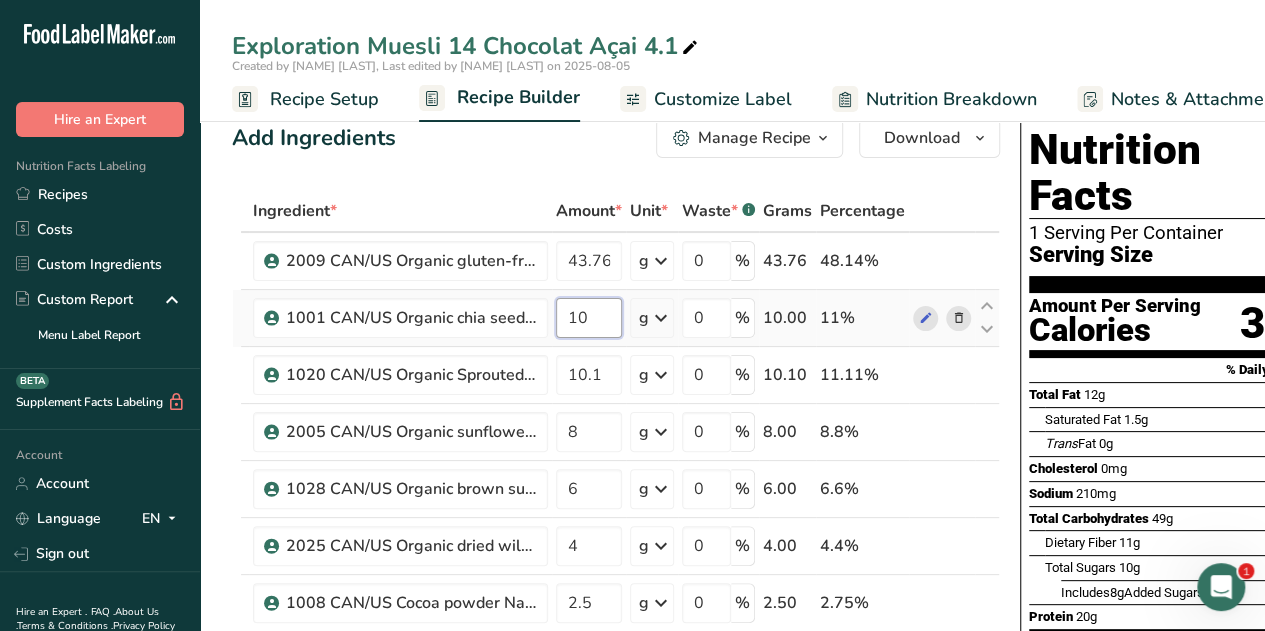 type on "1" 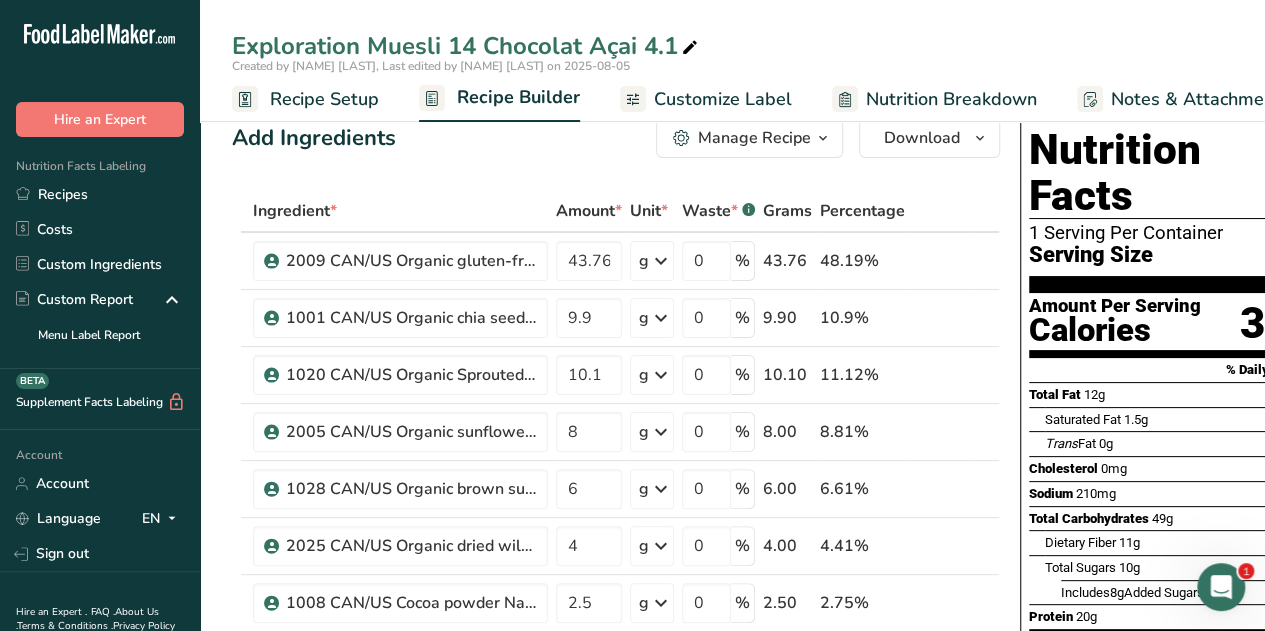 click on "Add Ingredients
Manage Recipe         Delete Recipe           Duplicate Recipe             Scale Recipe             Save as Sub-Recipe   .a-a{fill:#347362;}.b-a{fill:#fff;}                               Nutrition Breakdown                 Recipe Card
NEW
Amino Acids Pattern Report           Activity History
Download
Choose your preferred label style
Standard FDA label
Standard FDA label
The most common format for nutrition facts labels in compliance with the FDA's typeface, style and requirements
Tabular FDA label
A label format compliant with the FDA regulations presented in a tabular (horizontal) display.
Linear FDA label
A simple linear display for small sized packages.
Simplified FDA label" at bounding box center (622, 1080) 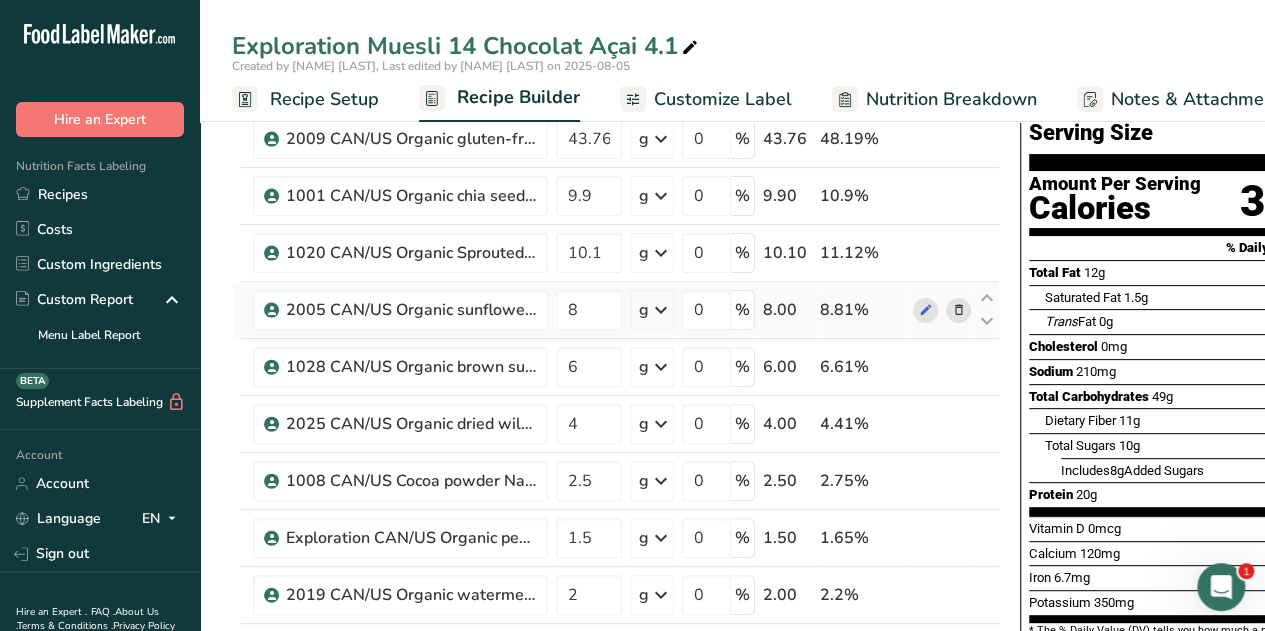scroll, scrollTop: 0, scrollLeft: 0, axis: both 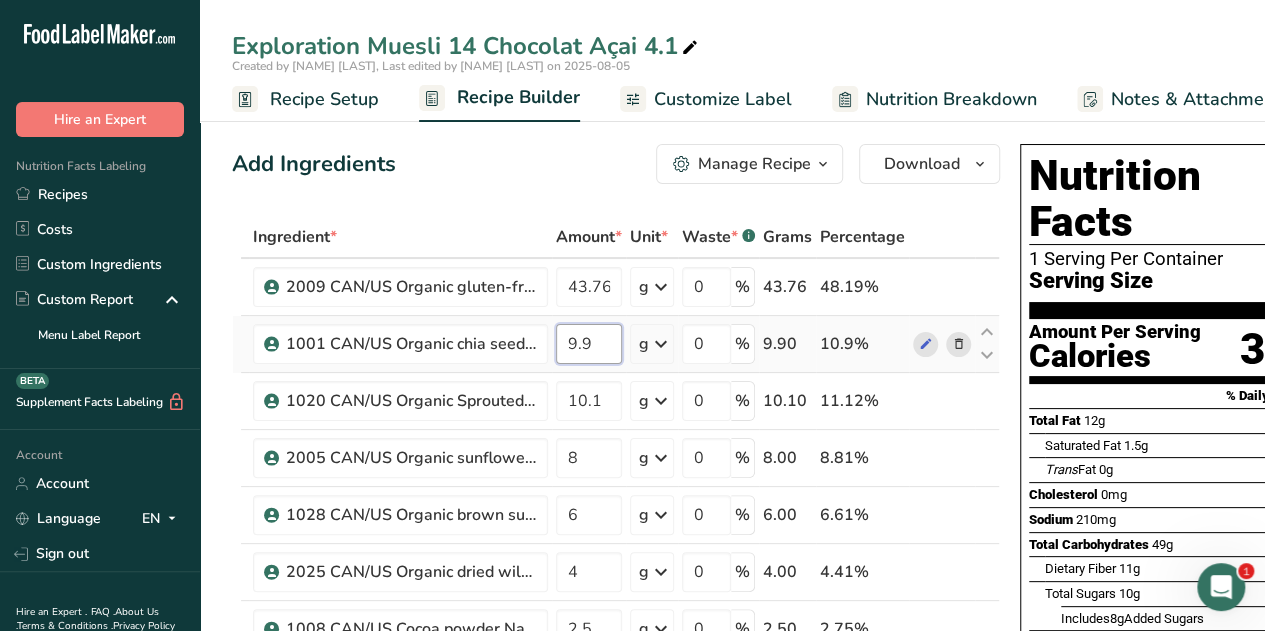 click on "9.9" at bounding box center [589, 344] 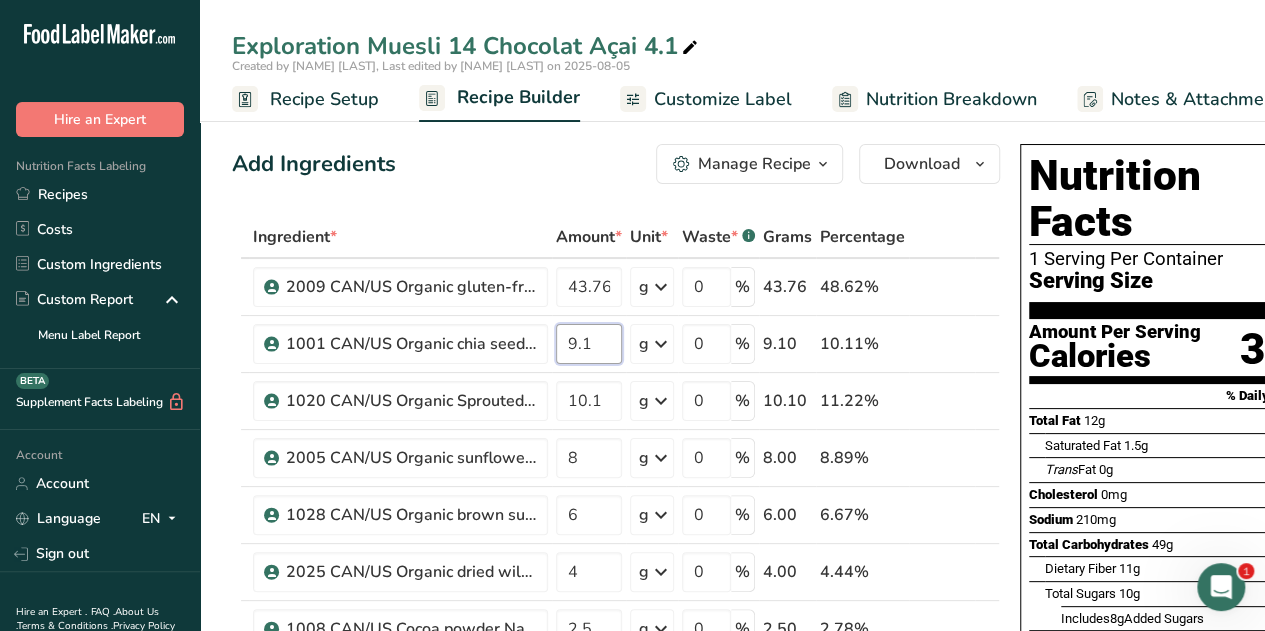 type on "9.1" 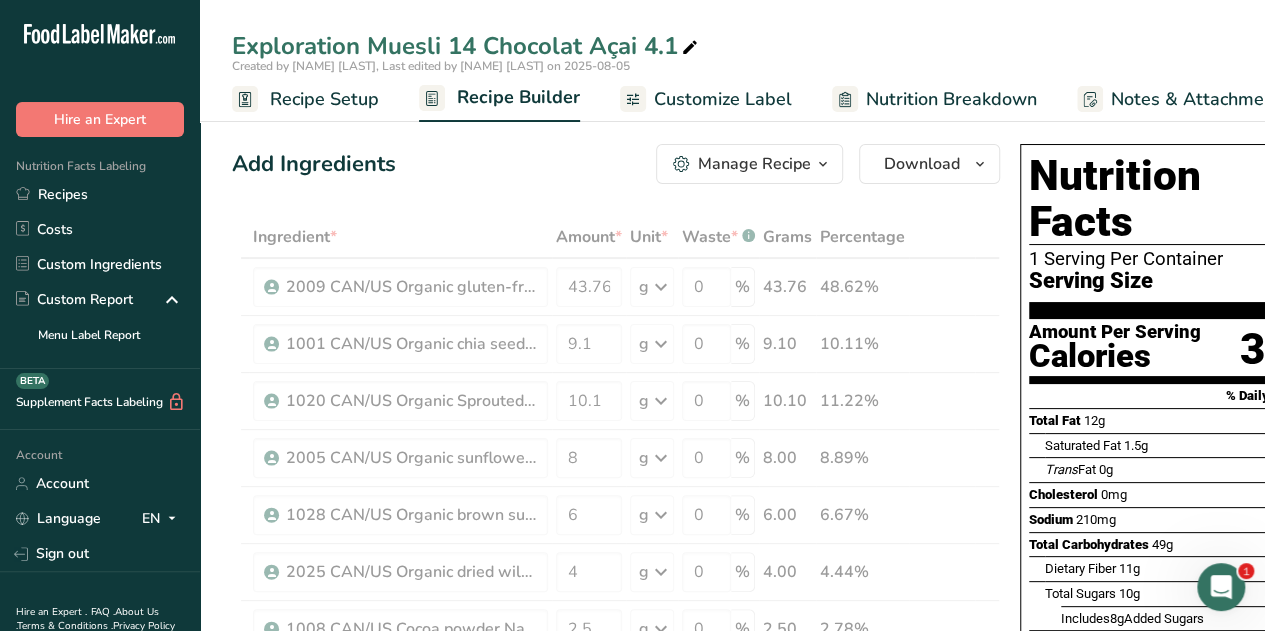 click on "Add Ingredients
Manage Recipe         Delete Recipe           Duplicate Recipe             Scale Recipe             Save as Sub-Recipe   .a-a{fill:#347362;}.b-a{fill:#fff;}                               Nutrition Breakdown                 Recipe Card
NEW
Amino Acids Pattern Report           Activity History
Download
Choose your preferred label style
Standard FDA label
Standard FDA label
The most common format for nutrition facts labels in compliance with the FDA's typeface, style and requirements
Tabular FDA label
A label format compliant with the FDA regulations presented in a tabular (horizontal) display.
Linear FDA label
A simple linear display for small sized packages.
Simplified FDA label" at bounding box center (622, 1106) 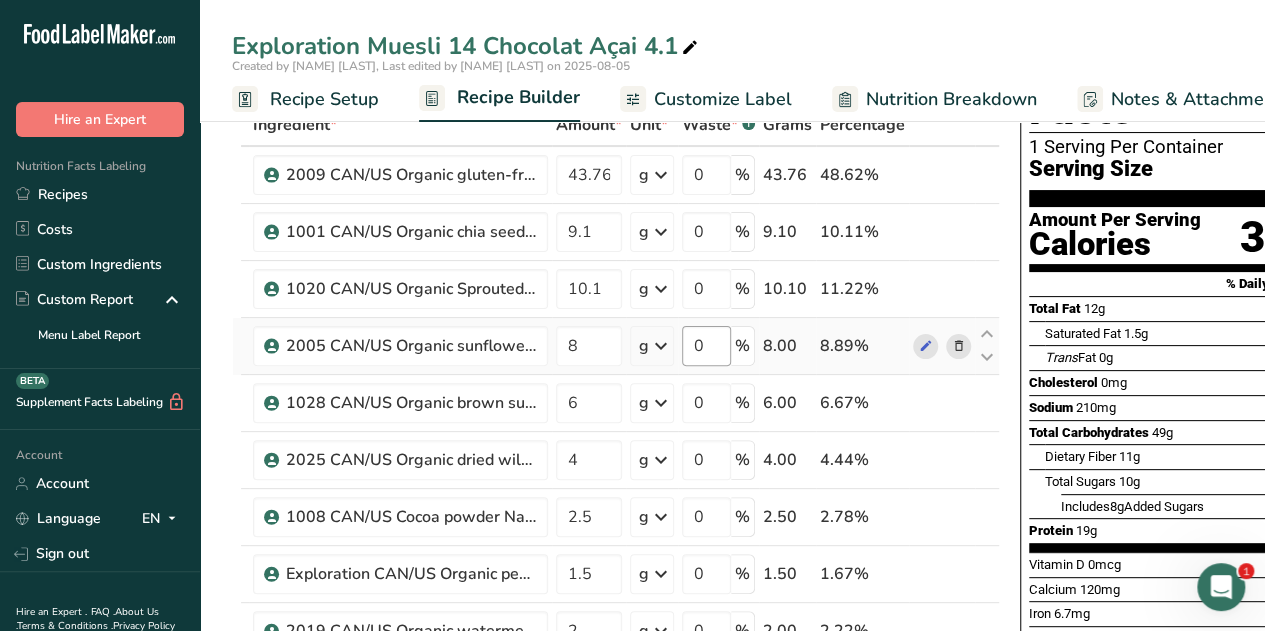 scroll, scrollTop: 0, scrollLeft: 0, axis: both 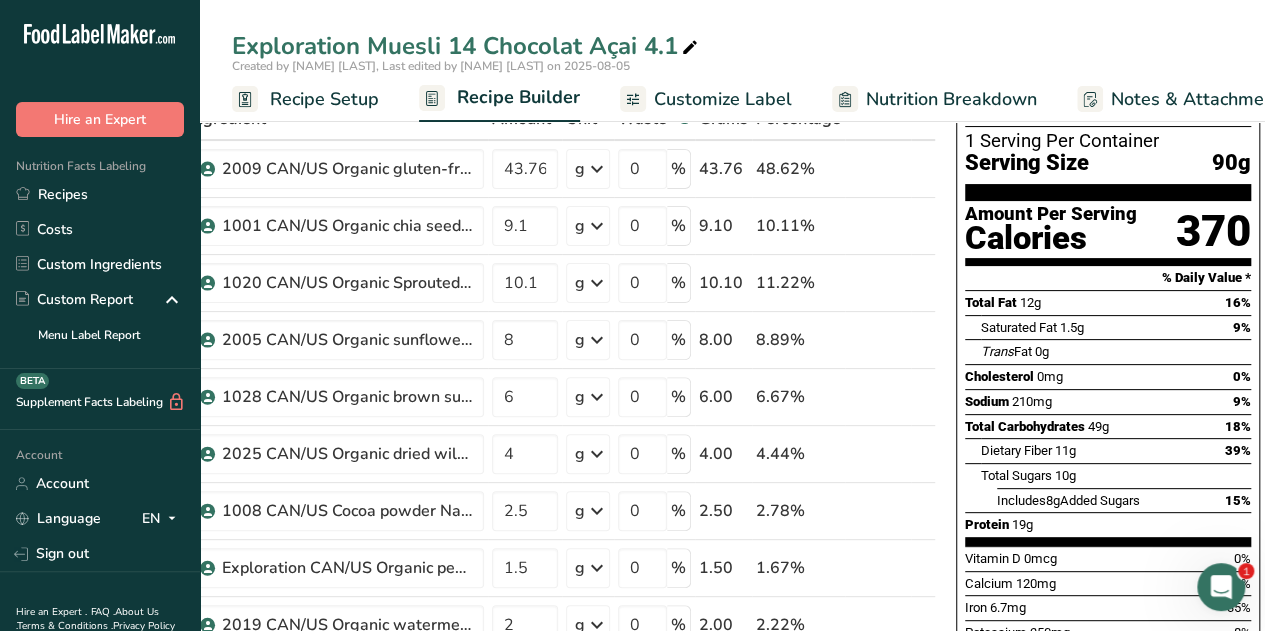 click on "Nutrition Breakdown" at bounding box center (951, 99) 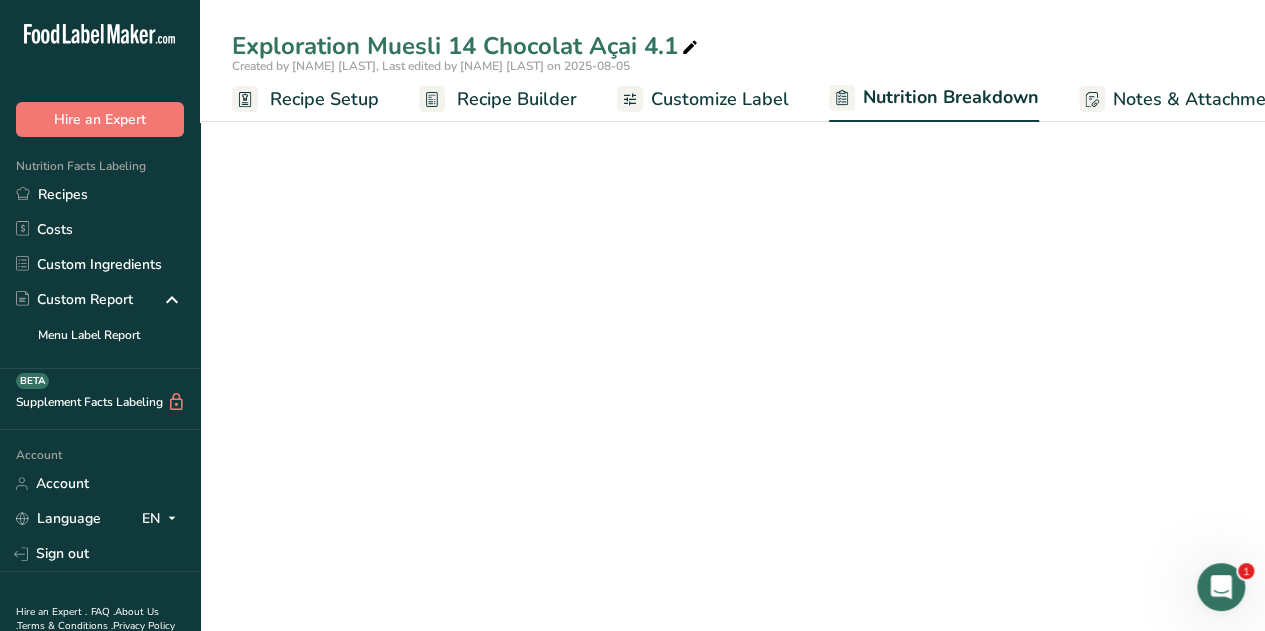 scroll, scrollTop: 0, scrollLeft: 68, axis: horizontal 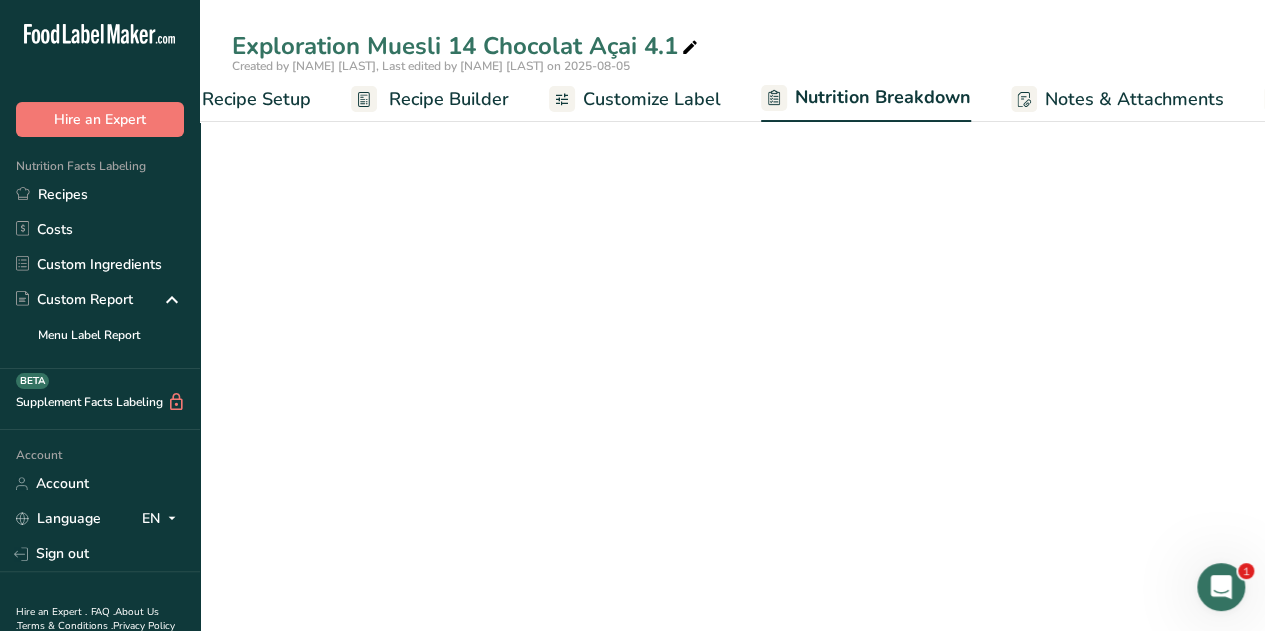 select on "Calories" 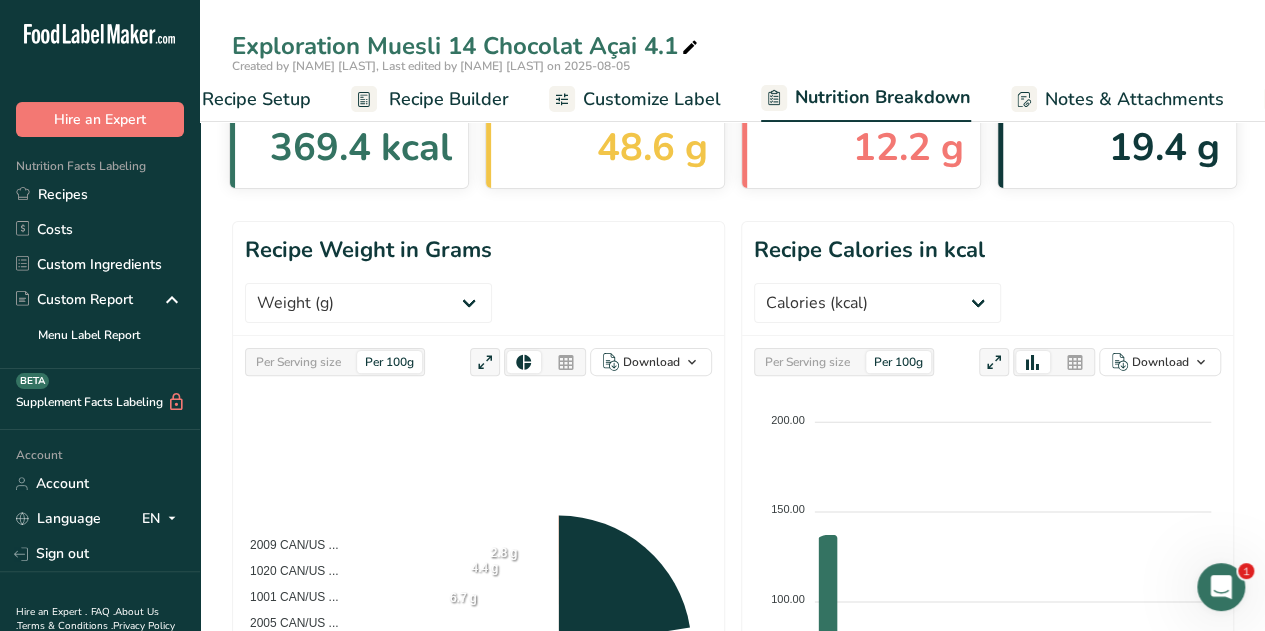 scroll, scrollTop: 0, scrollLeft: 258, axis: horizontal 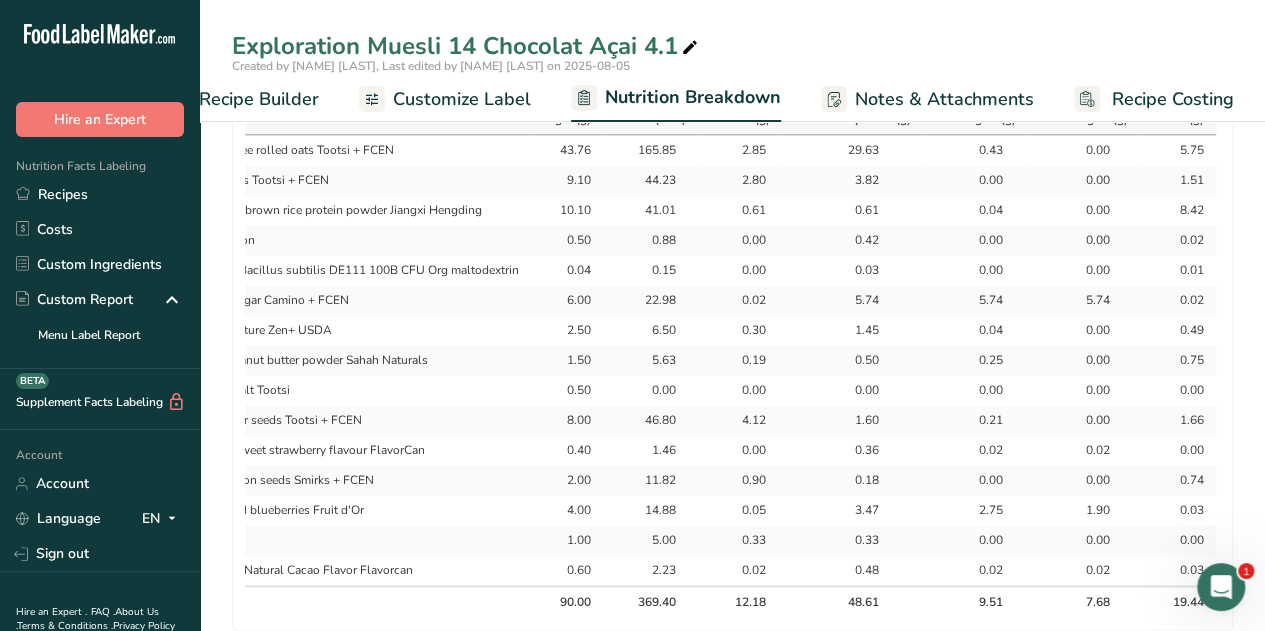 click on "Customize Label" at bounding box center (462, 99) 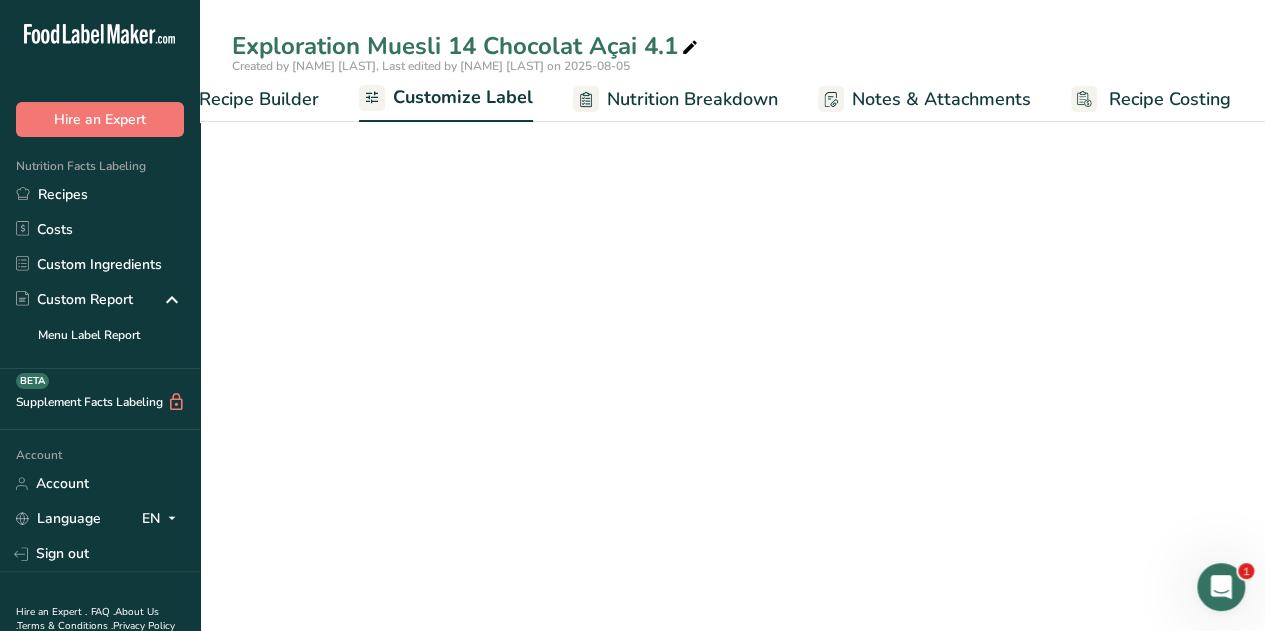 scroll, scrollTop: 552, scrollLeft: 0, axis: vertical 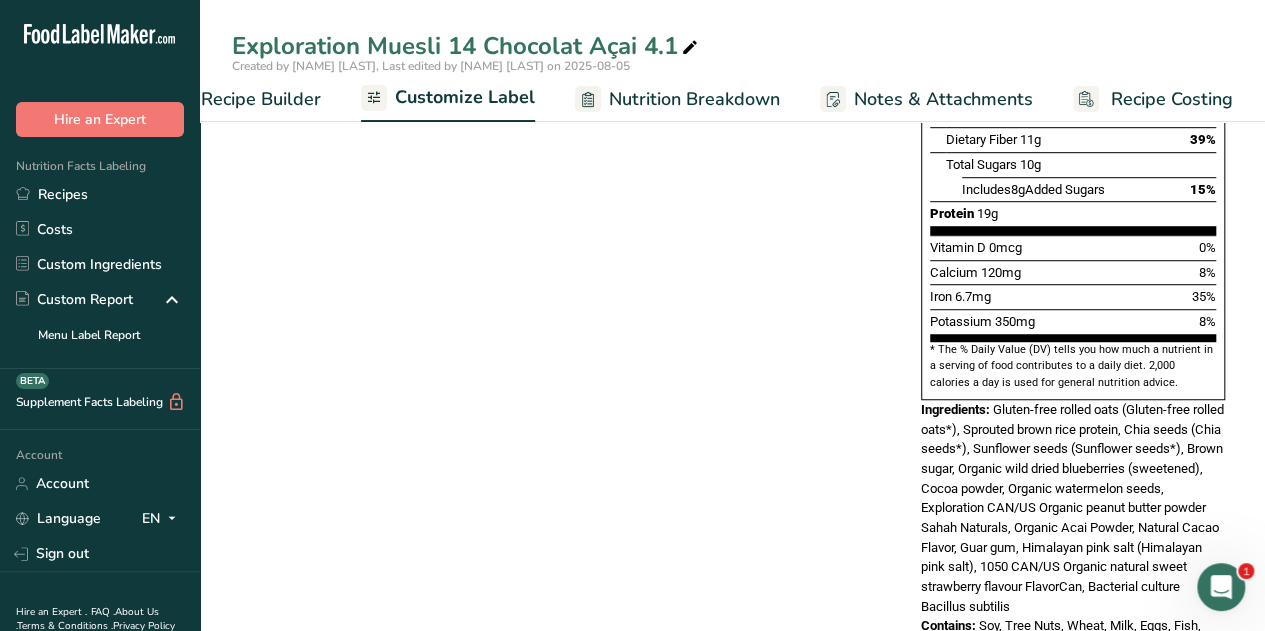 click on "Recipe Builder" at bounding box center (261, 99) 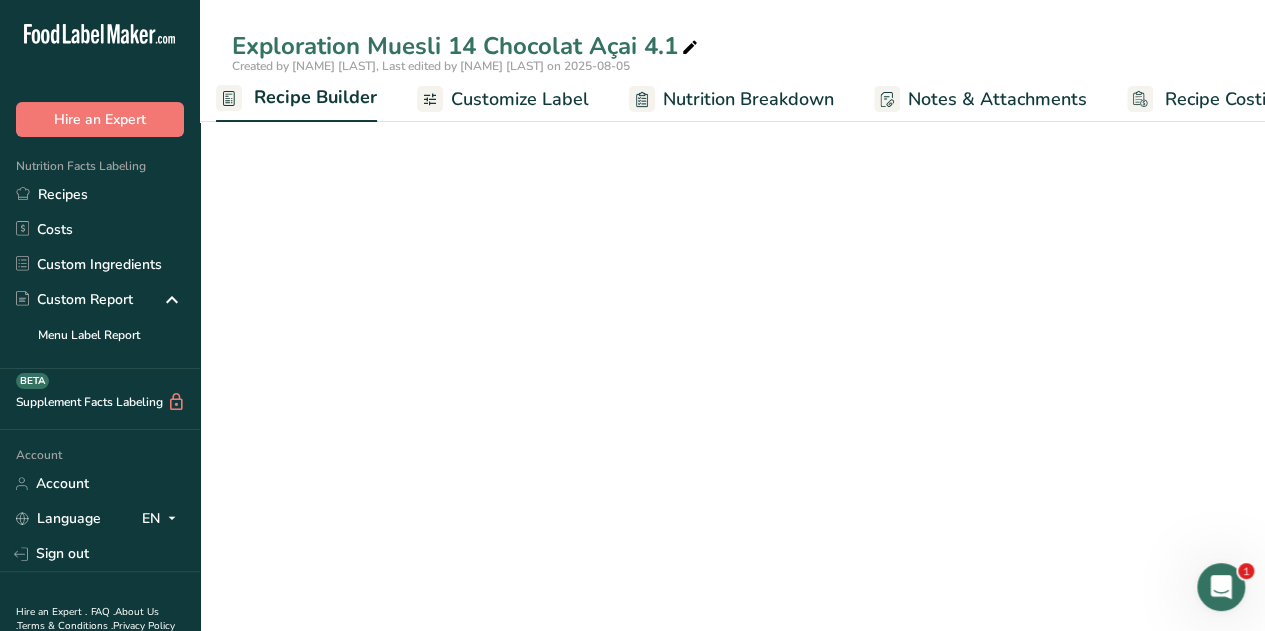 scroll, scrollTop: 0, scrollLeft: 193, axis: horizontal 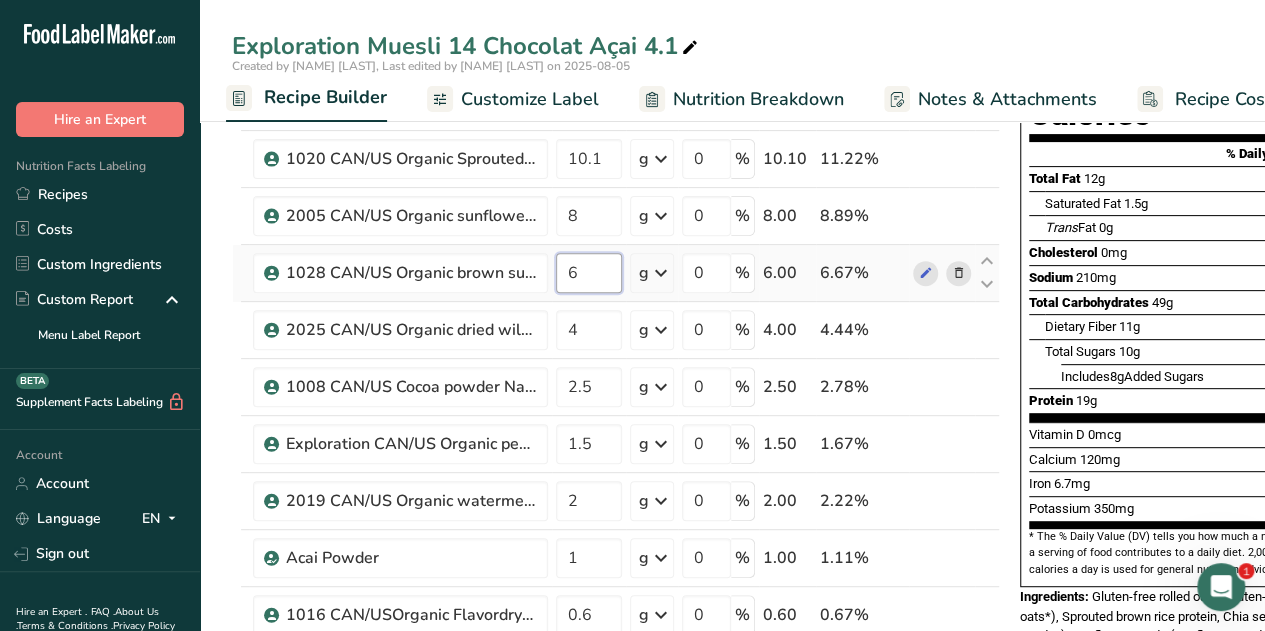 click on "6" at bounding box center (589, 273) 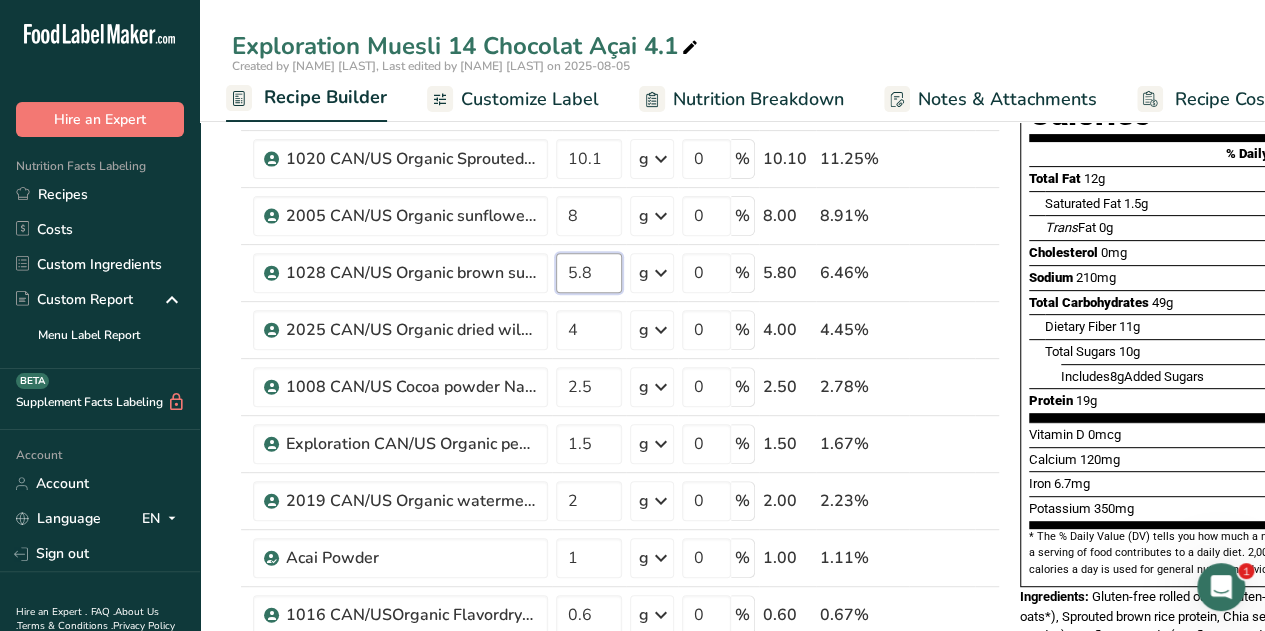 type on "5.8" 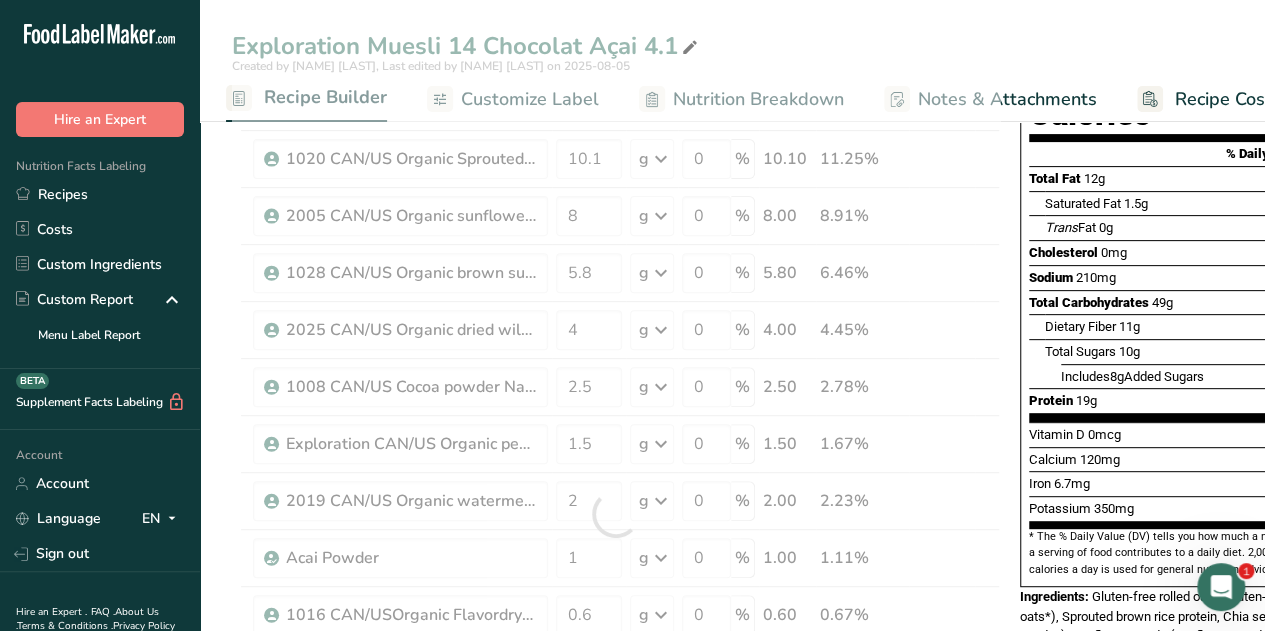 click on "Exploration Muesli 14 Chocolat Açai 4.1
Created by [NAME] [LAST], Last edited by [NAME] [LAST] on 2025-08-05
Recipe Setup                       Recipe Builder   Customize Label               Nutrition Breakdown               Notes & Attachments                 Recipe Costing
Add Ingredients
Manage Recipe         Delete Recipe           Duplicate Recipe             Scale Recipe             Save as Sub-Recipe   .a-a{fill:#347362;}.b-a{fill:#fff;}                               Nutrition Breakdown                 Recipe Card
NEW
Amino Acids Pattern Report           Activity History
Download
Choose your preferred label style
Standard FDA label
Standard FDA label
Tabular FDA label
Linear FDA label" at bounding box center (732, 864) 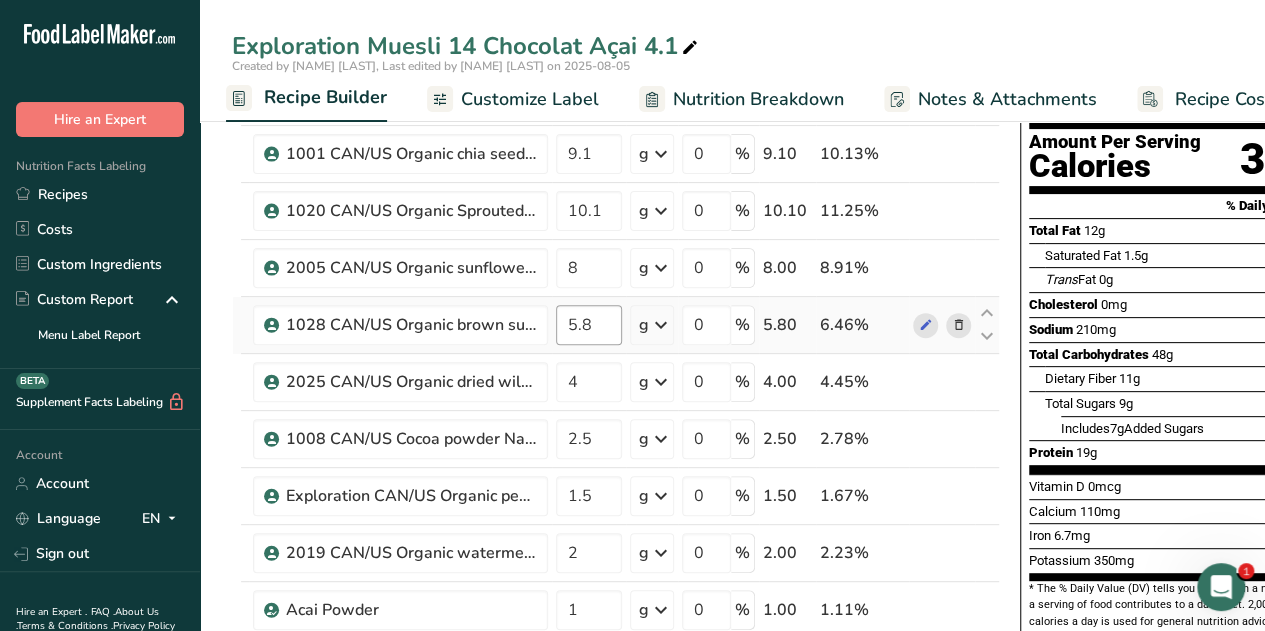 scroll, scrollTop: 205, scrollLeft: 0, axis: vertical 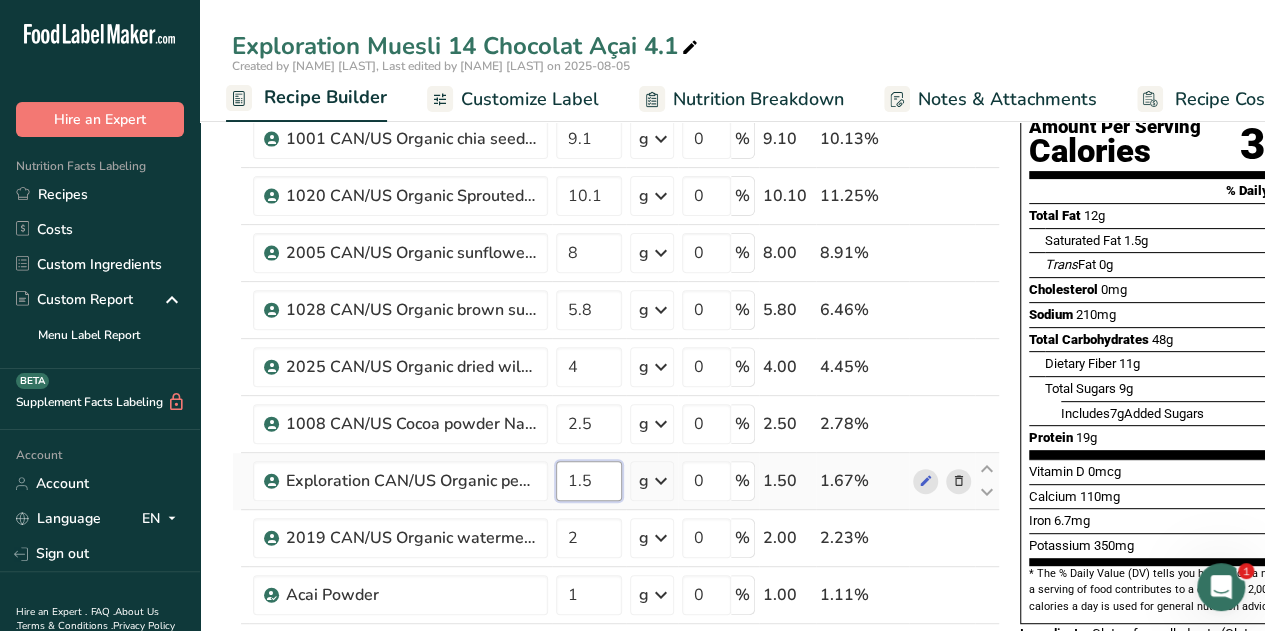 click on "1.5" at bounding box center [589, 481] 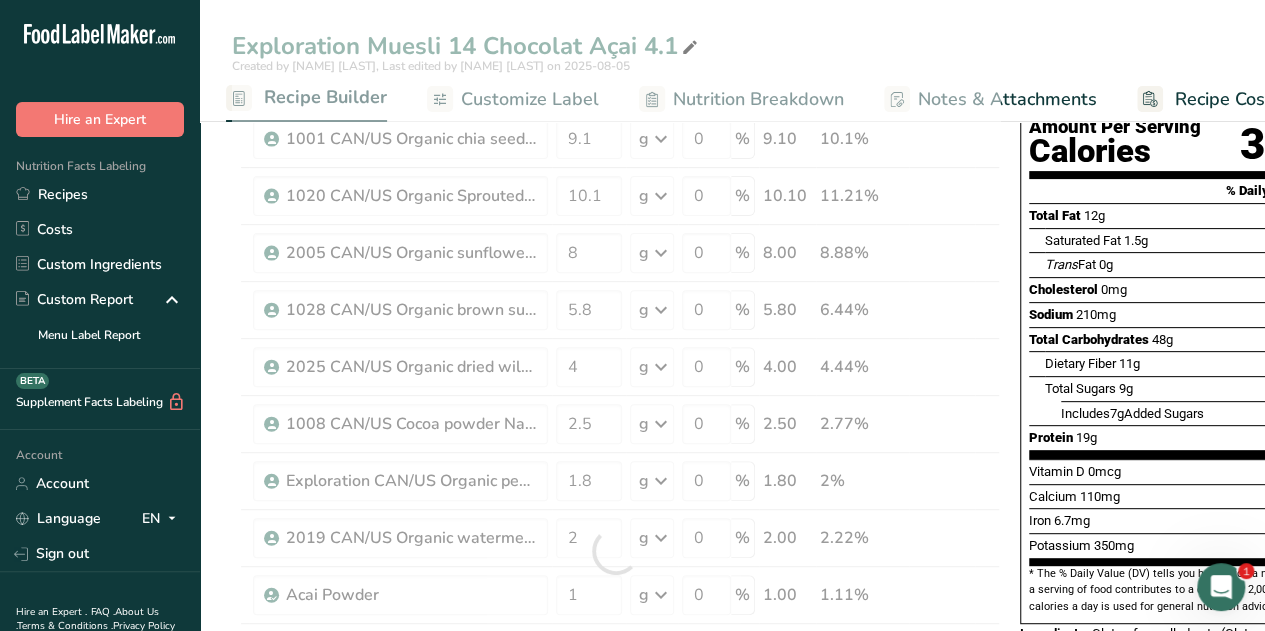 click on "Exploration Muesli 14 Chocolat Açai 4.1
Created by [NAME] [LAST], Last edited by [NAME] [LAST] on 2025-08-05
Recipe Setup                       Recipe Builder   Customize Label               Nutrition Breakdown               Notes & Attachments                 Recipe Costing
Add Ingredients
Manage Recipe         Delete Recipe           Duplicate Recipe             Scale Recipe             Save as Sub-Recipe   .a-a{fill:#347362;}.b-a{fill:#fff;}                               Nutrition Breakdown                 Recipe Card
NEW
Amino Acids Pattern Report           Activity History
Download
Choose your preferred label style
Standard FDA label
Standard FDA label
Tabular FDA label
Linear FDA label" at bounding box center [732, 901] 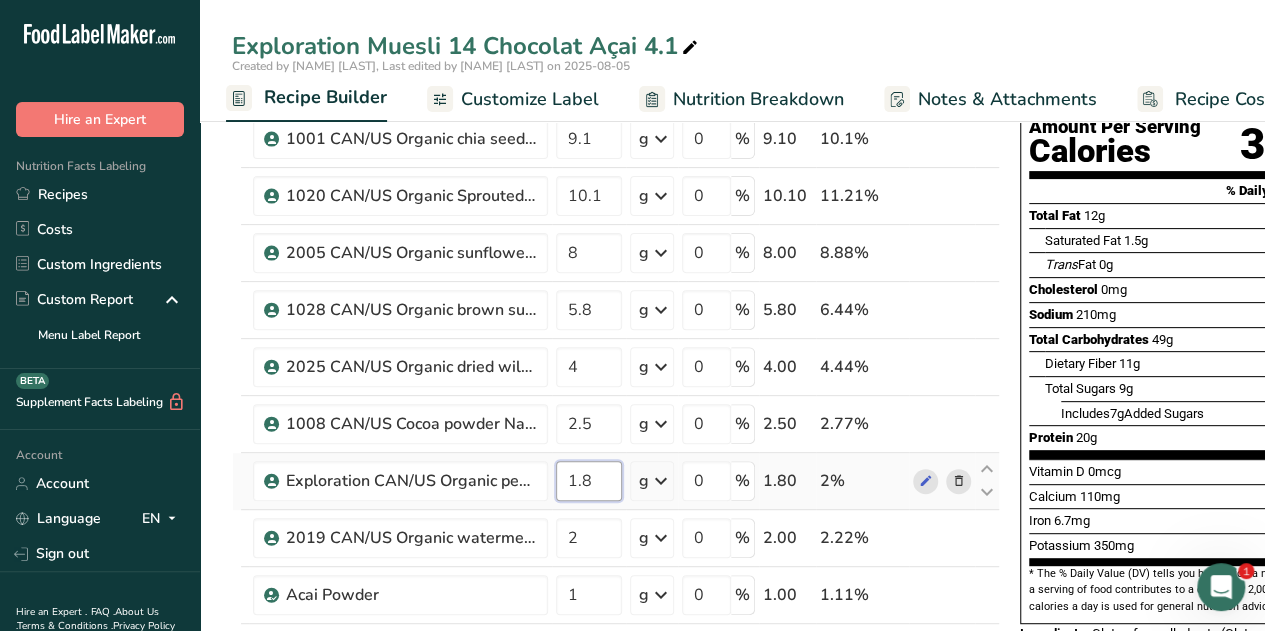 click on "1.8" at bounding box center (589, 481) 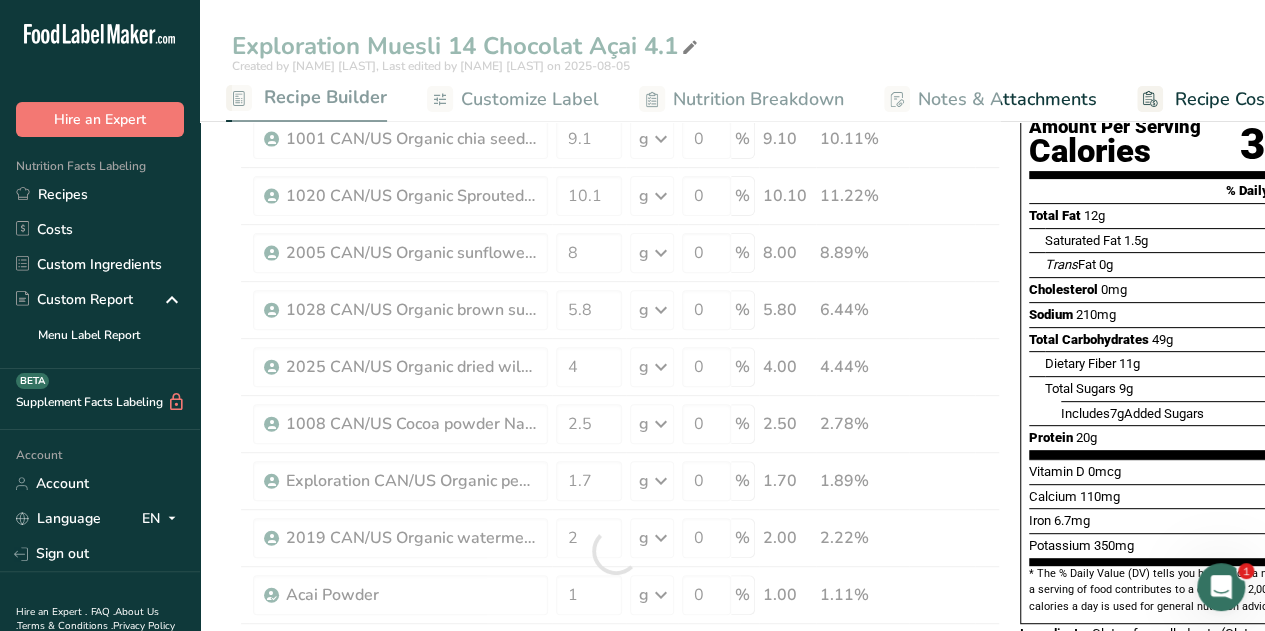 click on "Exploration Muesli 14 Chocolat Açai 4.1
Created by [NAME] [LAST], Last edited by [NAME] [LAST] on 2025-08-05
Recipe Setup                       Recipe Builder   Customize Label               Nutrition Breakdown               Notes & Attachments                 Recipe Costing
Add Ingredients
Manage Recipe         Delete Recipe           Duplicate Recipe             Scale Recipe             Save as Sub-Recipe   .a-a{fill:#347362;}.b-a{fill:#fff;}                               Nutrition Breakdown                 Recipe Card
NEW
Amino Acids Pattern Report           Activity History
Download
Choose your preferred label style
Standard FDA label
Standard FDA label
Tabular FDA label
Linear FDA label" at bounding box center [732, 901] 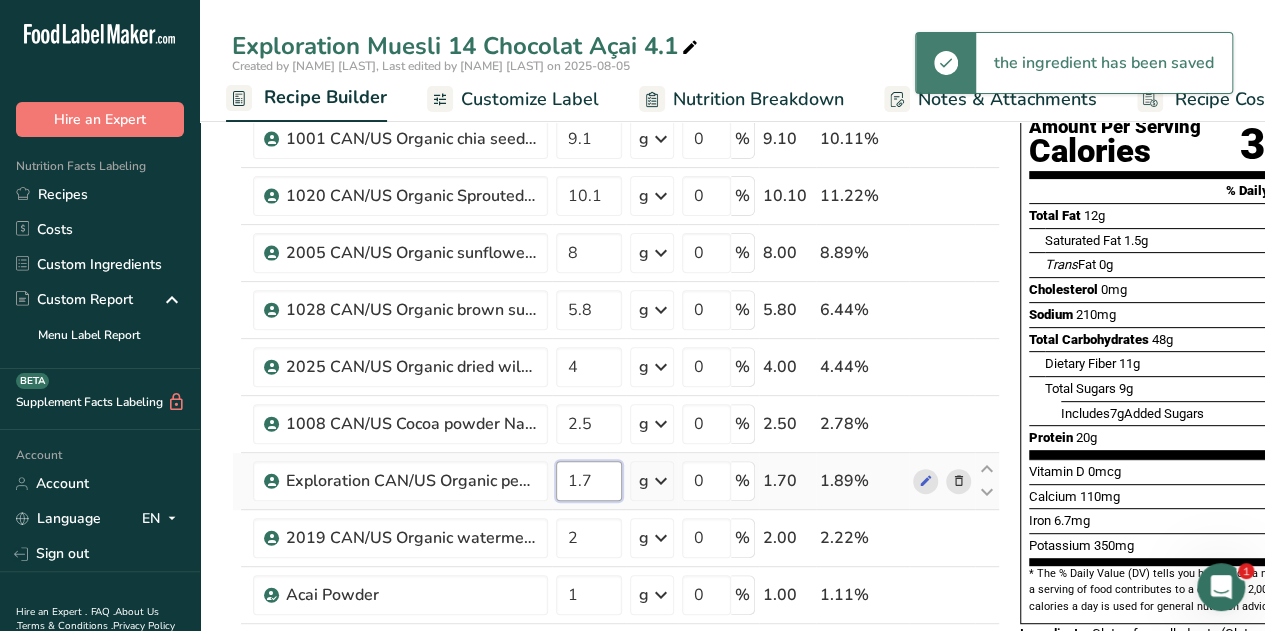 click on "1.7" at bounding box center [589, 481] 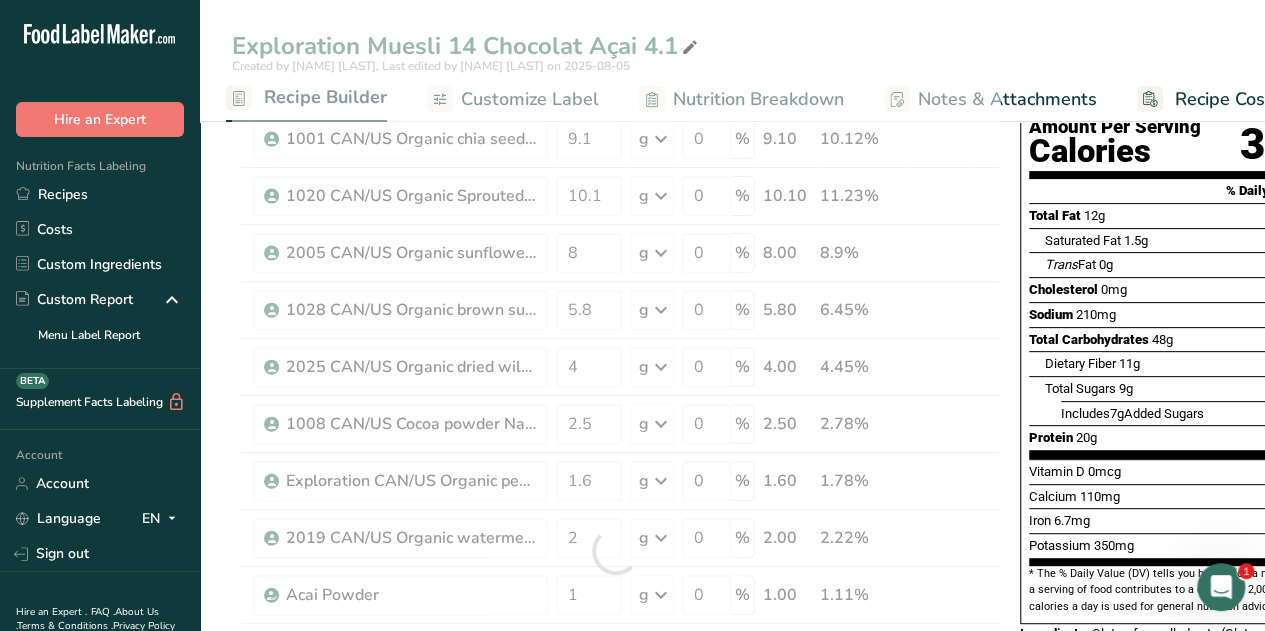 click on "Exploration Muesli 14 Chocolat Açai 4.1
Created by [NAME] [LAST], Last edited by [NAME] [LAST] on 2025-08-05
Recipe Setup                       Recipe Builder   Customize Label               Nutrition Breakdown               Notes & Attachments                 Recipe Costing
Add Ingredients
Manage Recipe         Delete Recipe           Duplicate Recipe             Scale Recipe             Save as Sub-Recipe   .a-a{fill:#347362;}.b-a{fill:#fff;}                               Nutrition Breakdown                 Recipe Card
NEW
Amino Acids Pattern Report           Activity History
Download
Choose your preferred label style
Standard FDA label
Standard FDA label
Tabular FDA label
Linear FDA label" at bounding box center [732, 901] 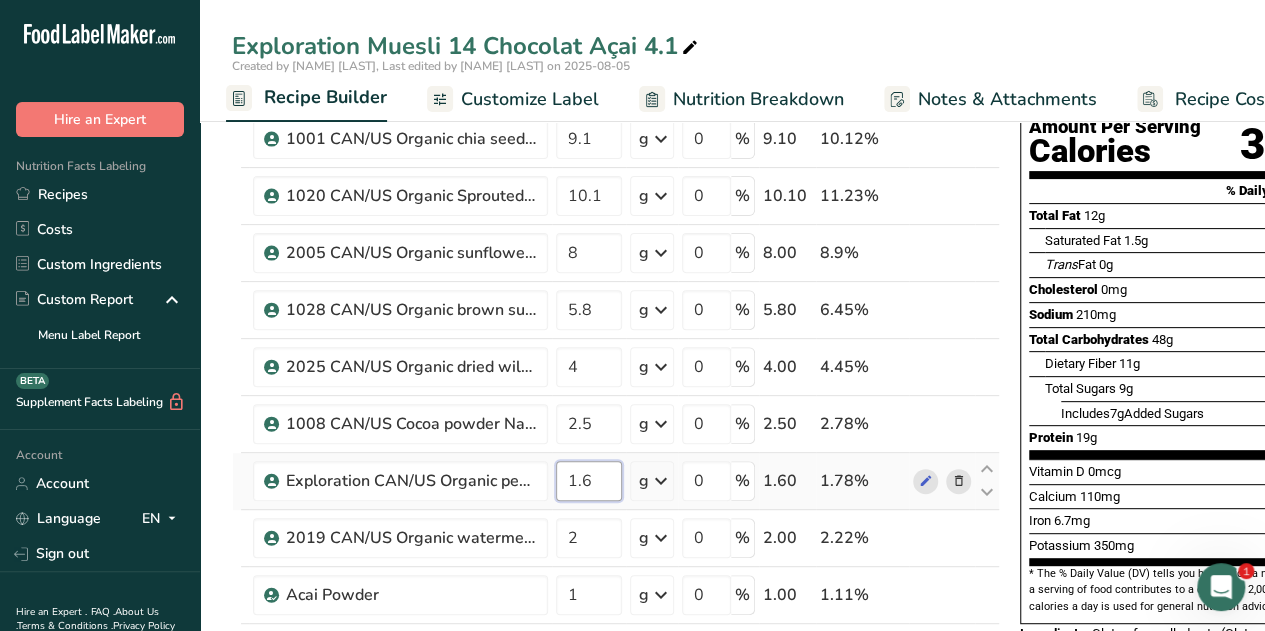 click on "1.6" at bounding box center [589, 481] 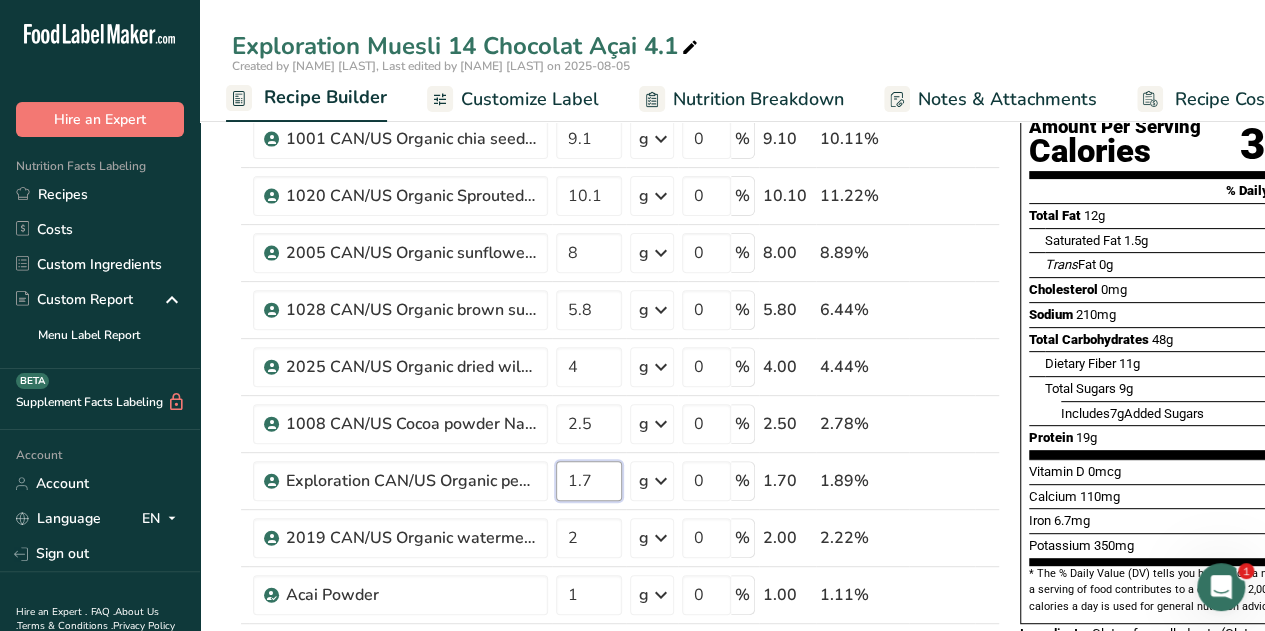 type on "1.7" 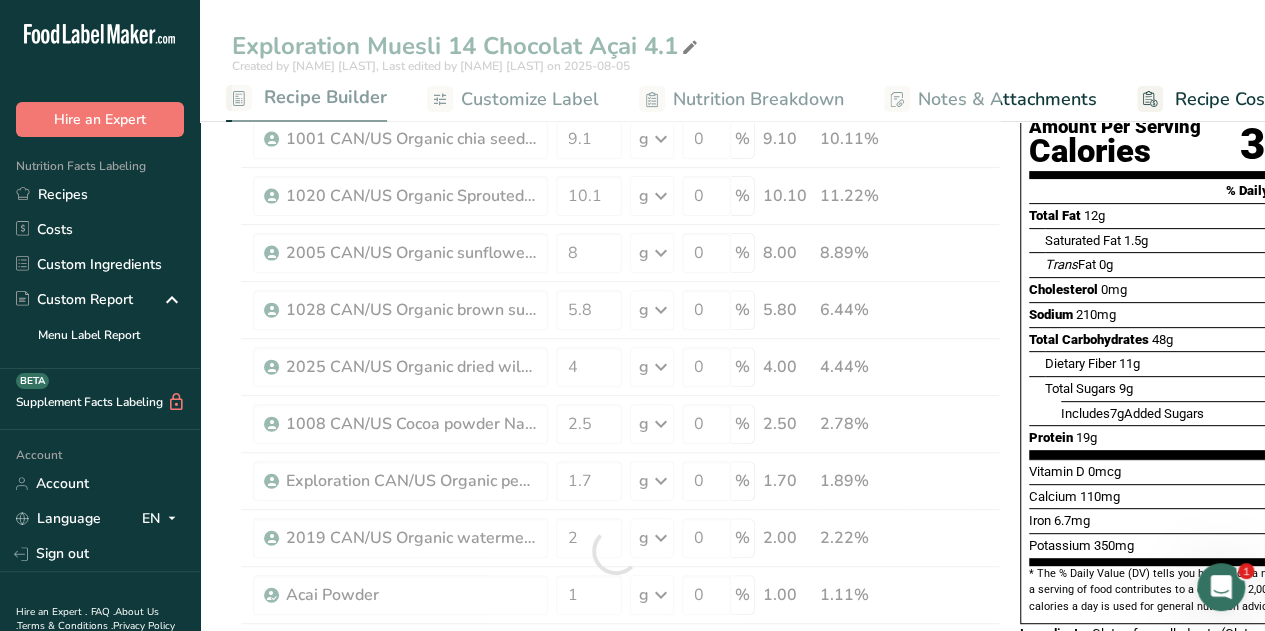 click on "Exploration Muesli 14 Chocolat Açai 4.1
Created by [NAME] [LAST], Last edited by [NAME] [LAST] on 2025-08-05
Recipe Setup                       Recipe Builder   Customize Label               Nutrition Breakdown               Notes & Attachments                 Recipe Costing
Add Ingredients
Manage Recipe         Delete Recipe           Duplicate Recipe             Scale Recipe             Save as Sub-Recipe   .a-a{fill:#347362;}.b-a{fill:#fff;}                               Nutrition Breakdown                 Recipe Card
NEW
Amino Acids Pattern Report           Activity History
Download
Choose your preferred label style
Standard FDA label
Standard FDA label
Tabular FDA label
Linear FDA label" at bounding box center [732, 901] 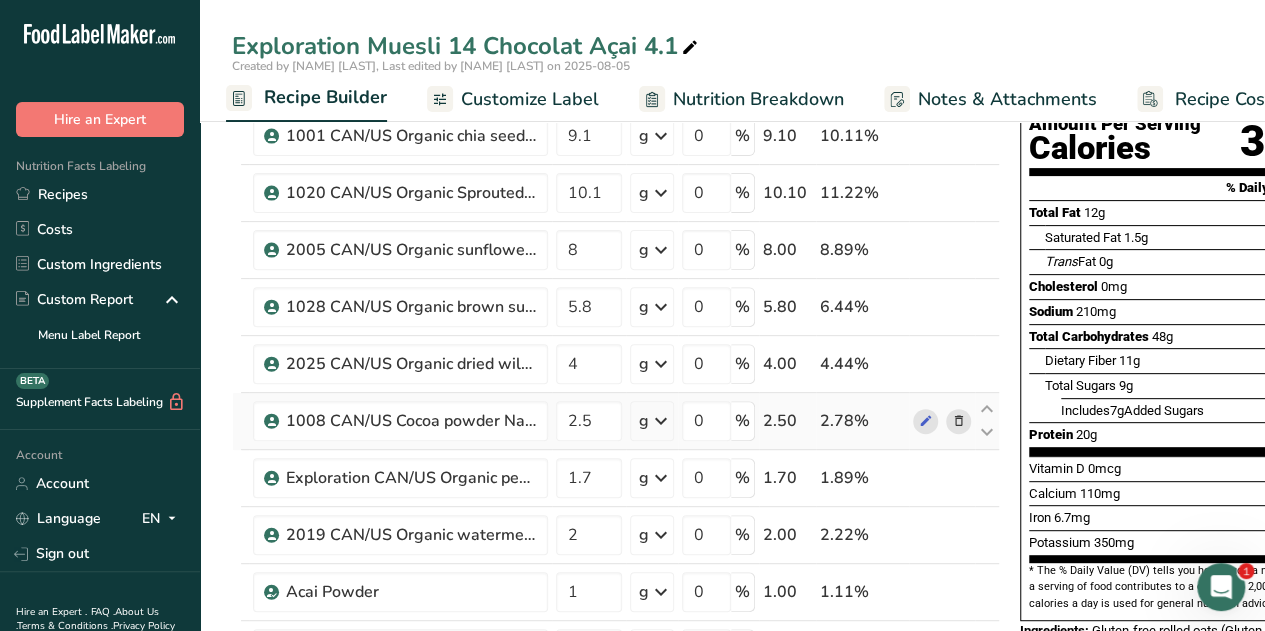 scroll, scrollTop: 207, scrollLeft: 0, axis: vertical 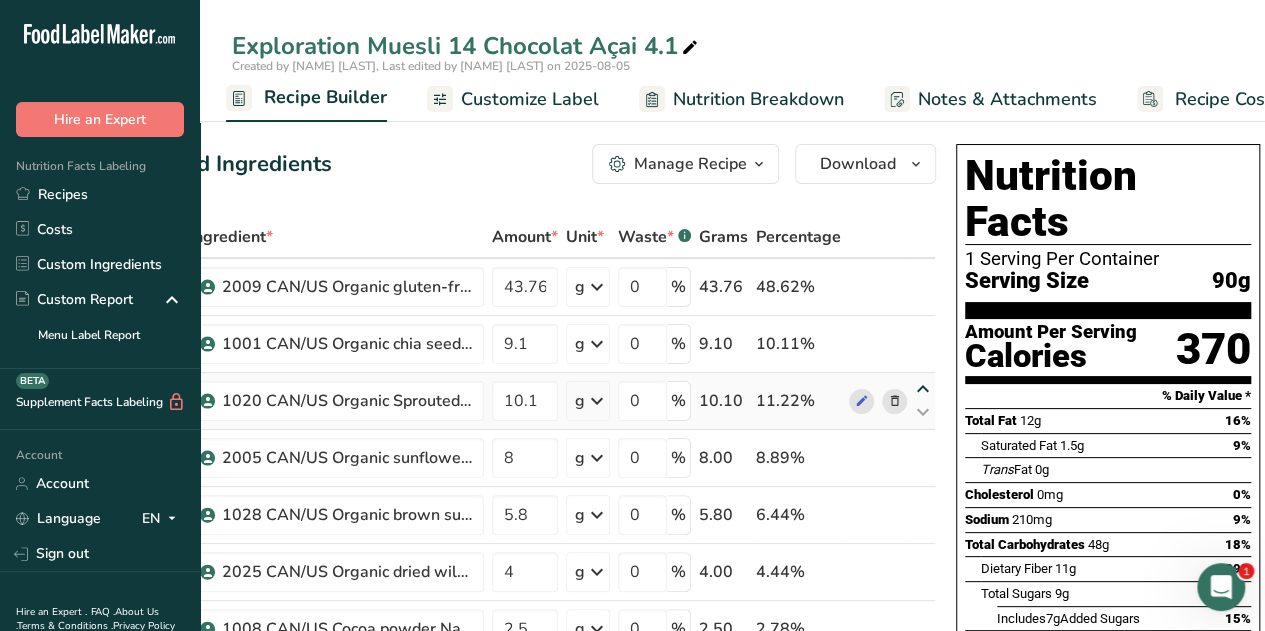 click at bounding box center [923, 389] 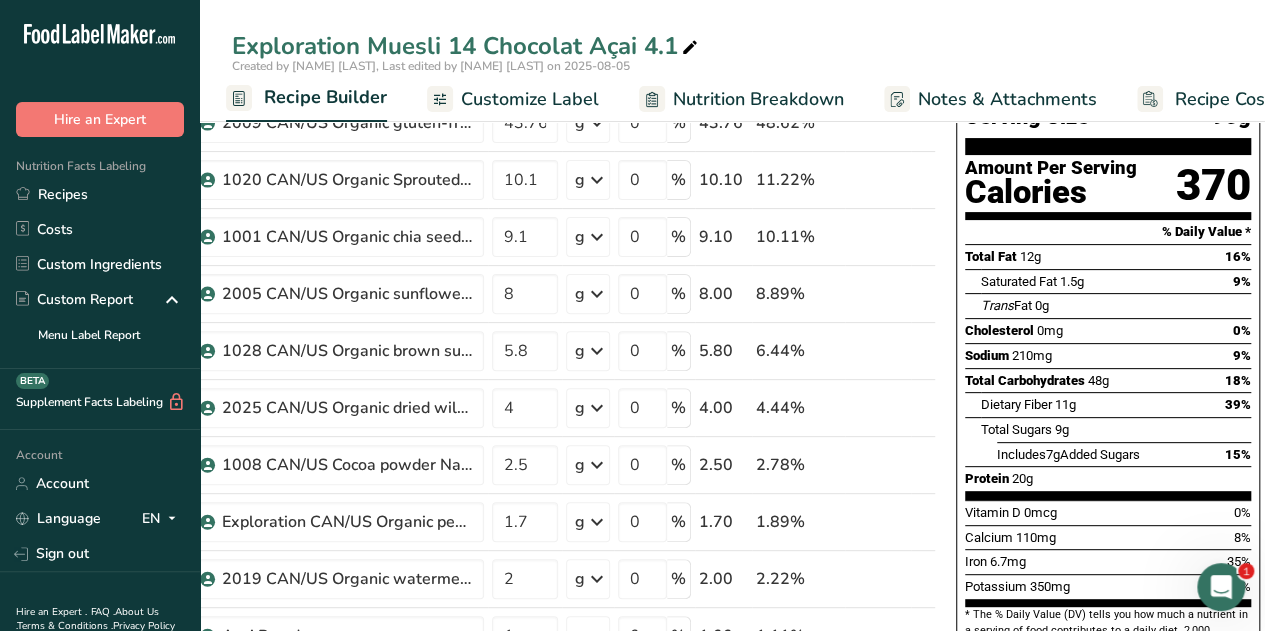 scroll, scrollTop: 0, scrollLeft: 0, axis: both 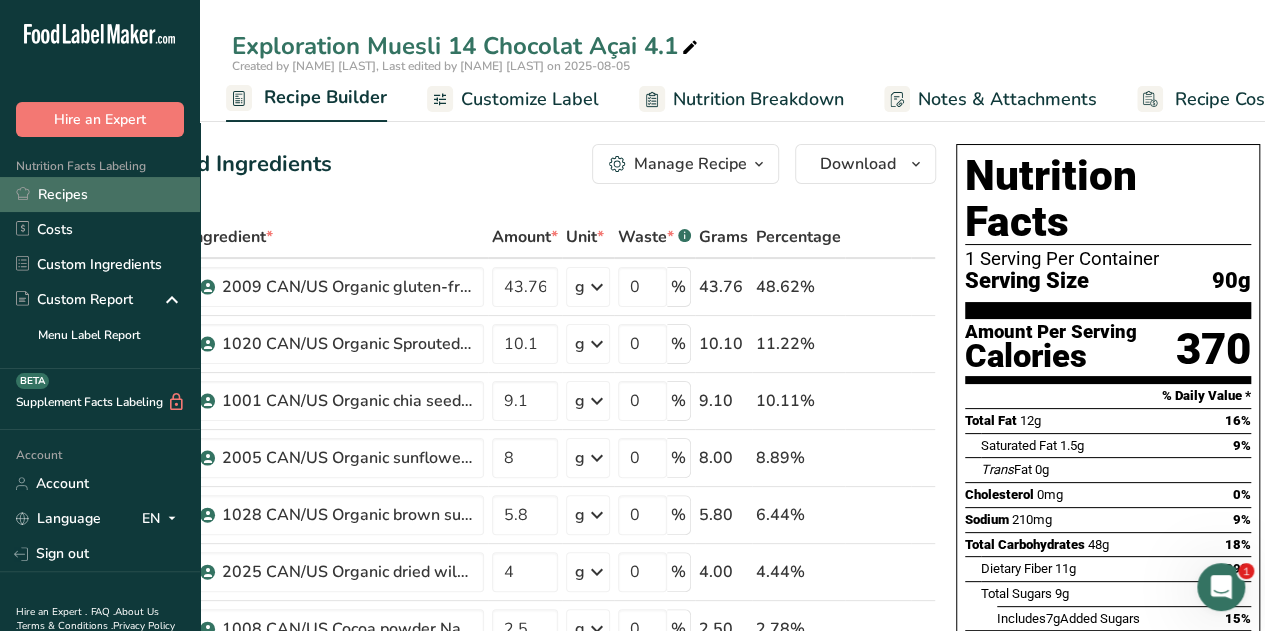 click on "Recipes" at bounding box center [100, 194] 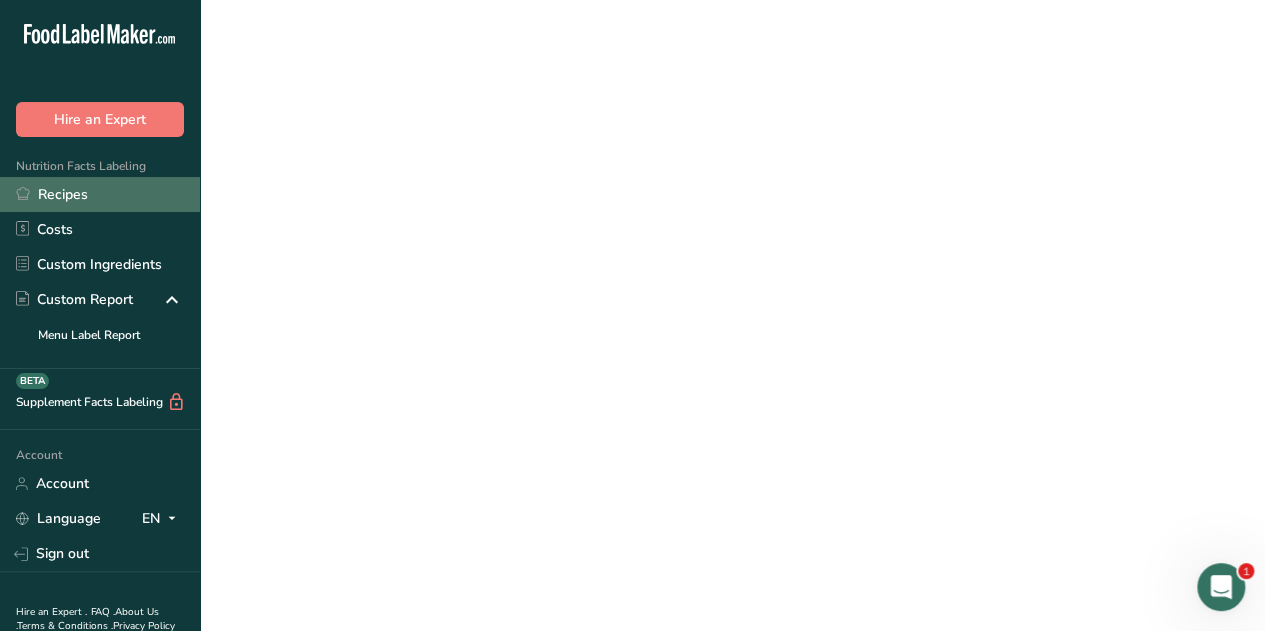 scroll, scrollTop: 0, scrollLeft: 0, axis: both 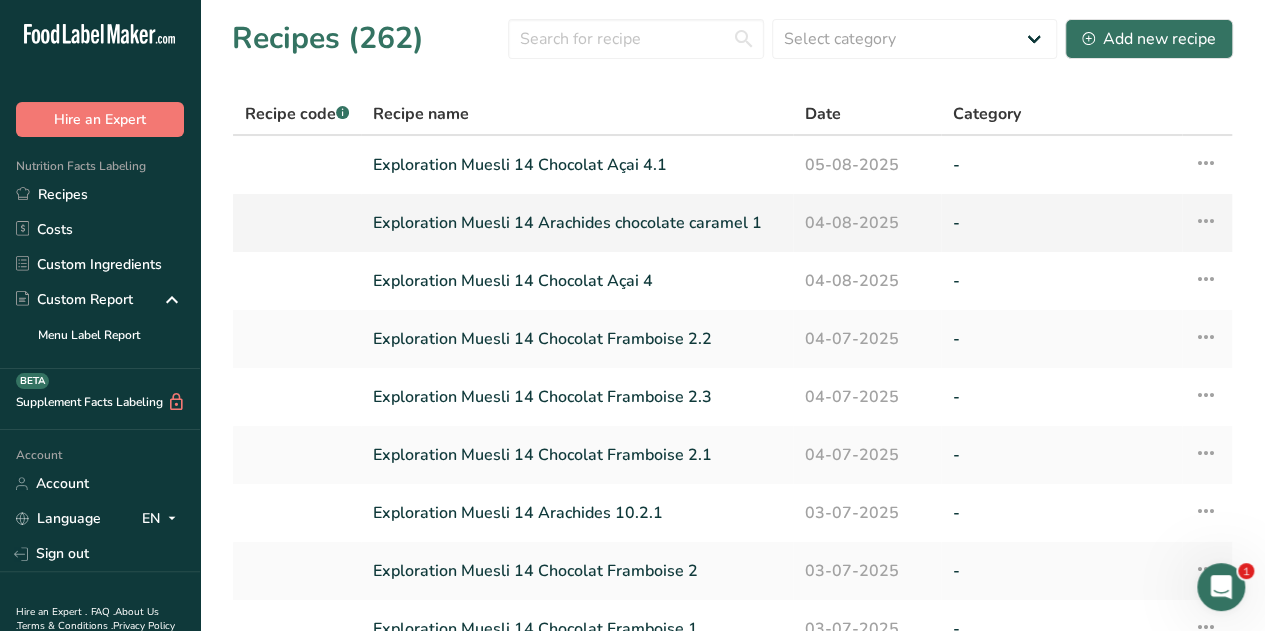 click on "Exploration Muesli 14 Arachides chocolate caramel 1" at bounding box center [577, 223] 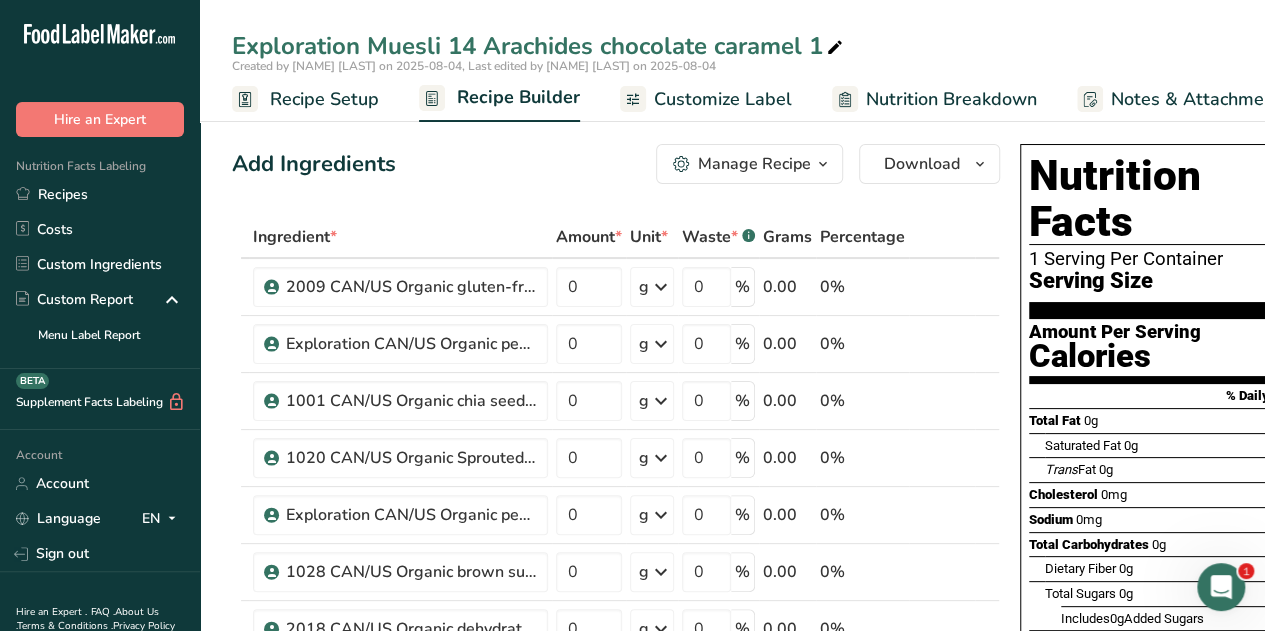 click on "Exploration Muesli 14 Arachides chocolate caramel 1" at bounding box center (539, 46) 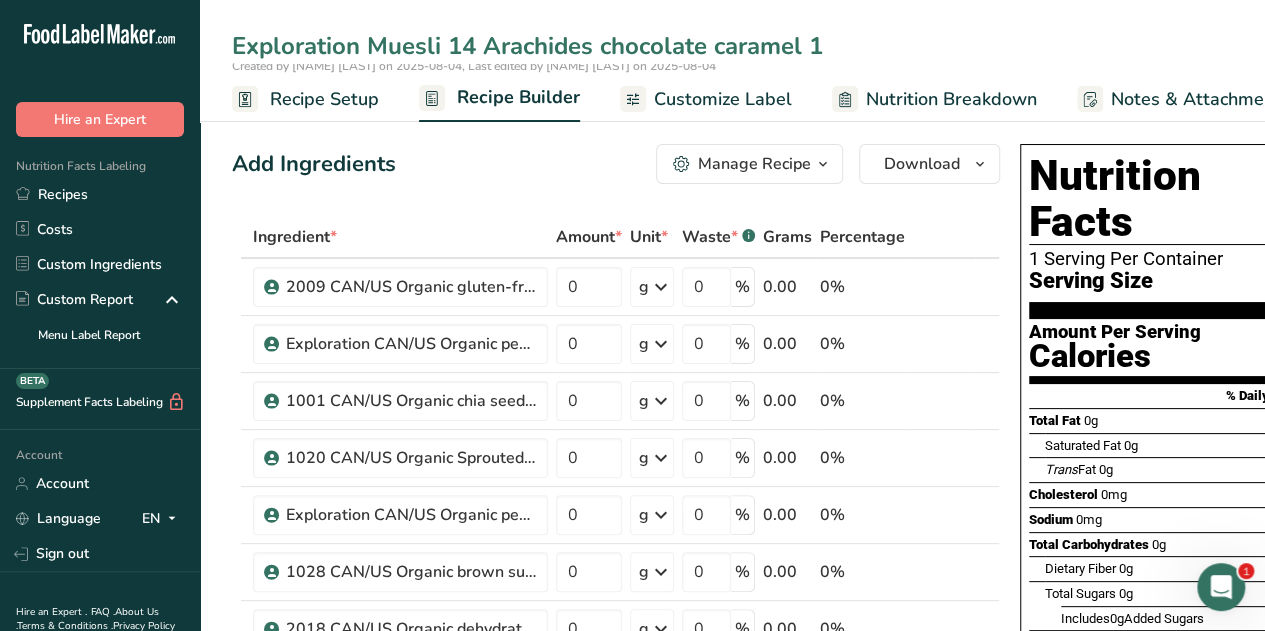 click on "Exploration Muesli 14 Arachides chocolate caramel 1" at bounding box center (732, 46) 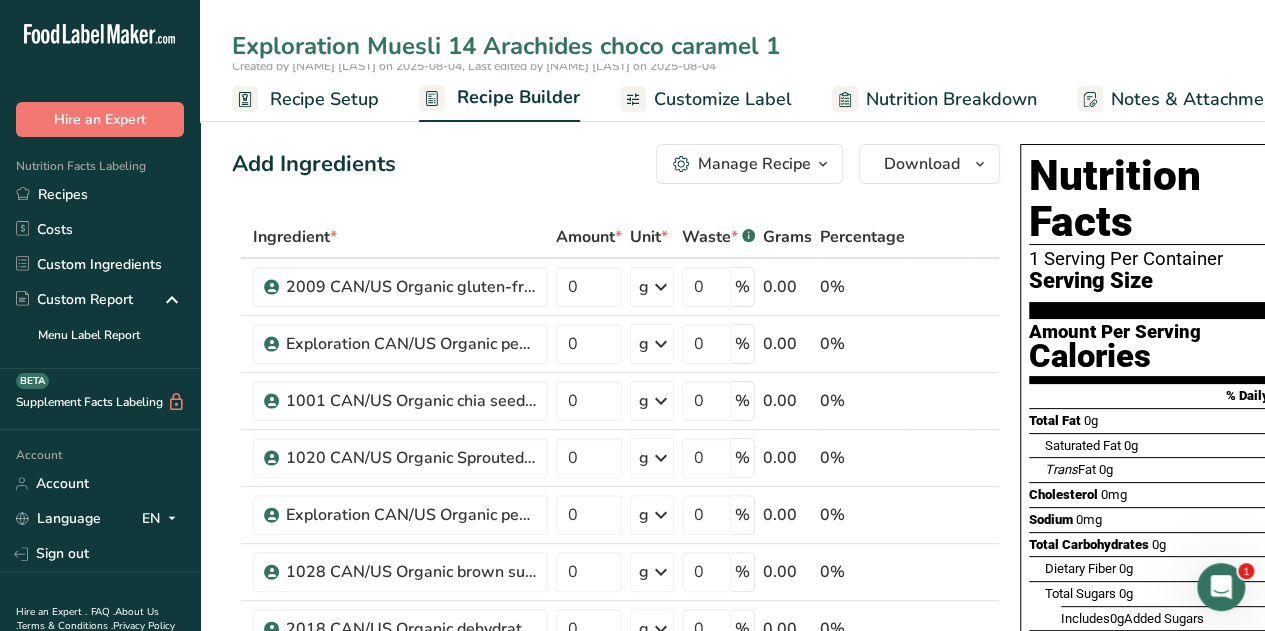 type on "Exploration Muesli 14 Arachides choco caramel 1" 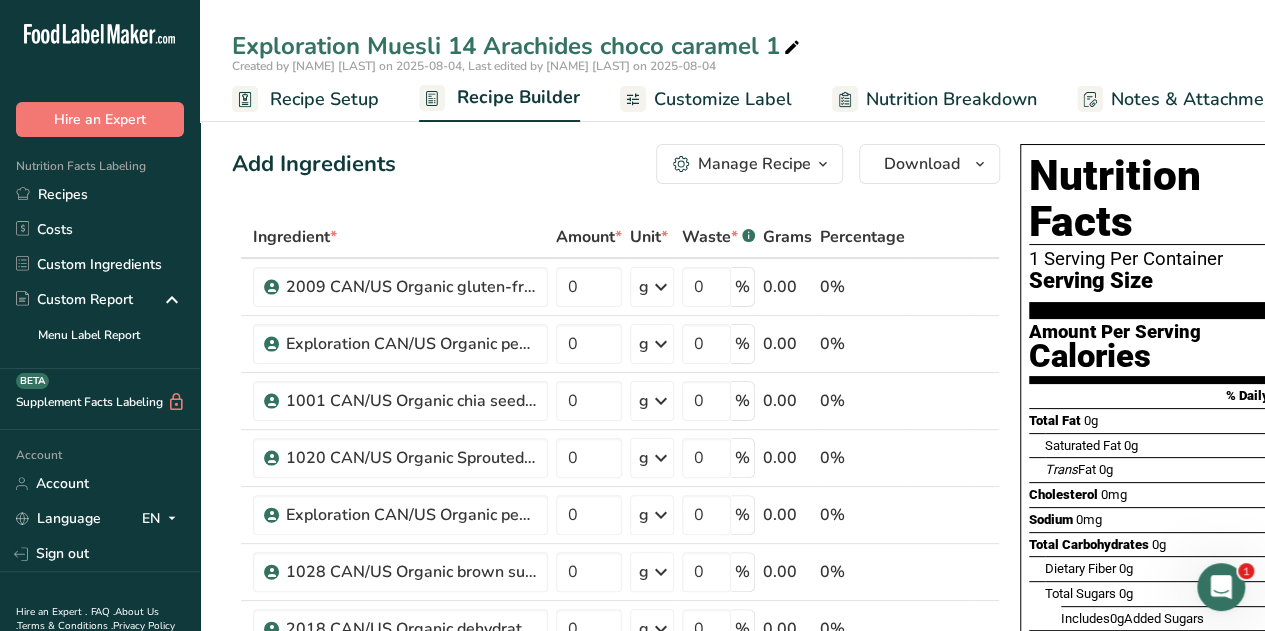 click at bounding box center (823, 164) 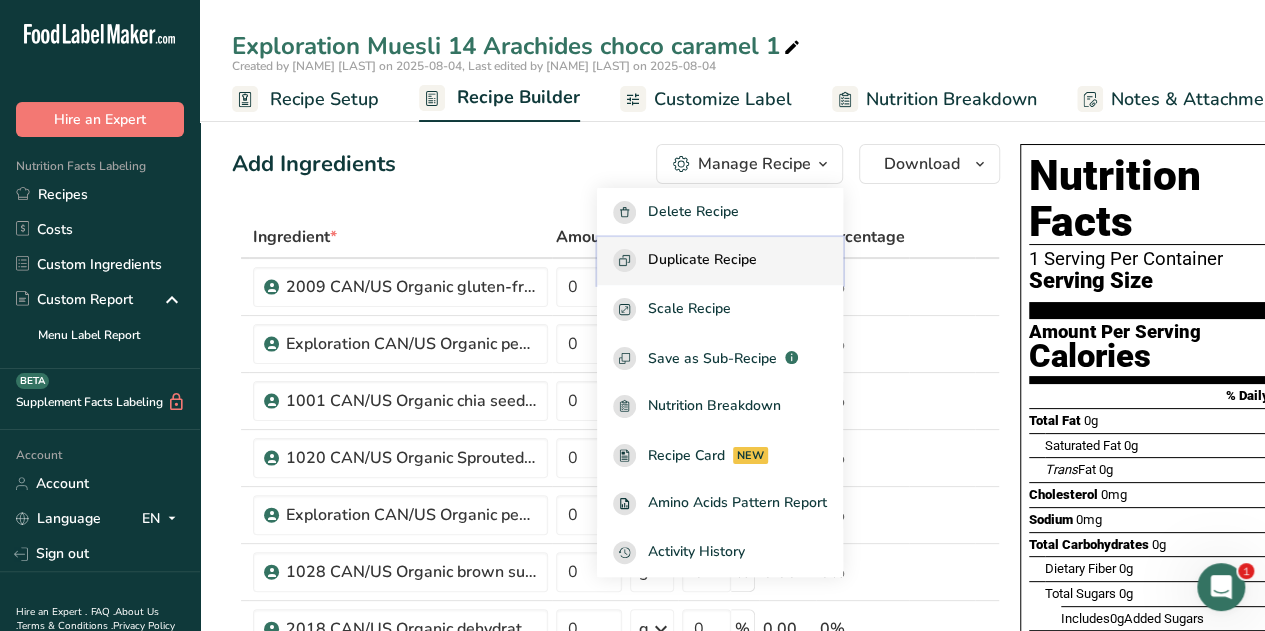 click on "Duplicate Recipe" at bounding box center [702, 260] 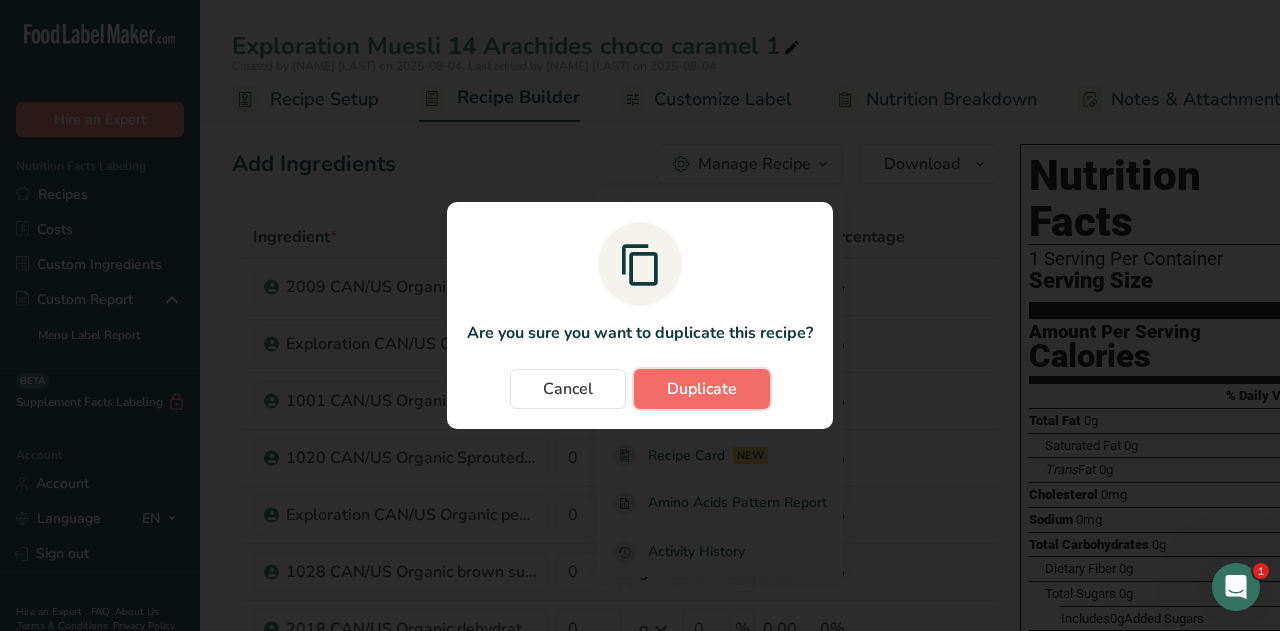 click on "Duplicate" at bounding box center [702, 389] 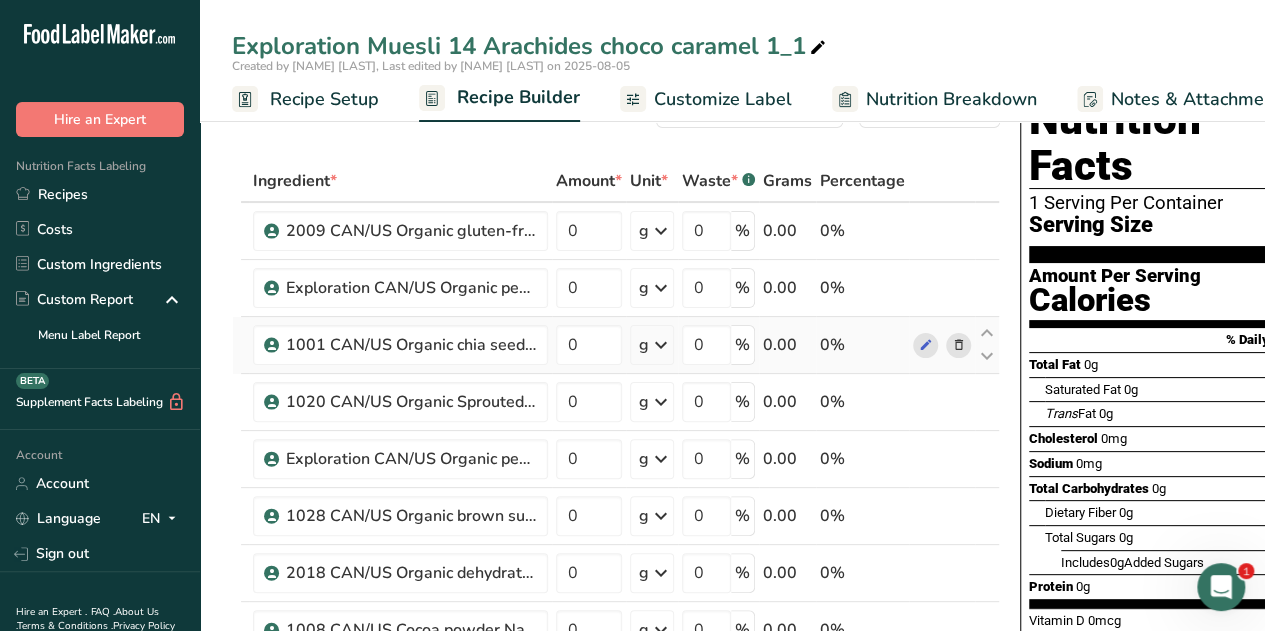 scroll, scrollTop: 0, scrollLeft: 0, axis: both 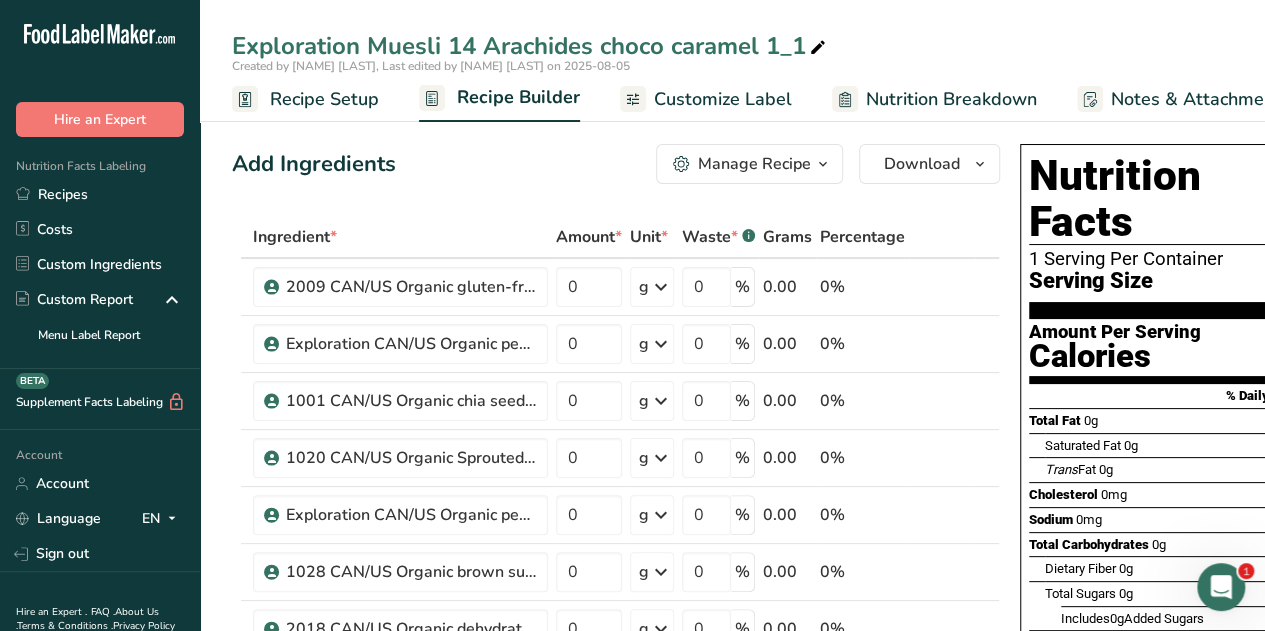 click at bounding box center [823, 164] 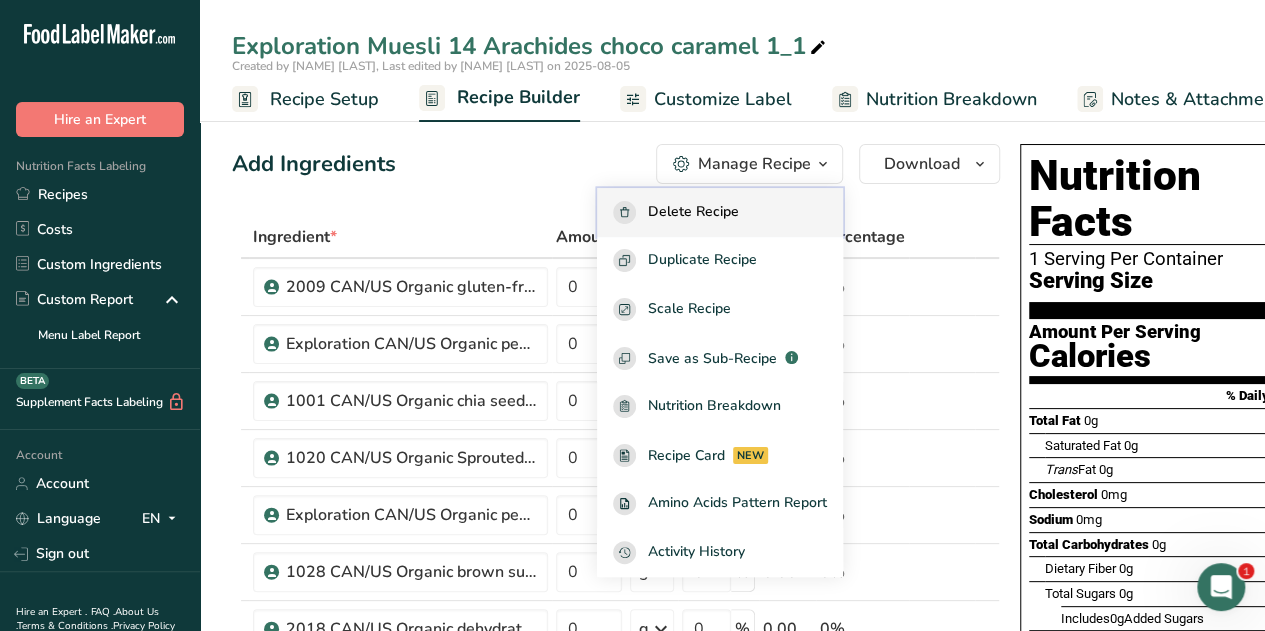 click on "Delete Recipe" at bounding box center (693, 212) 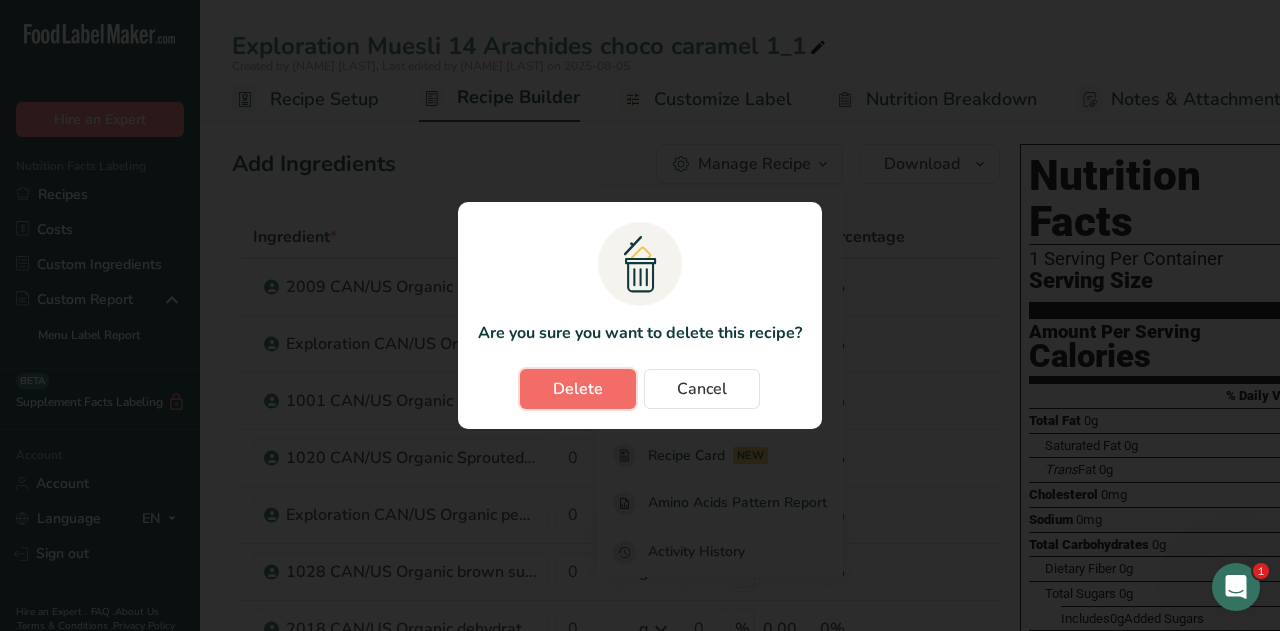 click on "Delete" at bounding box center (578, 389) 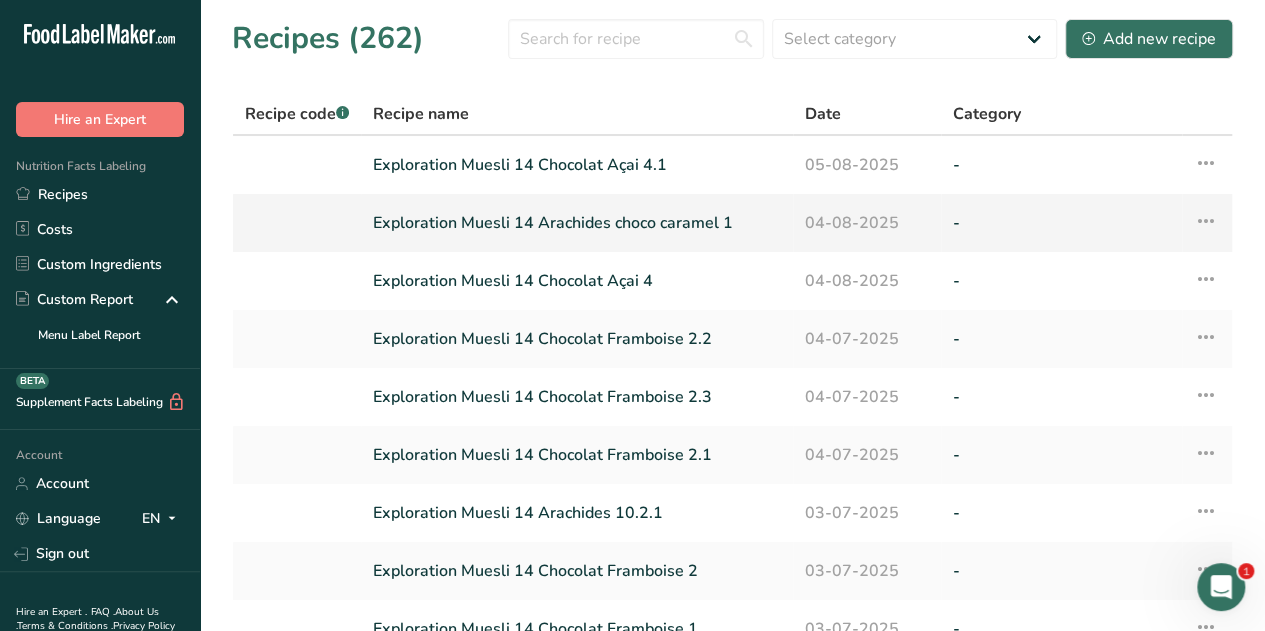 click on "Exploration Muesli 14 Arachides choco caramel 1" at bounding box center [577, 223] 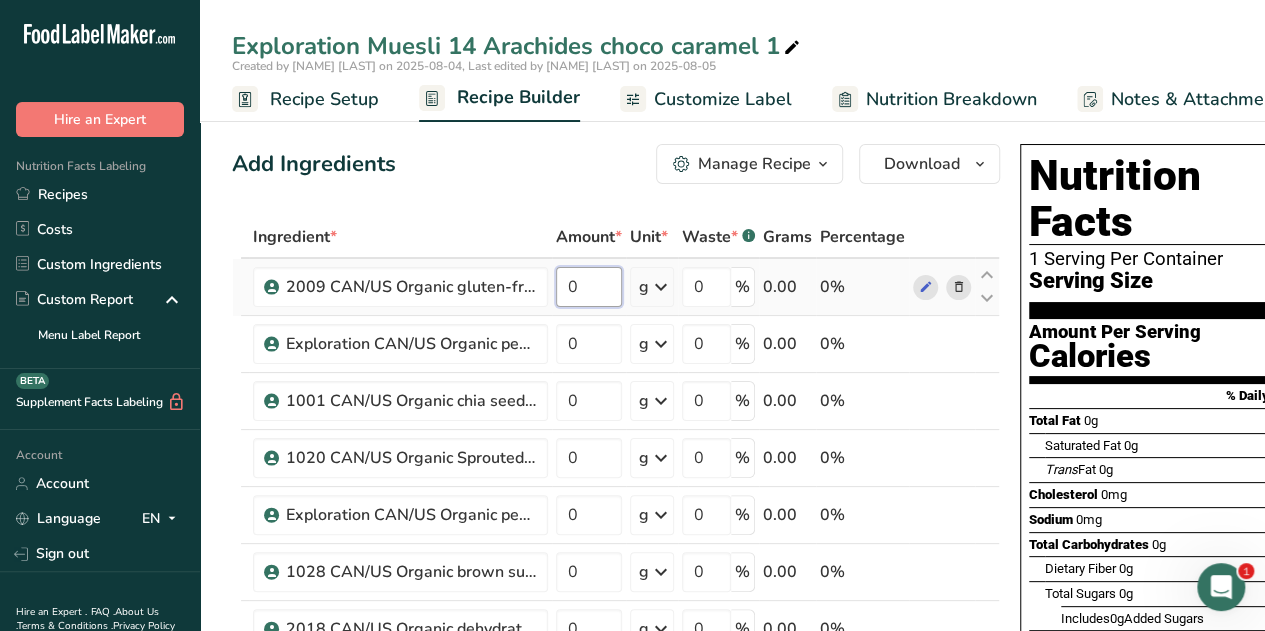 click on "0" at bounding box center (589, 287) 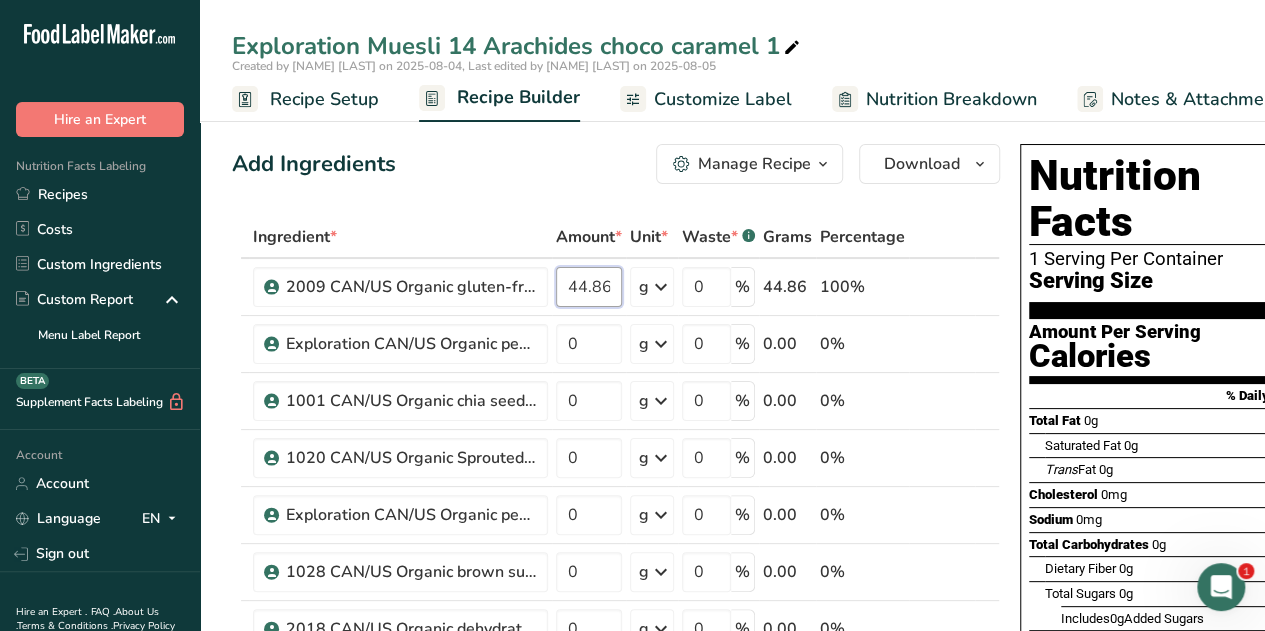 type on "44.86" 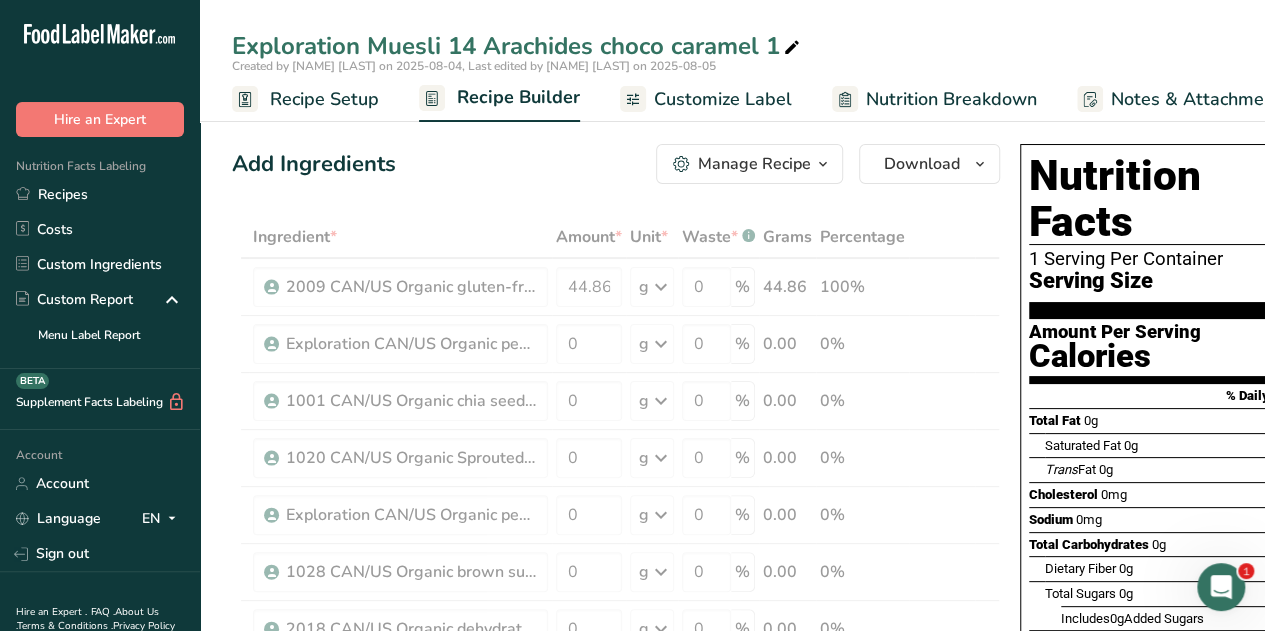 click on "Add Ingredients
Manage Recipe         Delete Recipe           Duplicate Recipe             Scale Recipe             Save as Sub-Recipe   .a-a{fill:#347362;}.b-a{fill:#fff;}                               Nutrition Breakdown                 Recipe Card
NEW
Amino Acids Pattern Report           Activity History
Download
Choose your preferred label style
Standard FDA label
Standard FDA label
The most common format for nutrition facts labels in compliance with the FDA's typeface, style and requirements
Tabular FDA label
A label format compliant with the FDA regulations presented in a tabular (horizontal) display.
Linear FDA label
A simple linear display for small sized packages.
Simplified FDA label" at bounding box center [622, 1028] 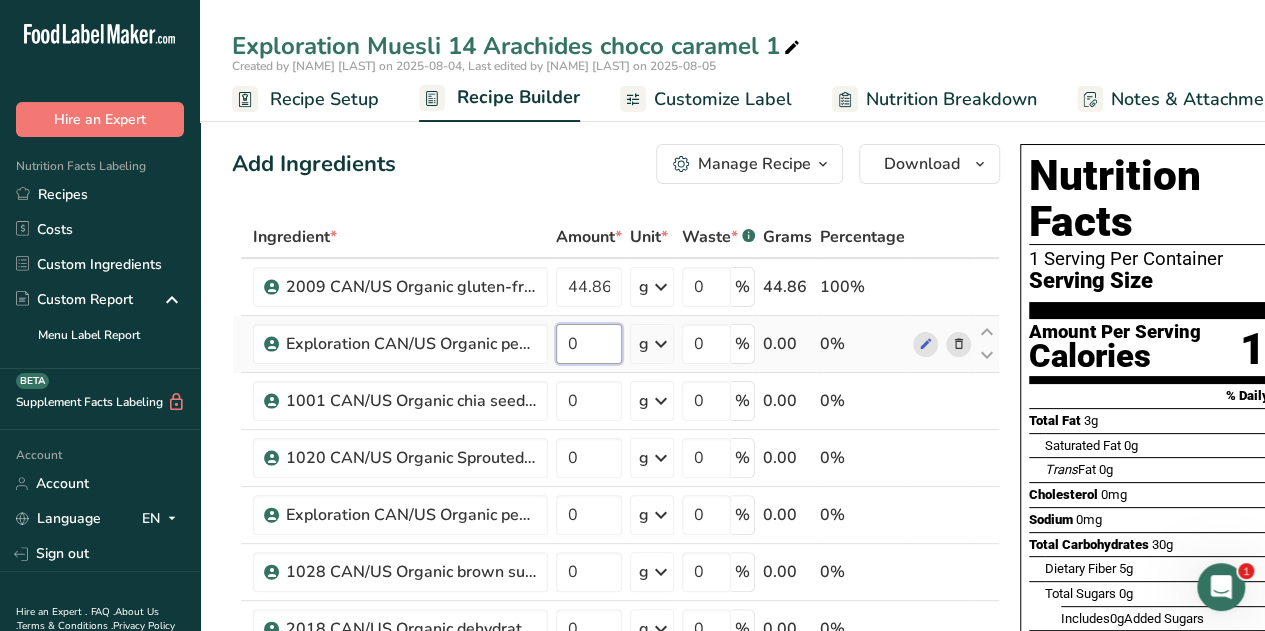 click on "0" at bounding box center [589, 344] 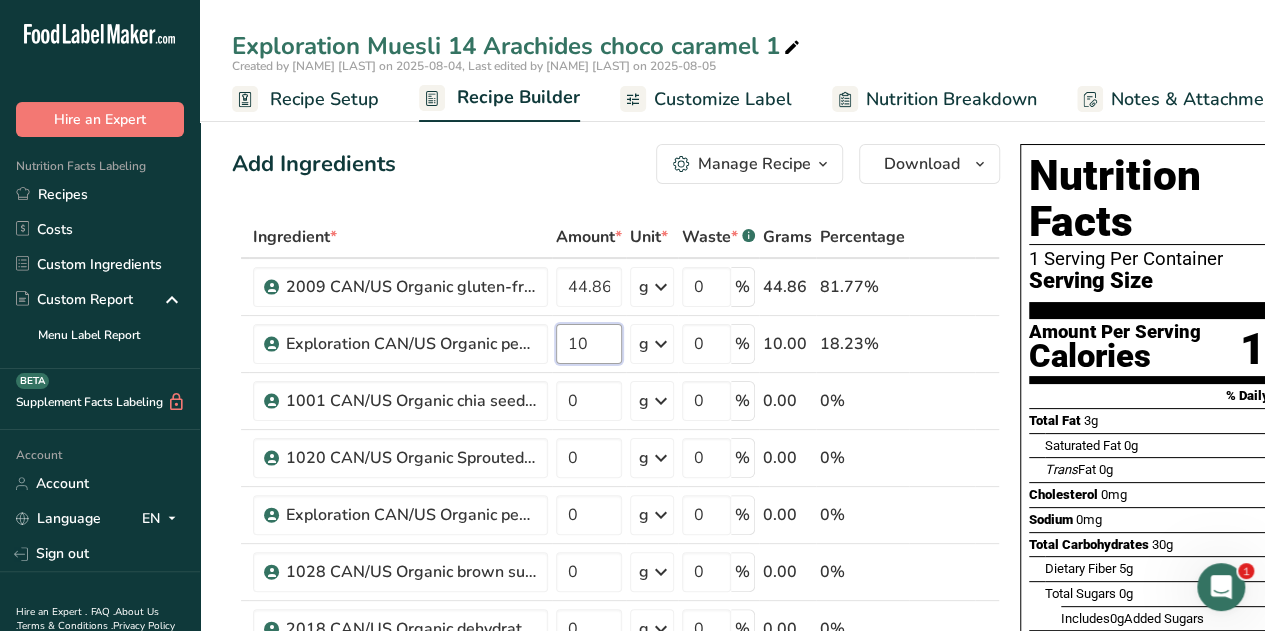 type on "10" 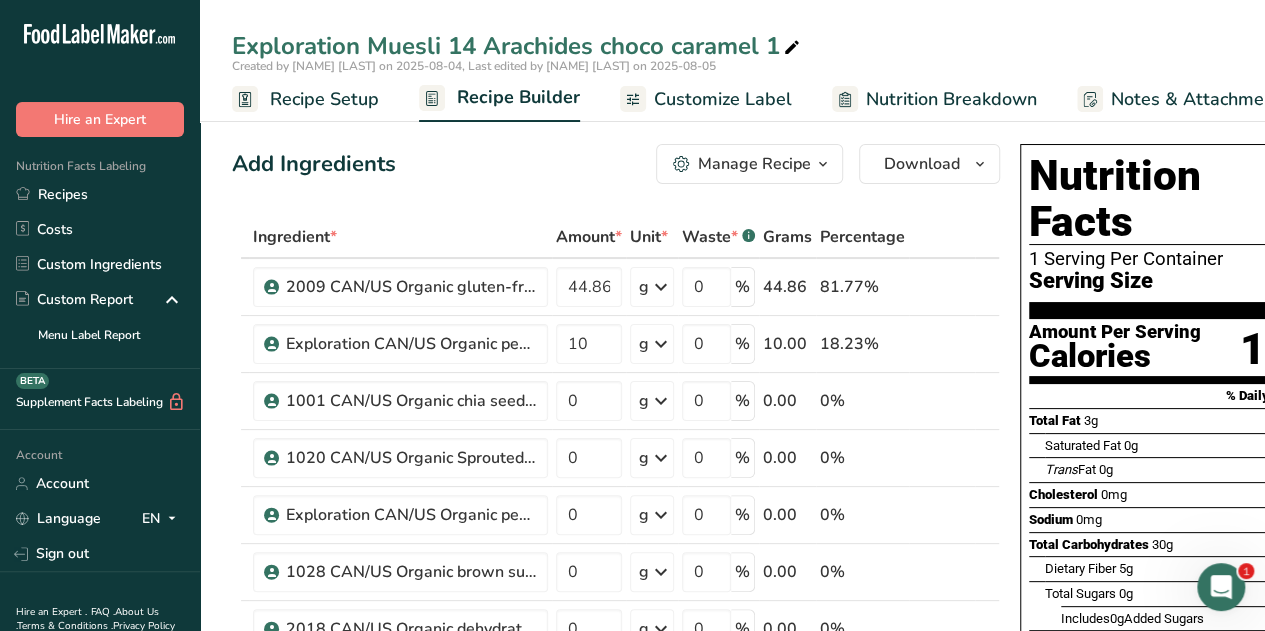 click on "Add Ingredients
Manage Recipe         Delete Recipe           Duplicate Recipe             Scale Recipe             Save as Sub-Recipe   .a-a{fill:#347362;}.b-a{fill:#fff;}                               Nutrition Breakdown                 Recipe Card
NEW
Amino Acids Pattern Report           Activity History
Download
Choose your preferred label style
Standard FDA label
Standard FDA label
The most common format for nutrition facts labels in compliance with the FDA's typeface, style and requirements
Tabular FDA label
A label format compliant with the FDA regulations presented in a tabular (horizontal) display.
Linear FDA label
A simple linear display for small sized packages.
Simplified FDA label" at bounding box center (622, 1049) 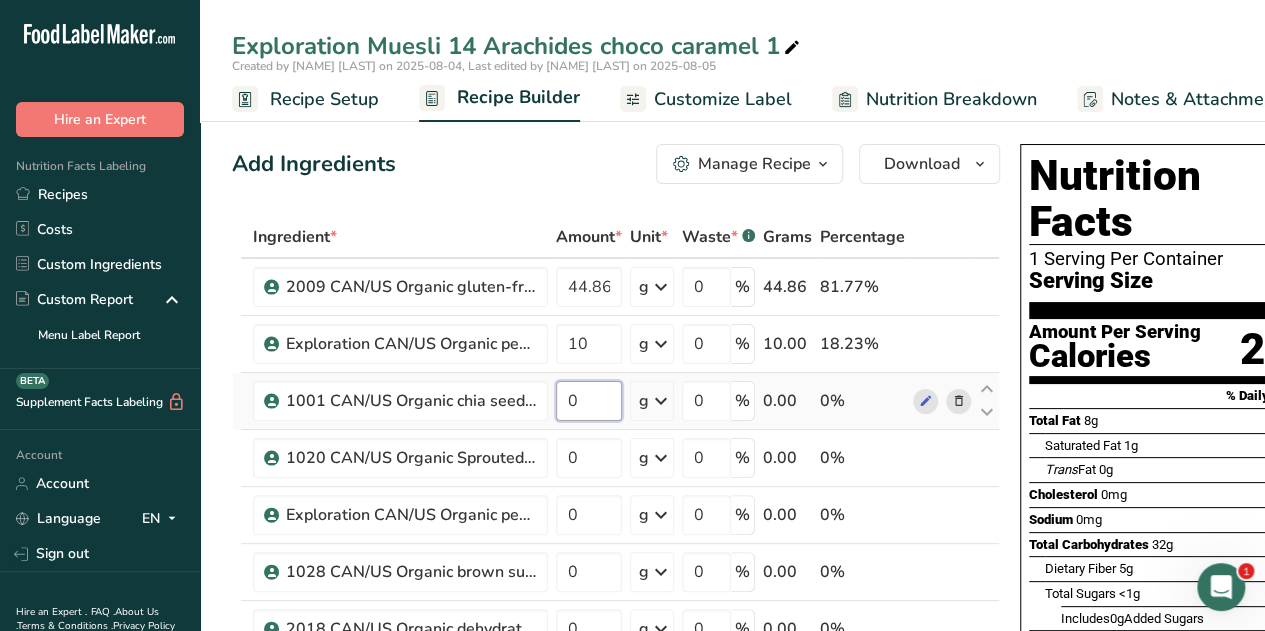 click on "0" at bounding box center (589, 401) 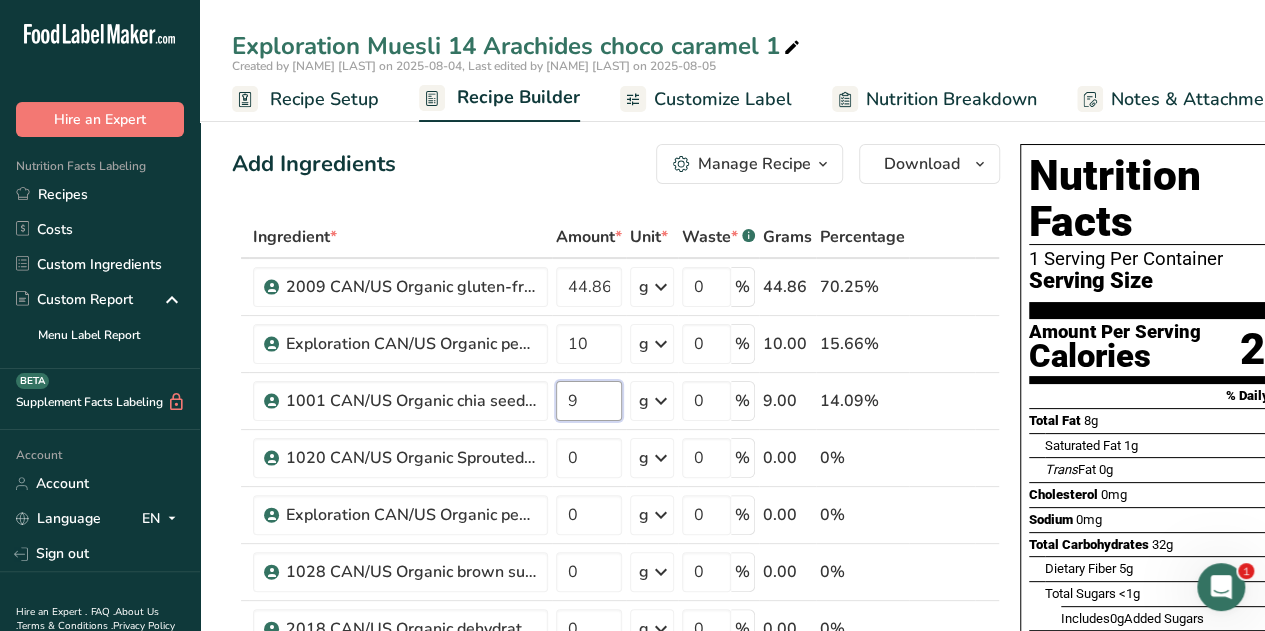 type on "9" 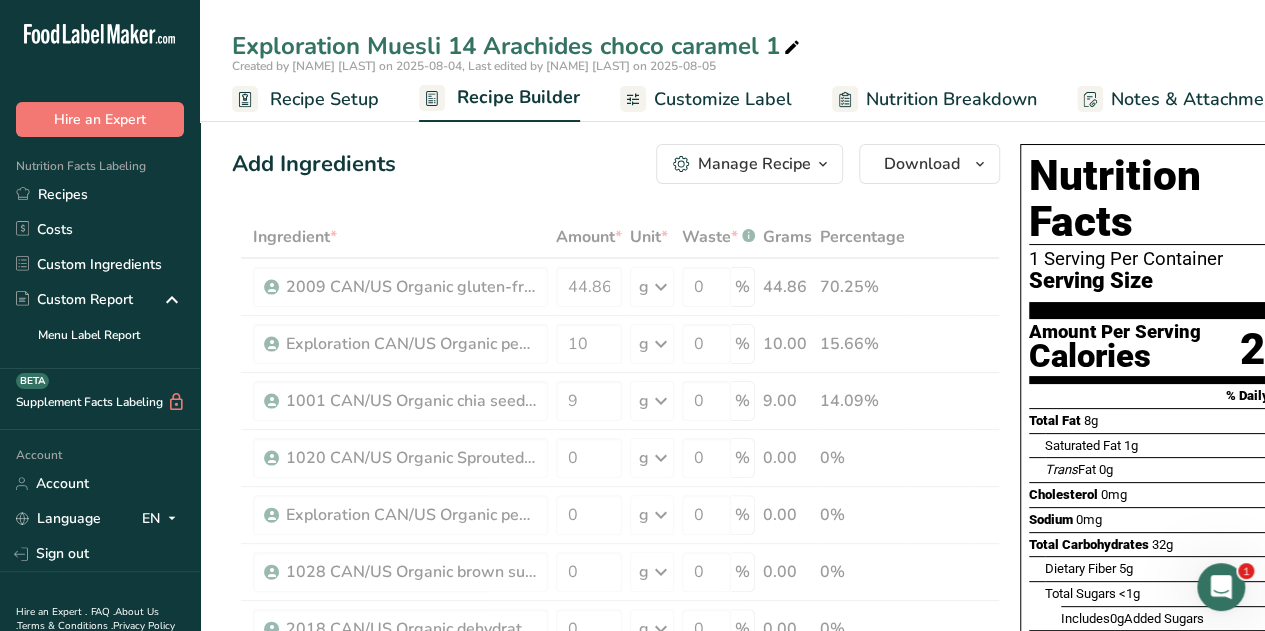 click on "Add Ingredients
Manage Recipe         Delete Recipe           Duplicate Recipe             Scale Recipe             Save as Sub-Recipe   .a-a{fill:#347362;}.b-a{fill:#fff;}                               Nutrition Breakdown                 Recipe Card
NEW
Amino Acids Pattern Report           Activity History
Download
Choose your preferred label style
Standard FDA label
Standard FDA label
The most common format for nutrition facts labels in compliance with the FDA's typeface, style and requirements
Tabular FDA label
A label format compliant with the FDA regulations presented in a tabular (horizontal) display.
Linear FDA label
A simple linear display for small sized packages.
Simplified FDA label" at bounding box center (622, 1049) 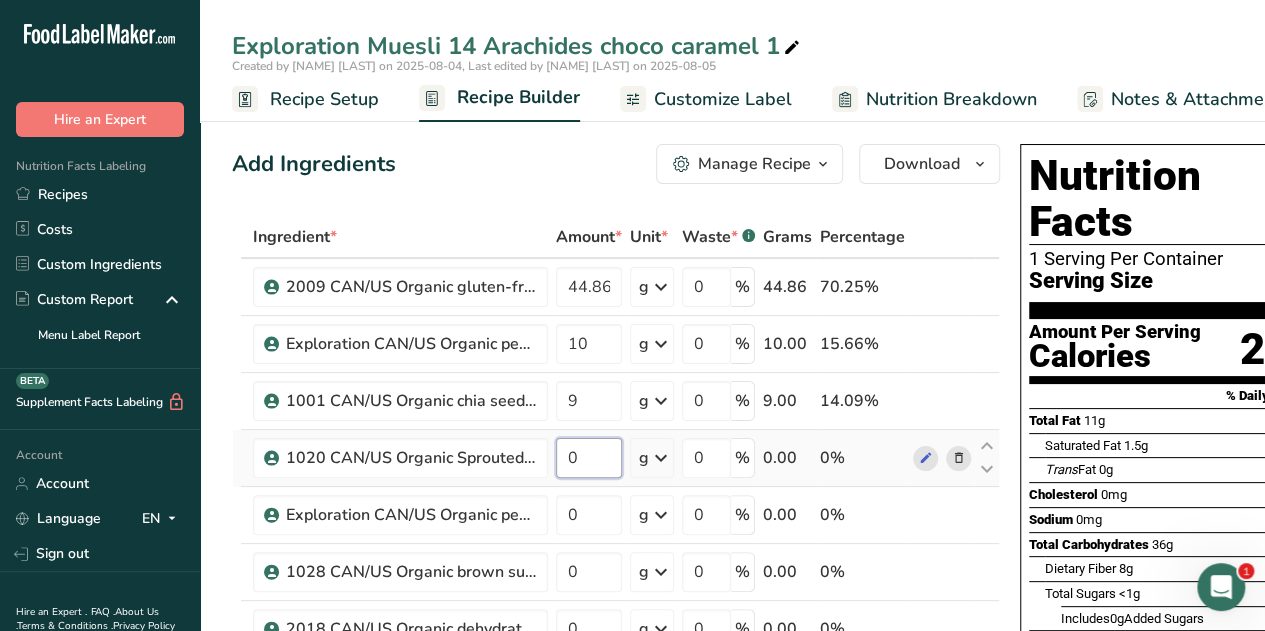 click on "0" at bounding box center [589, 458] 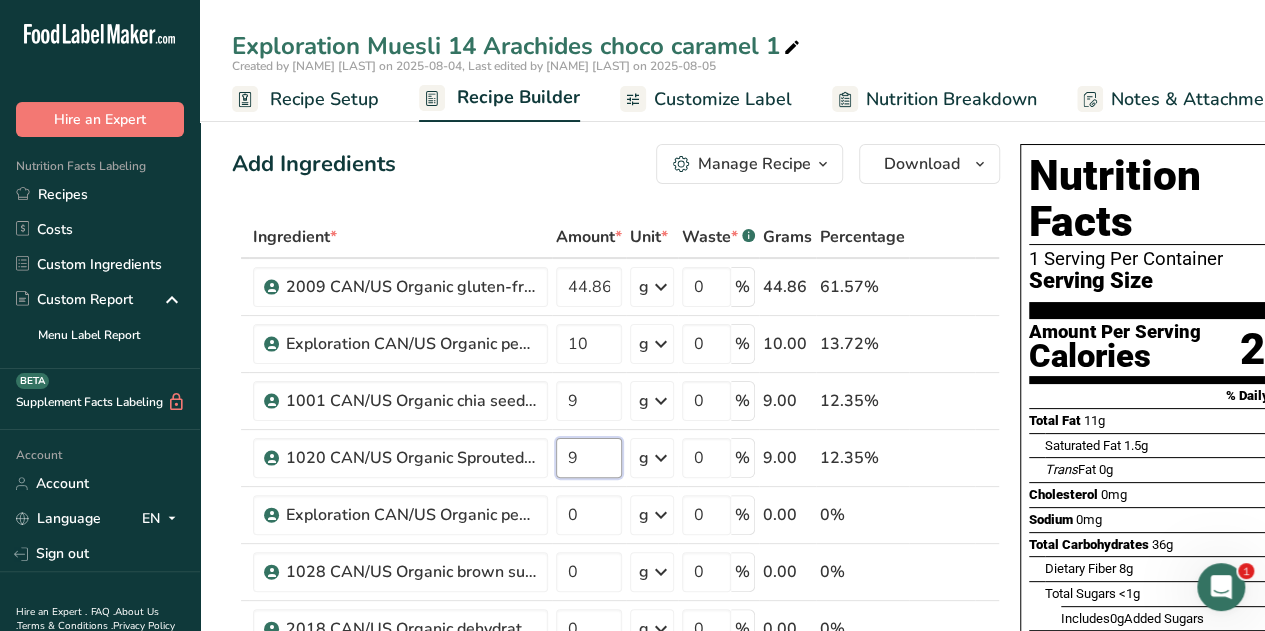 type on "9" 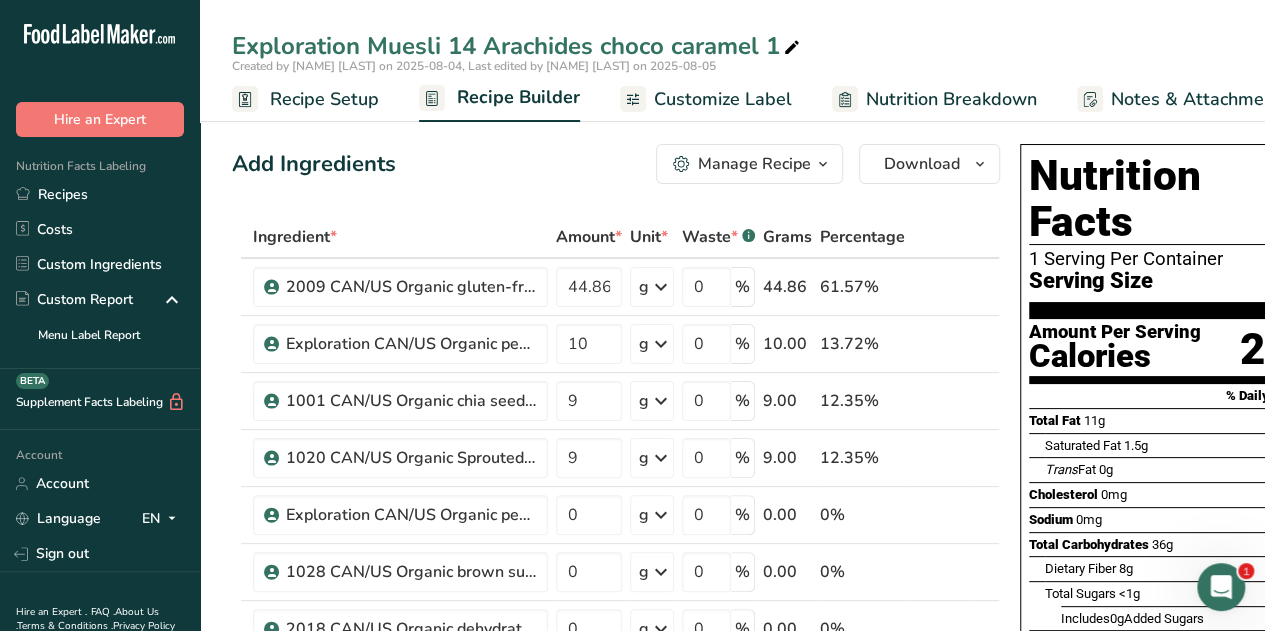 click on "Add Ingredients
Manage Recipe         Delete Recipe           Duplicate Recipe             Scale Recipe             Save as Sub-Recipe   .a-a{fill:#347362;}.b-a{fill:#fff;}                               Nutrition Breakdown                 Recipe Card
NEW
Amino Acids Pattern Report           Activity History
Download
Choose your preferred label style
Standard FDA label
Standard FDA label
The most common format for nutrition facts labels in compliance with the FDA's typeface, style and requirements
Tabular FDA label
A label format compliant with the FDA regulations presented in a tabular (horizontal) display.
Linear FDA label
A simple linear display for small sized packages.
Simplified FDA label" at bounding box center [622, 1049] 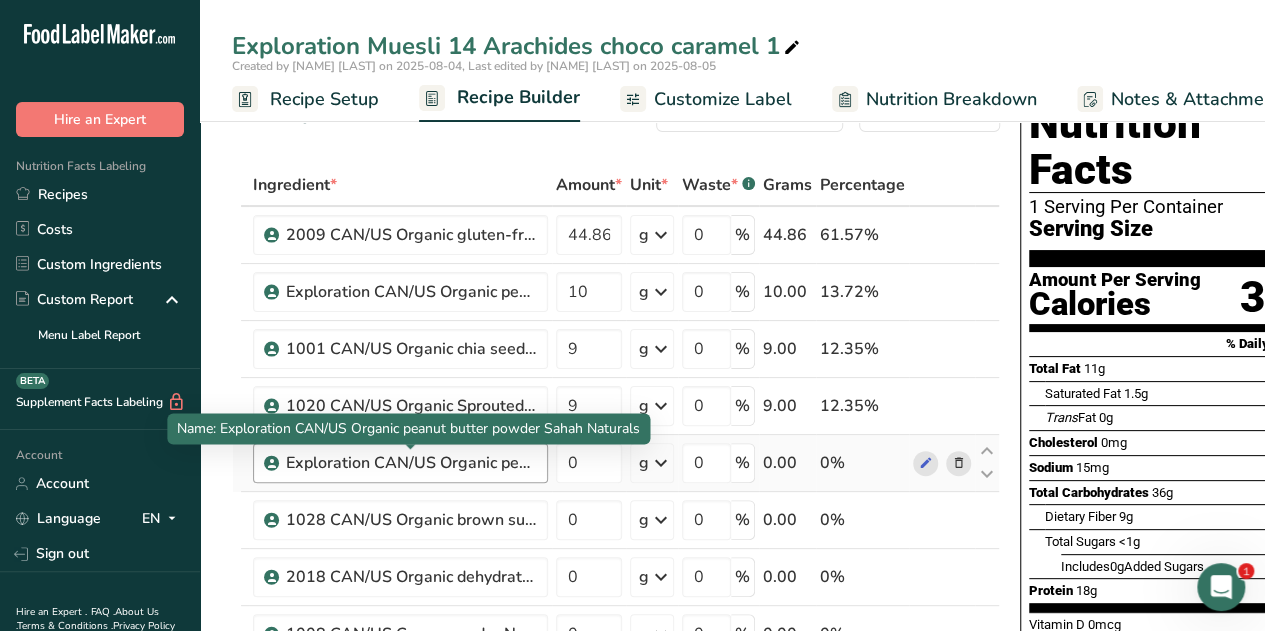 scroll, scrollTop: 74, scrollLeft: 0, axis: vertical 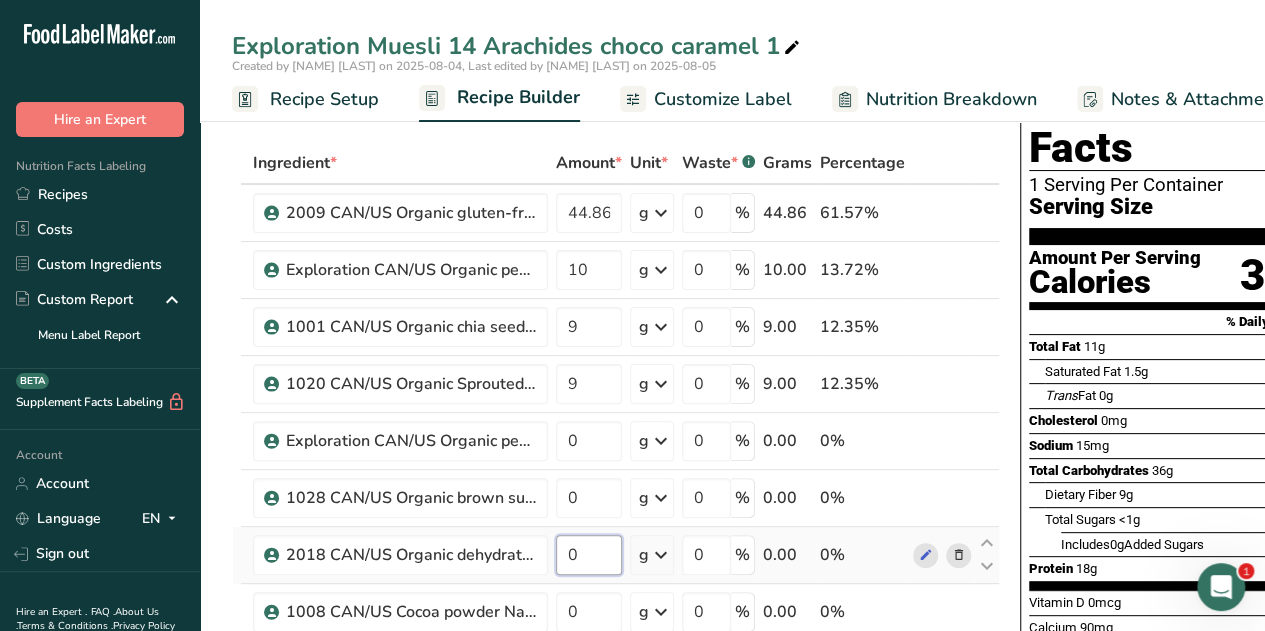 click on "0" at bounding box center [589, 555] 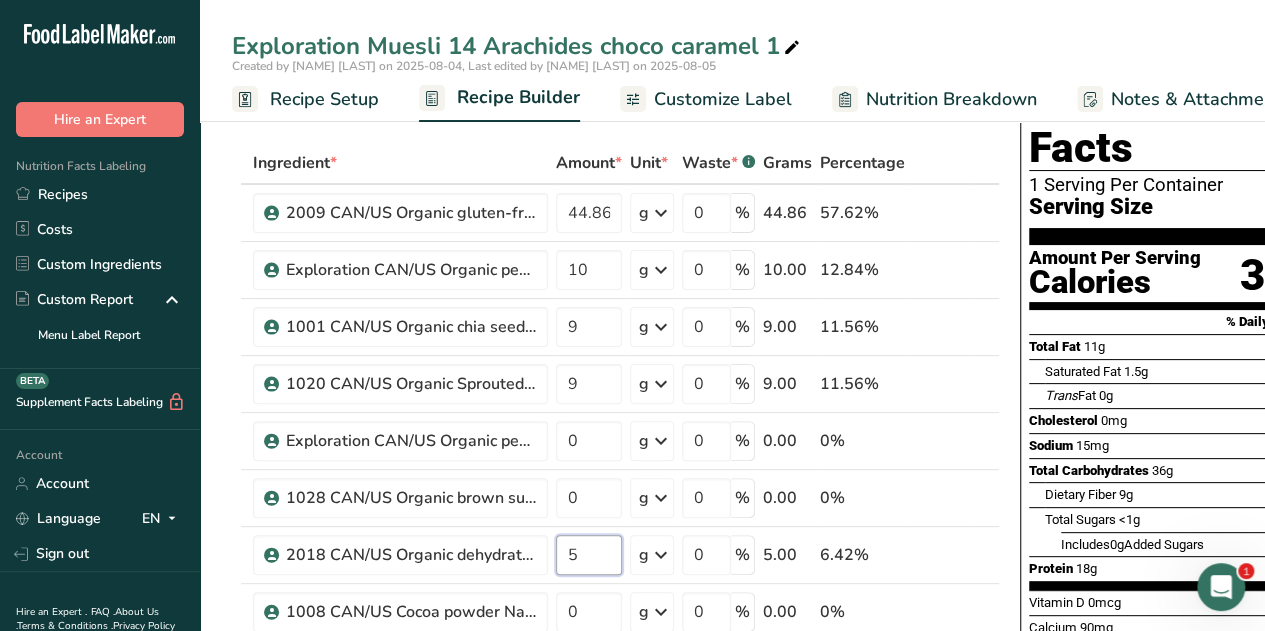 type on "5" 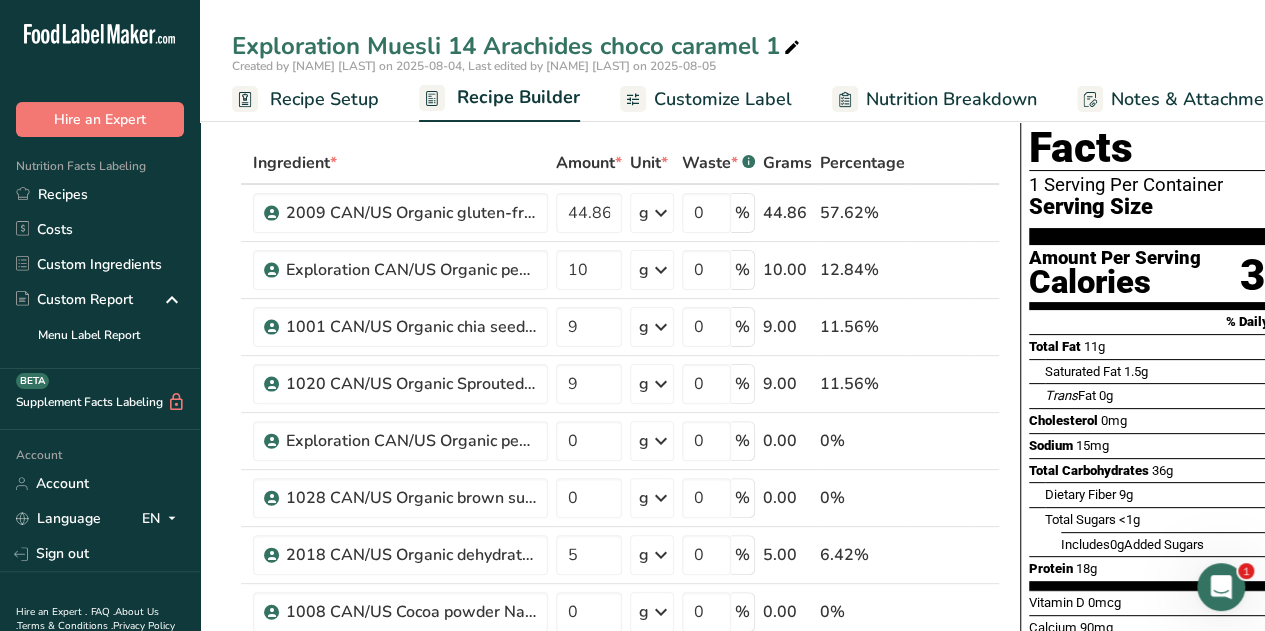 click on "Exploration Muesli 14 Arachides choco caramel 1" at bounding box center (732, 46) 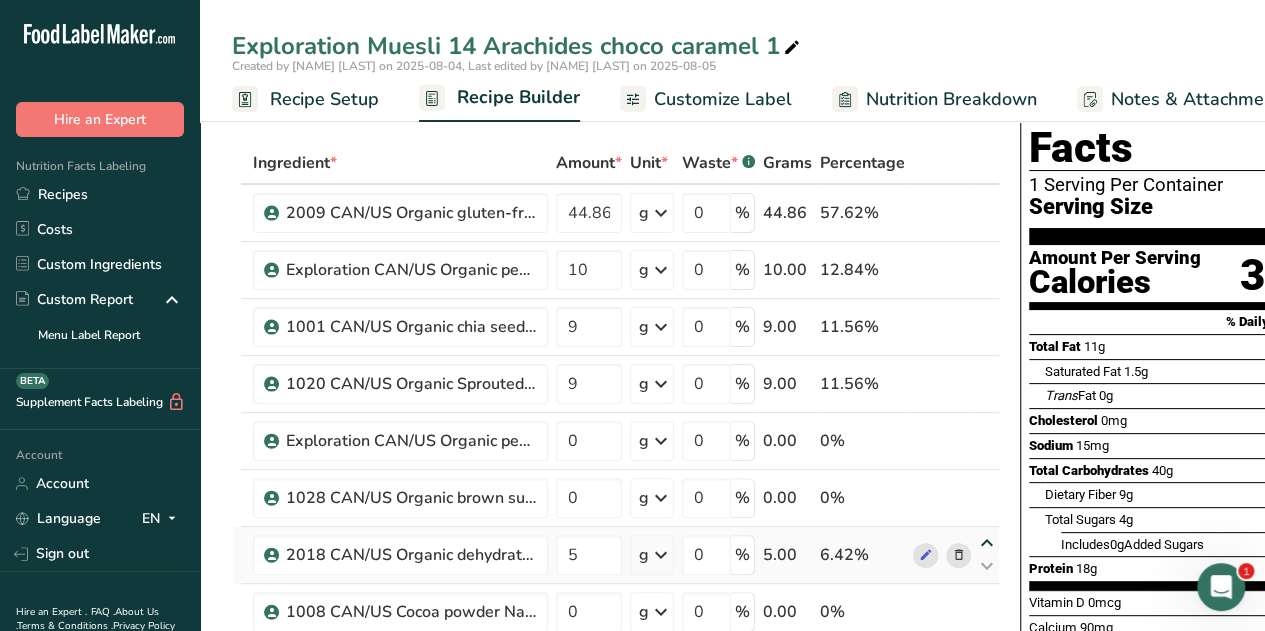 click at bounding box center [987, 543] 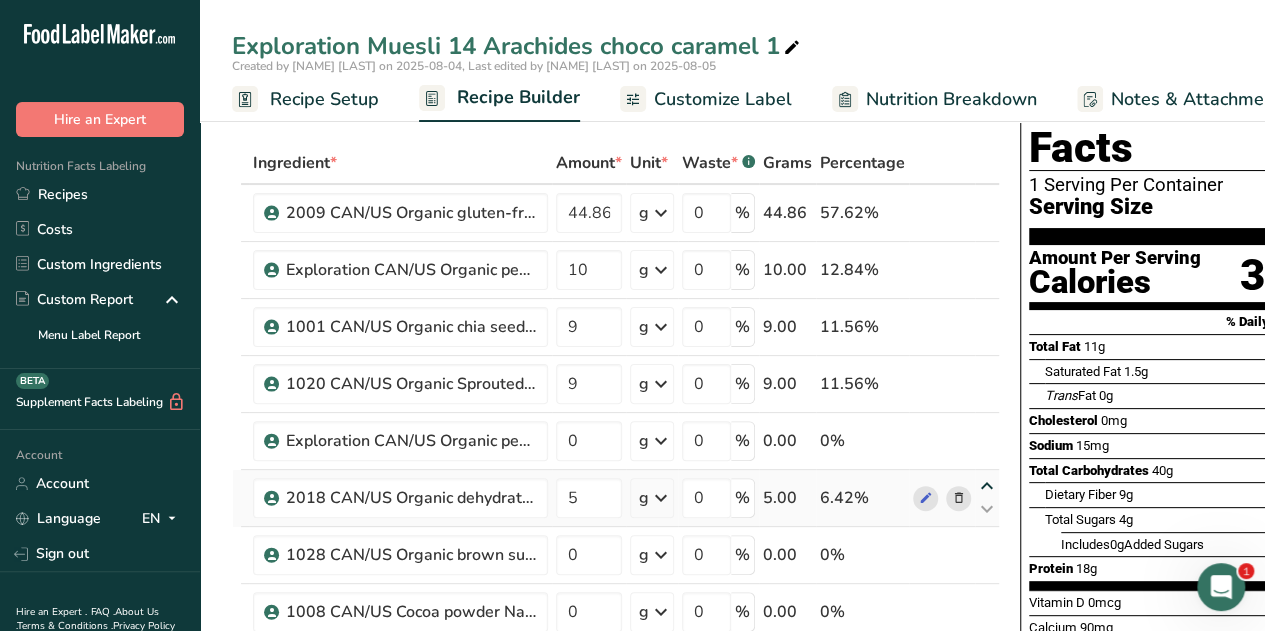 click at bounding box center [987, 486] 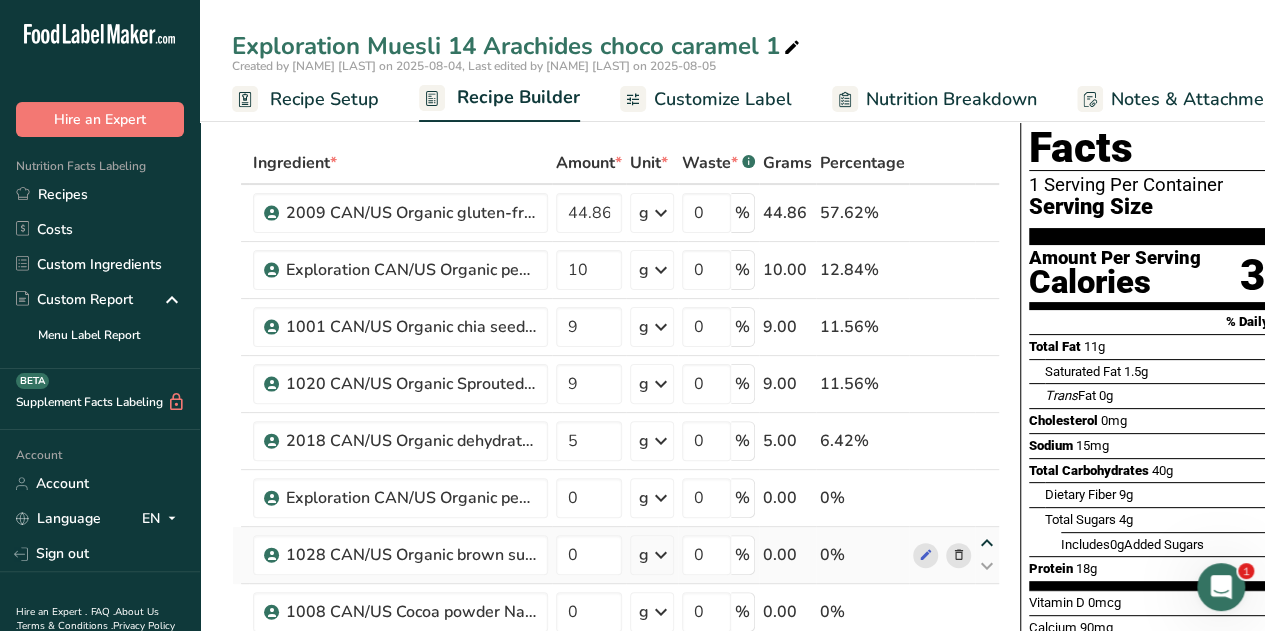 click at bounding box center (987, 543) 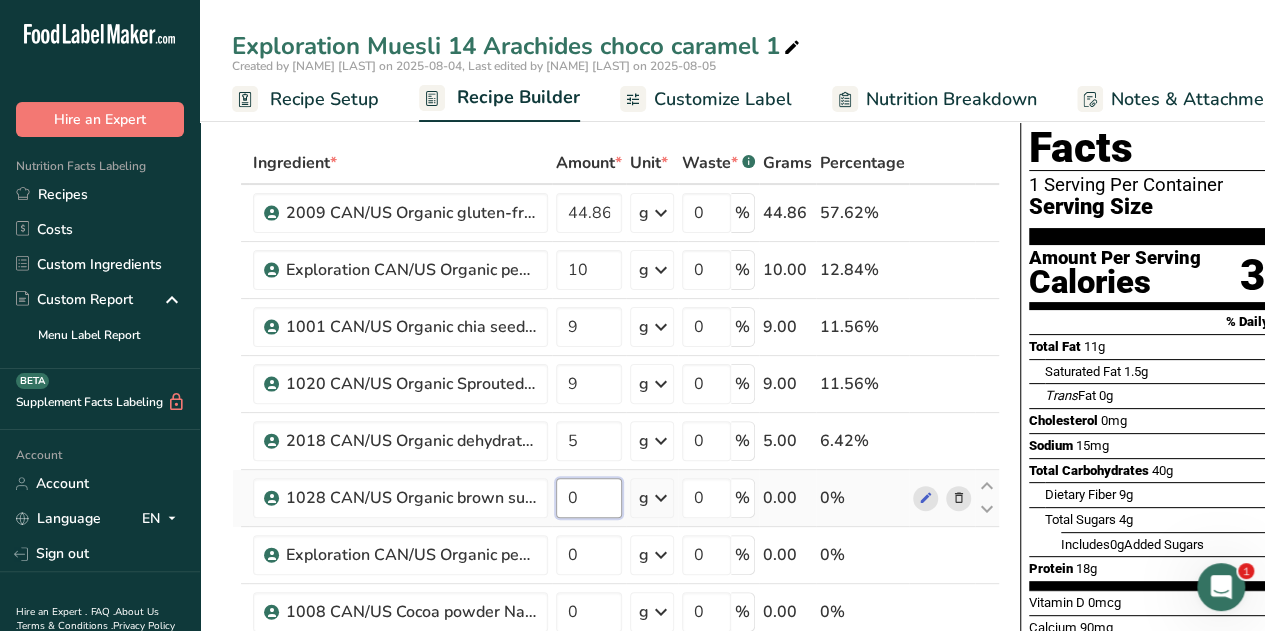 click on "0" at bounding box center [589, 498] 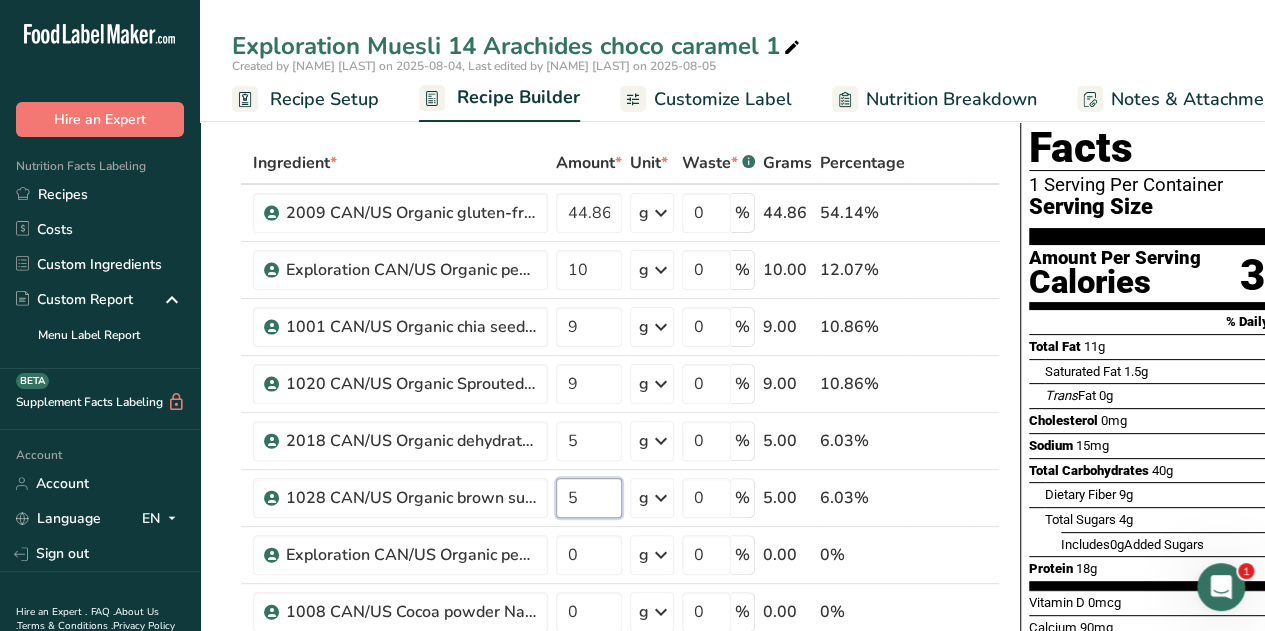 type on "5" 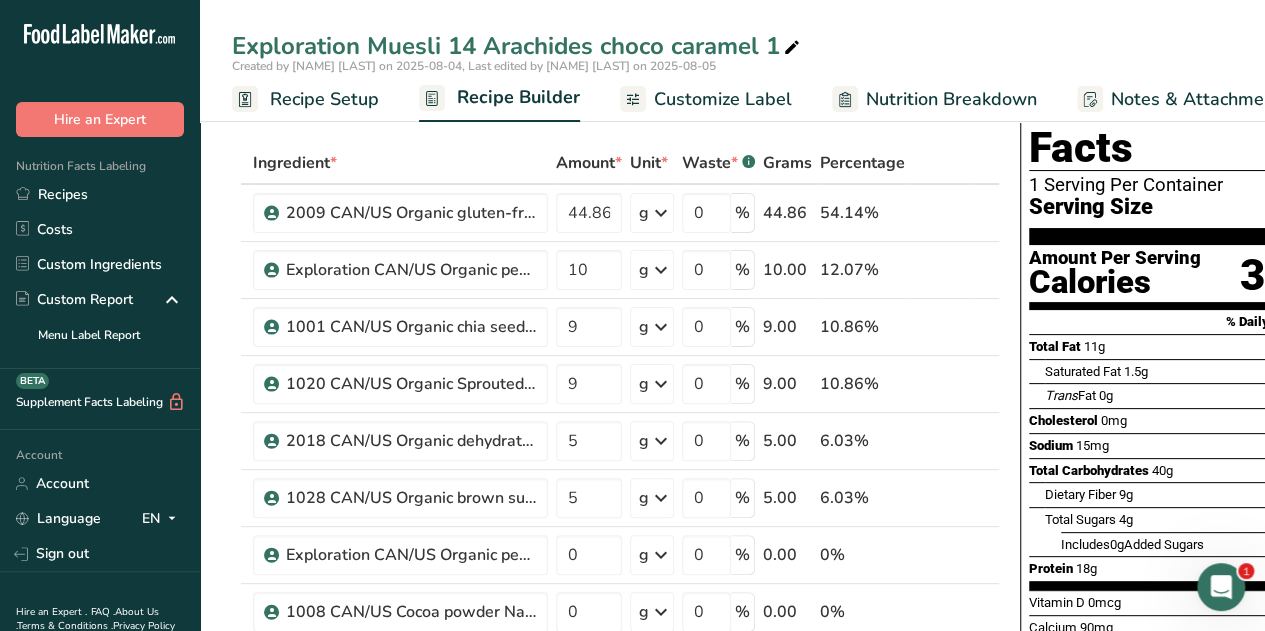 click on "Created by [NAME] [LAST] on 2025-08-04, Last edited by [NAME] [LAST] on 2025-08-05" at bounding box center [732, 66] 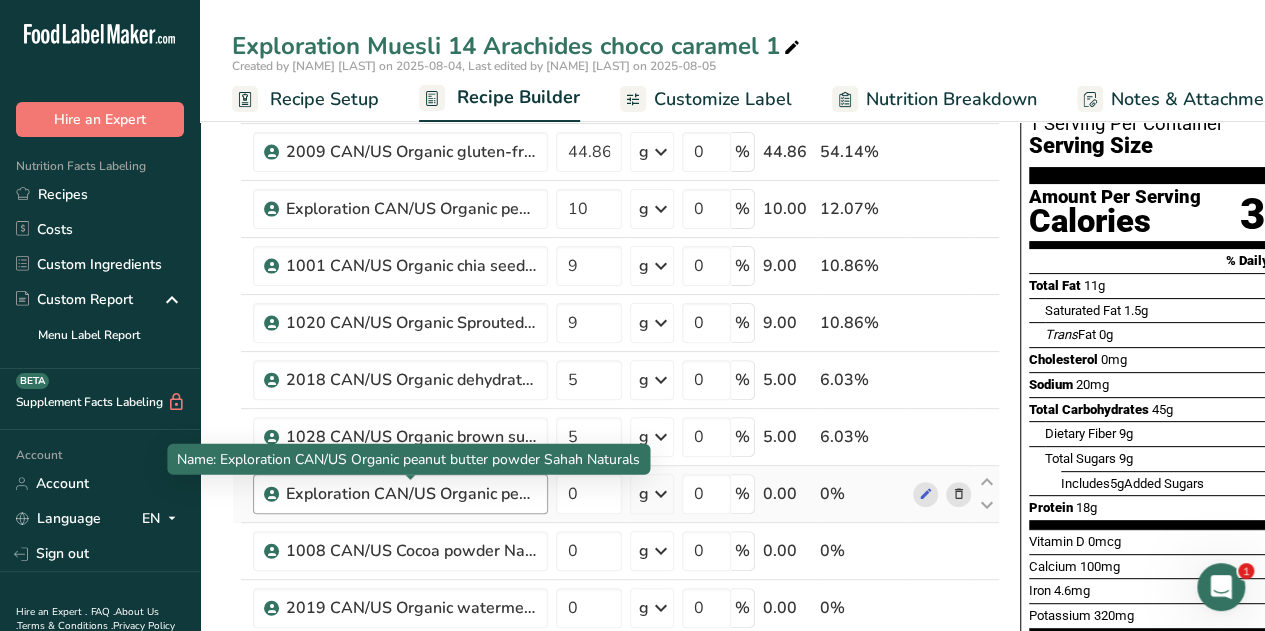 scroll, scrollTop: 136, scrollLeft: 0, axis: vertical 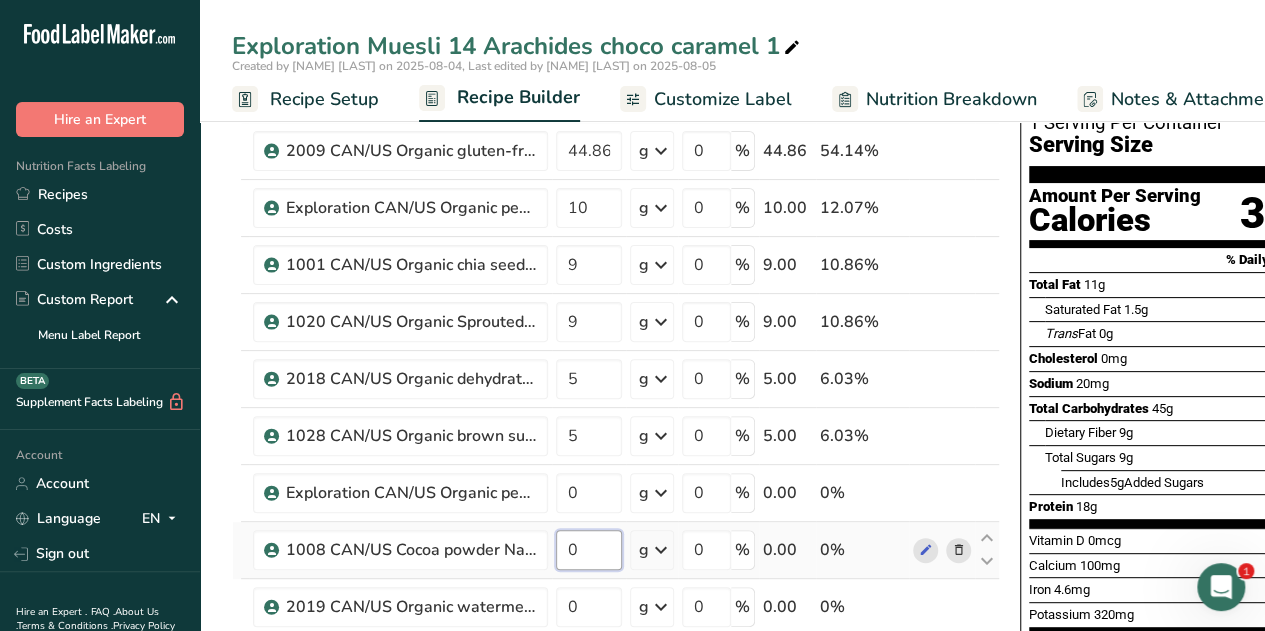 click on "0" at bounding box center (589, 550) 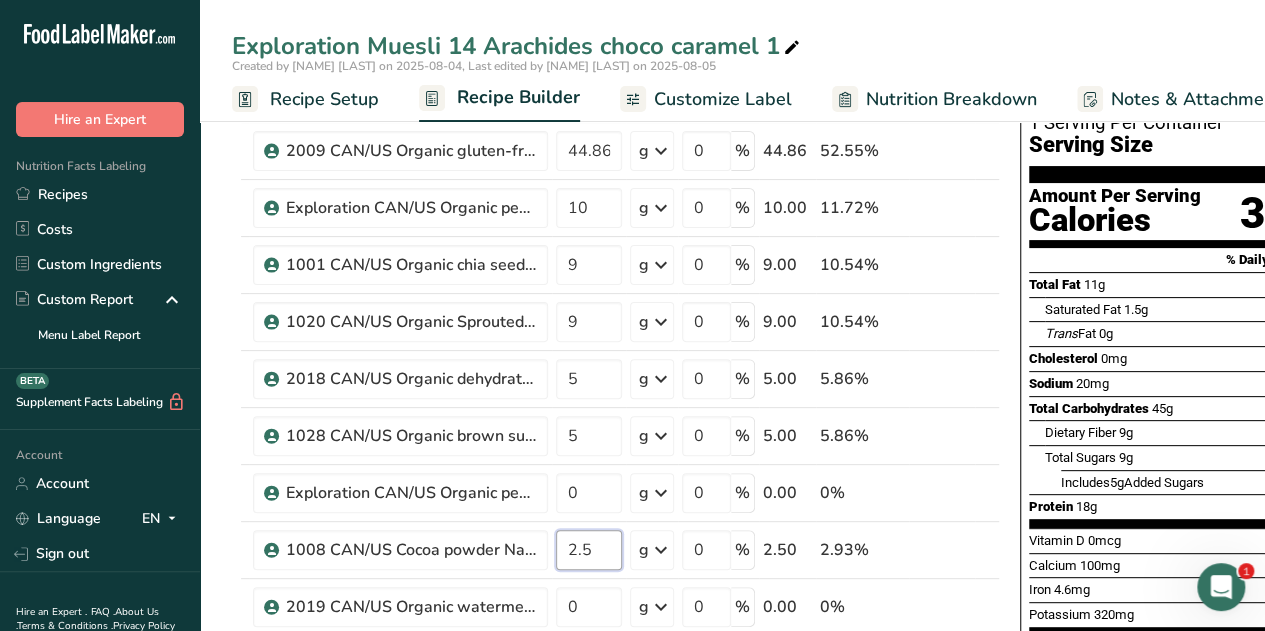 type on "2.5" 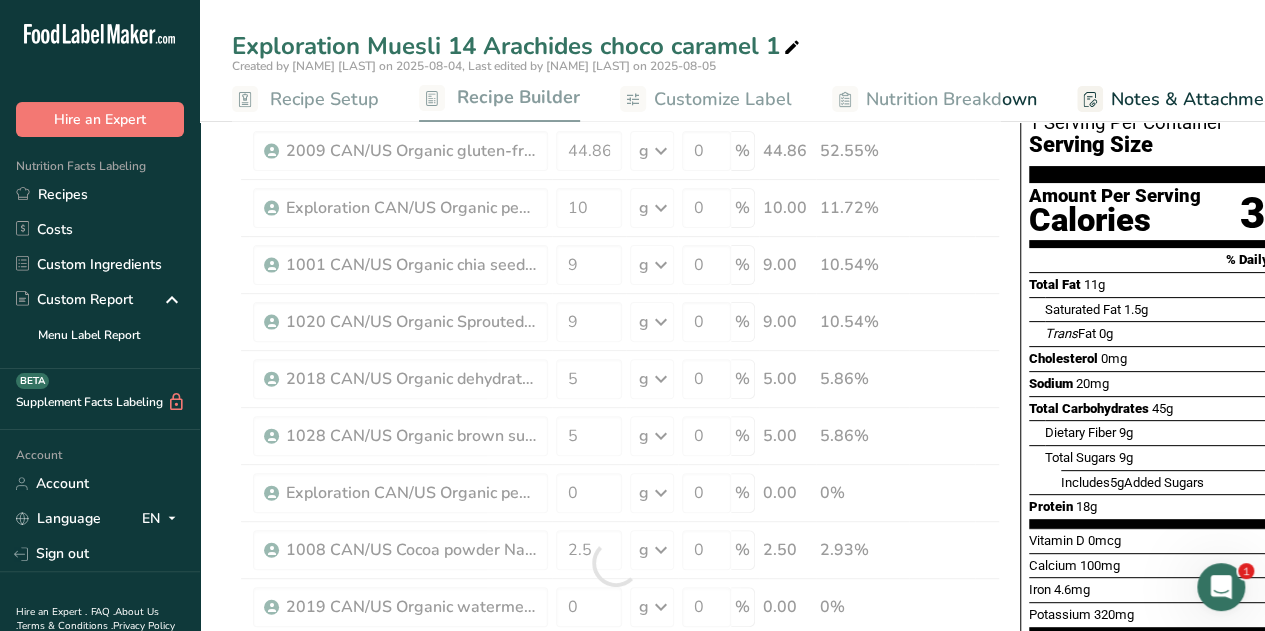 click on "Exploration Muesli 14 Arachides choco caramel 1" at bounding box center [732, 46] 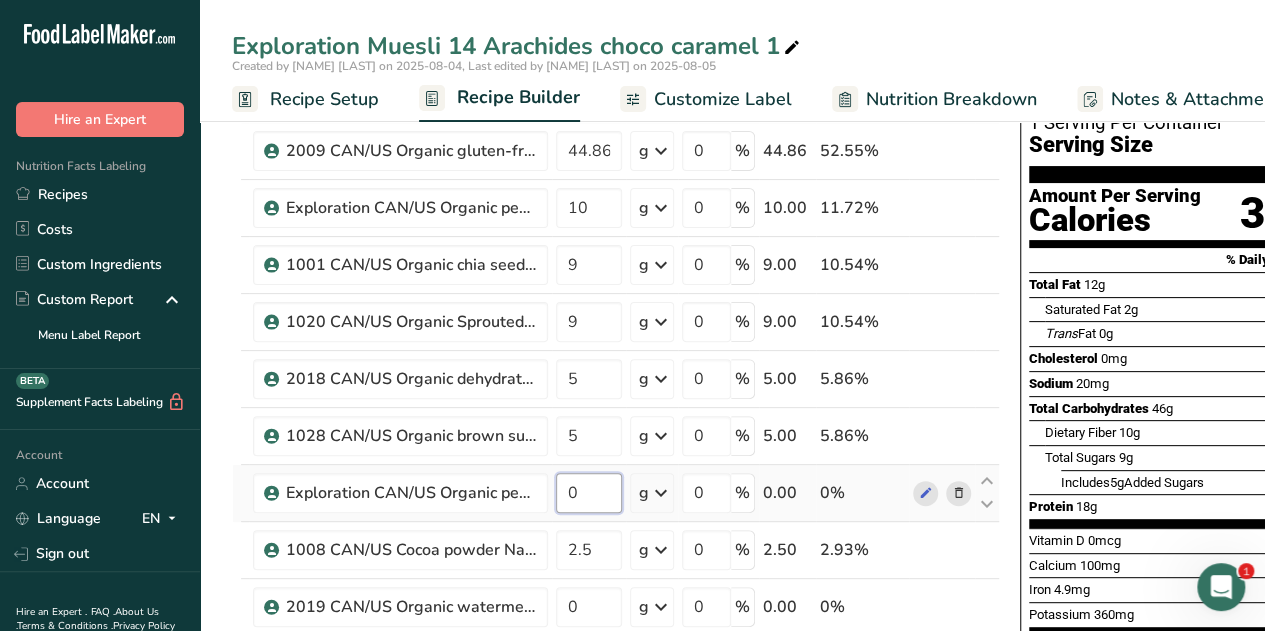 click on "0" at bounding box center (589, 493) 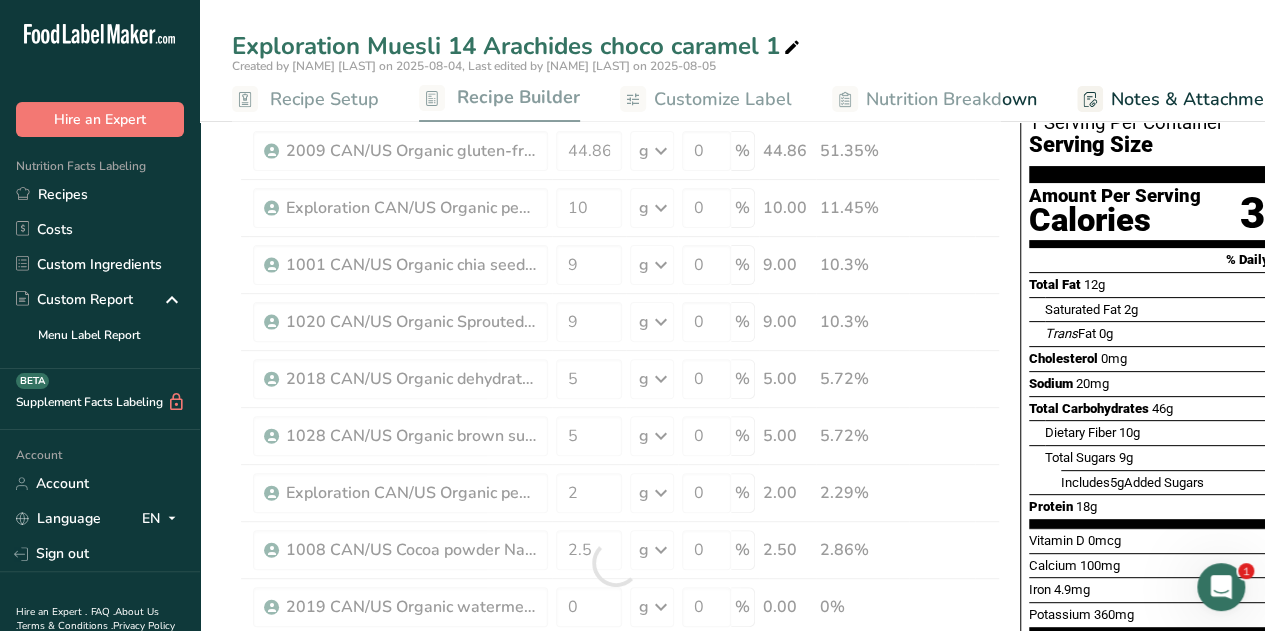click on "Exploration Muesli 14 Arachides choco caramel 1" at bounding box center (732, 46) 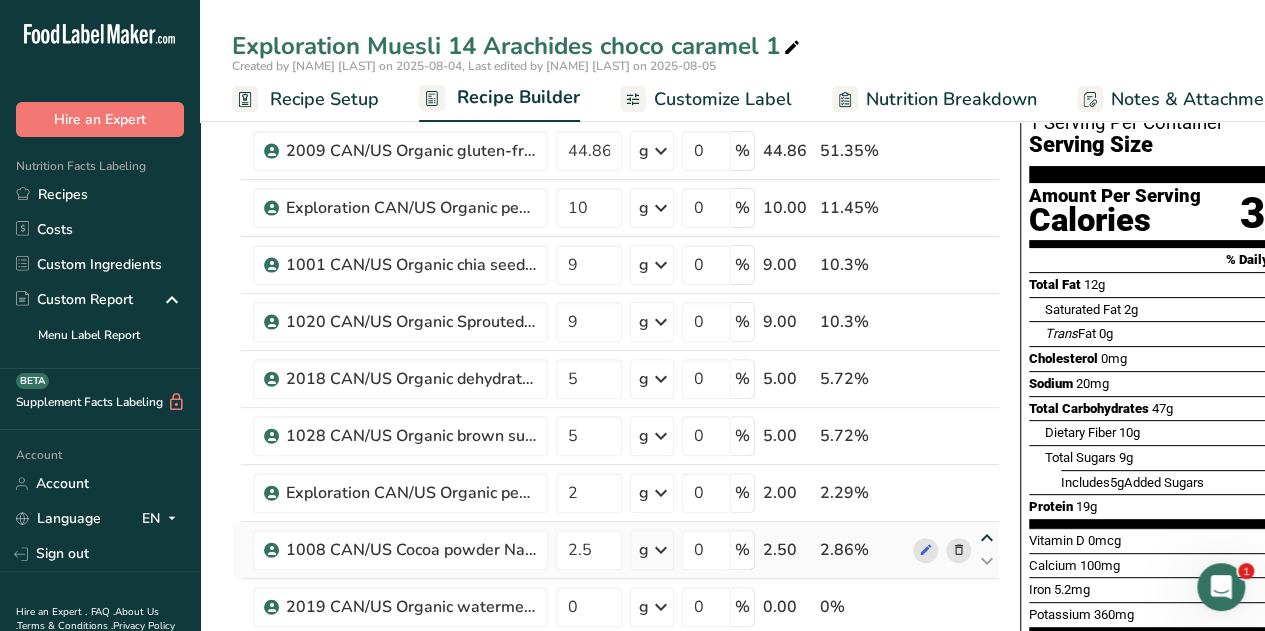 click at bounding box center [987, 538] 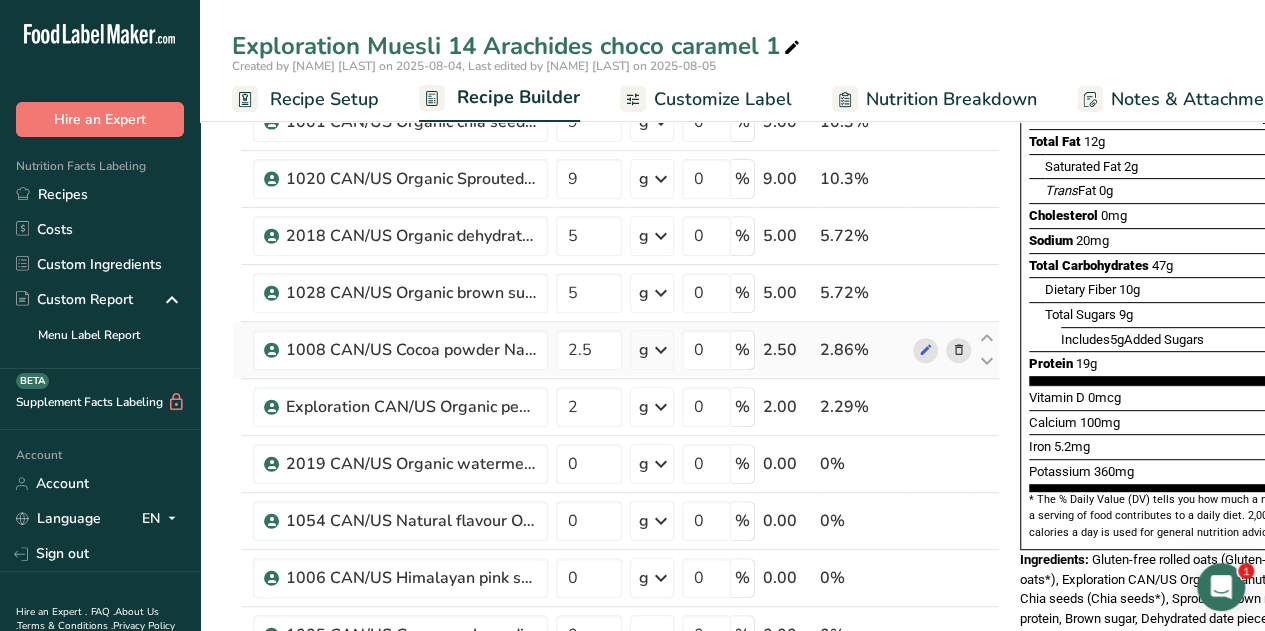 scroll, scrollTop: 280, scrollLeft: 0, axis: vertical 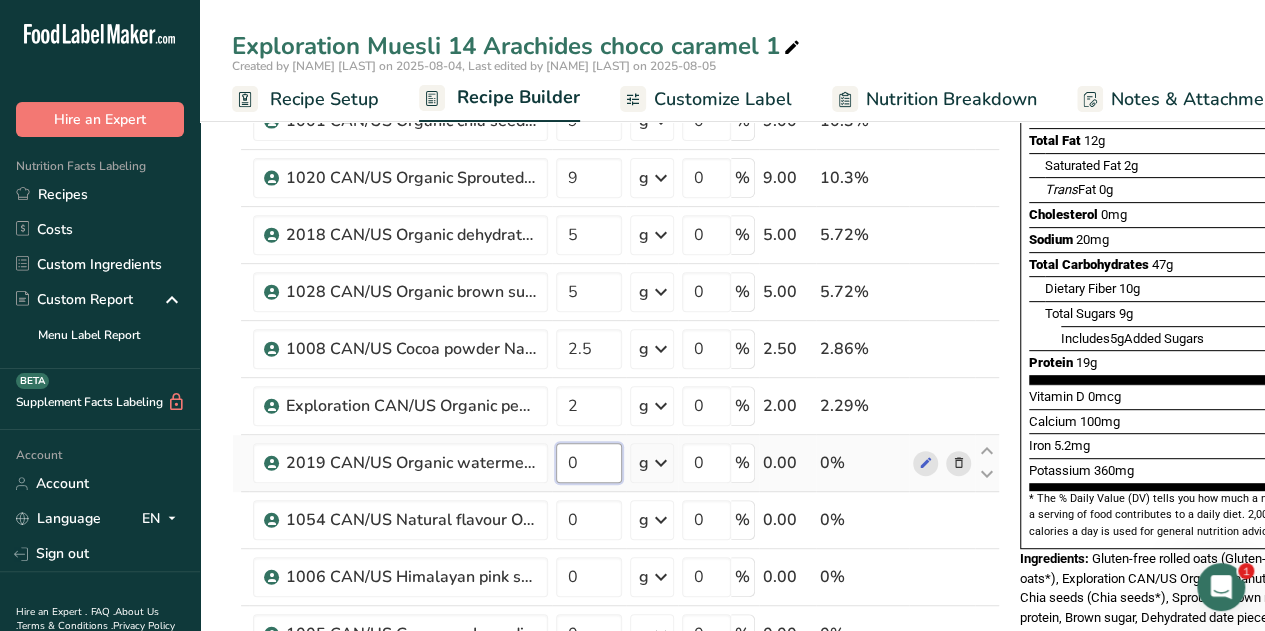 click on "0" at bounding box center [589, 463] 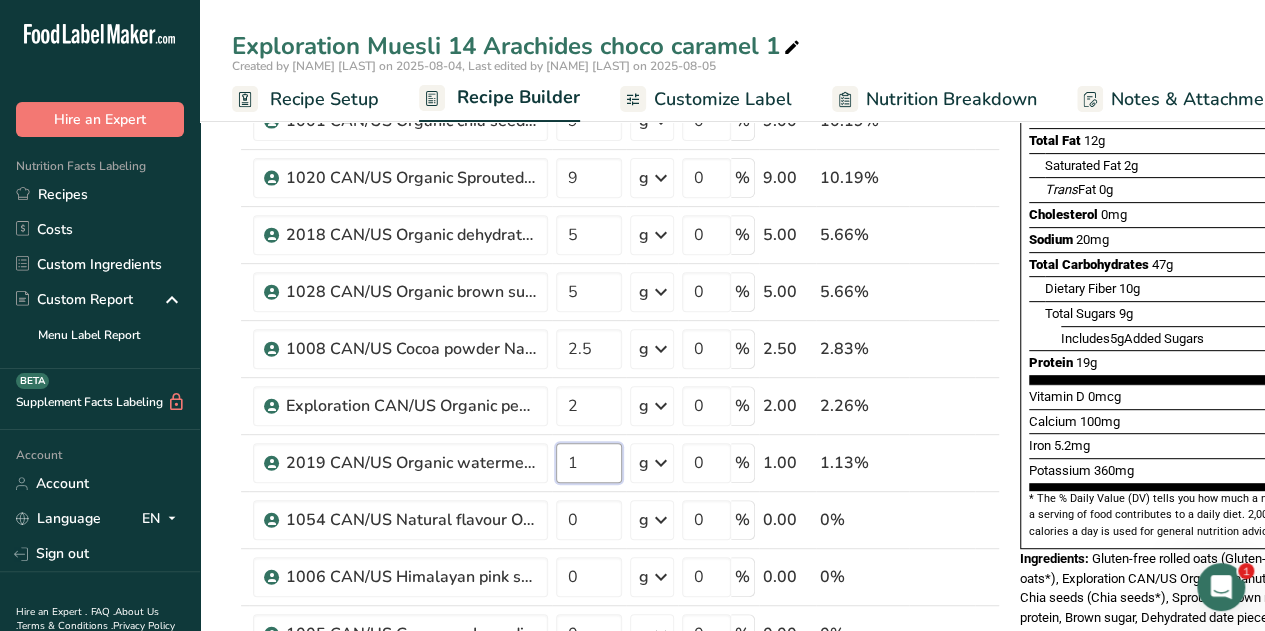 type on "1" 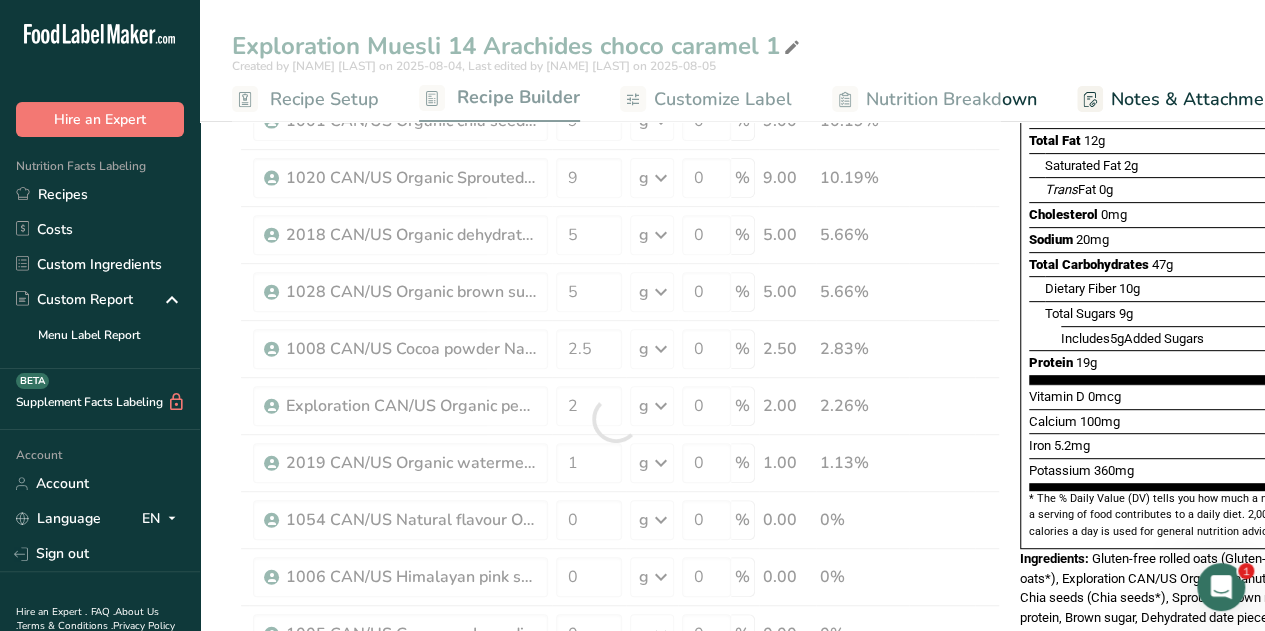 click on "Exploration Muesli 14 Arachides choco caramel 1
Created by [NAME] [LAST], Last edited by [NAME] [LAST] on 2025-08-05
Recipe Setup                       Recipe Builder   Customize Label               Nutrition Breakdown               Notes & Attachments                 Recipe Costing
Add Ingredients
Manage Recipe         Delete Recipe           Duplicate Recipe             Scale Recipe             Save as Sub-Recipe   .a-a{fill:#347362;}.b-a{fill:#fff;}                               Nutrition Breakdown                 Recipe Card
NEW
Amino Acids Pattern Report           Activity History
Download
Choose your preferred label style
Standard FDA label
Standard FDA label
Tabular FDA label
Linear FDA label" at bounding box center (732, 769) 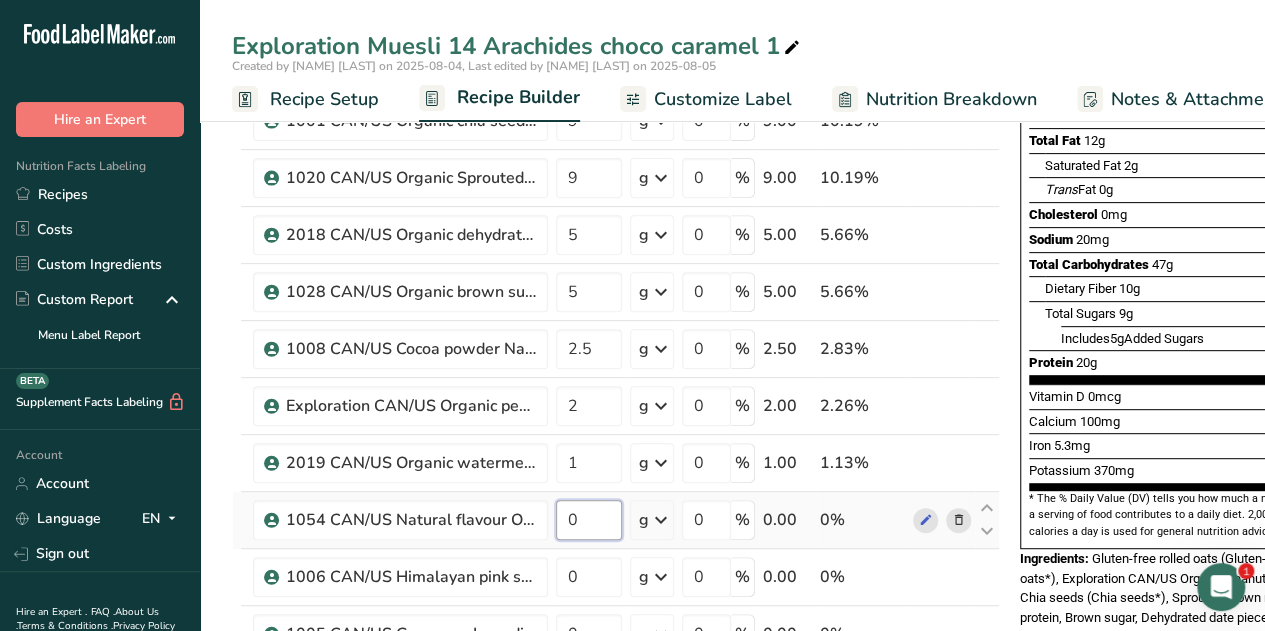 click on "0" at bounding box center (589, 520) 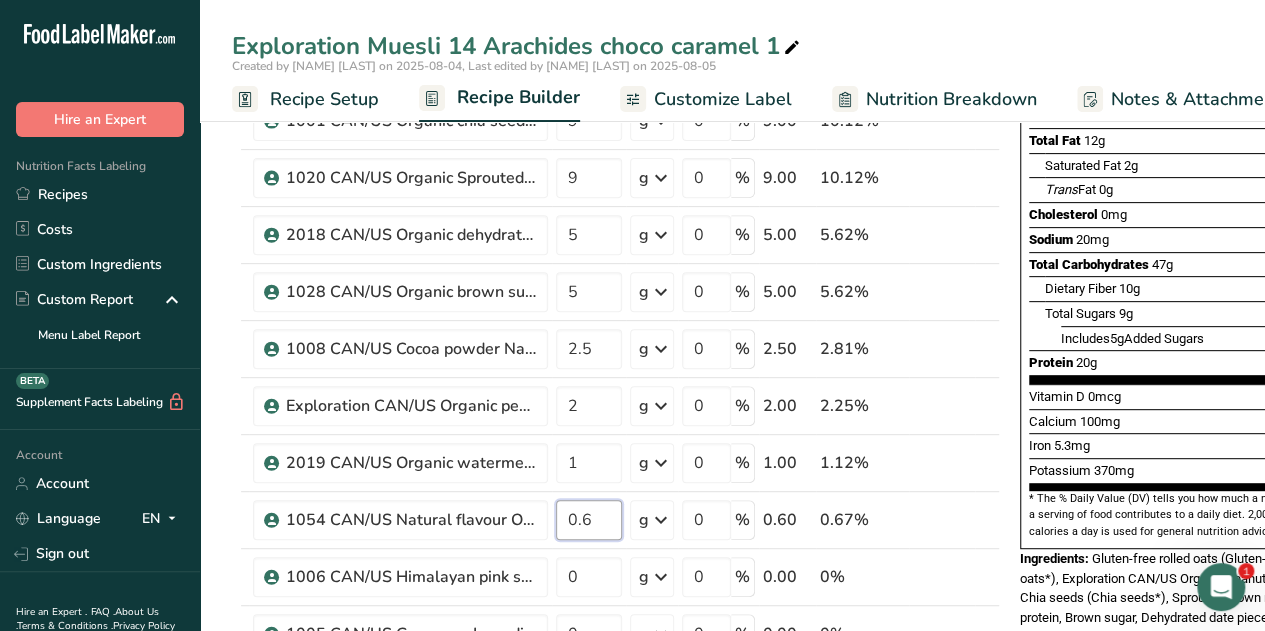 type on "0.6" 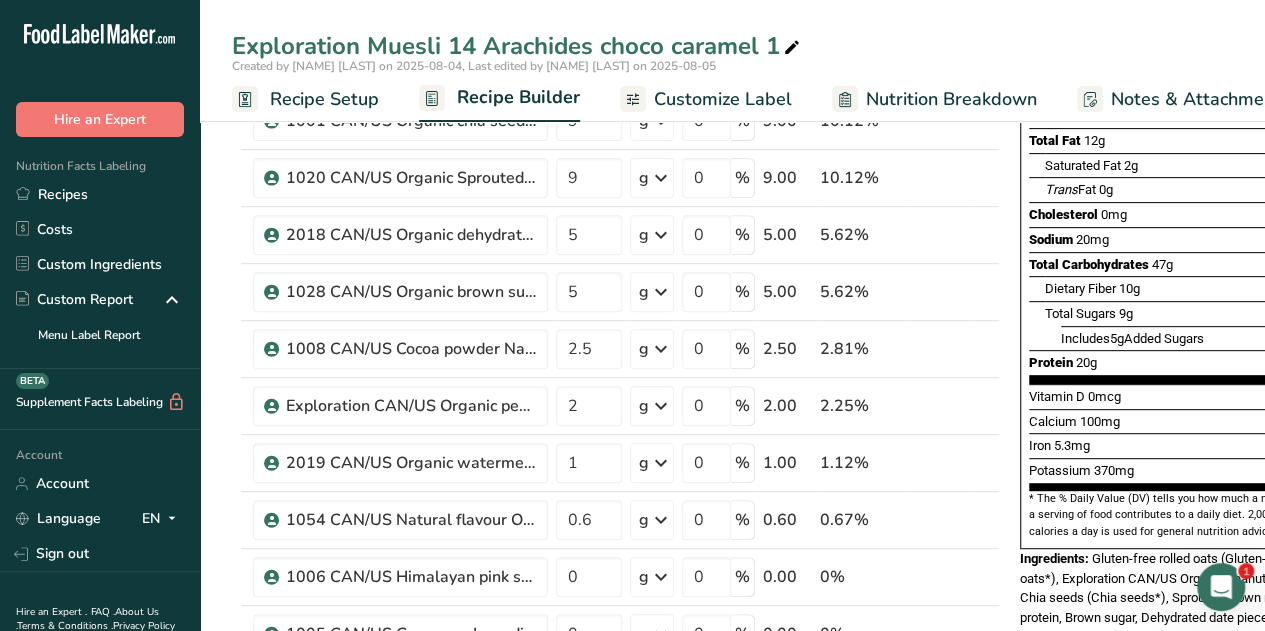 click on "Exploration Muesli 14 Arachides choco caramel 1
Created by [NAME] [LAST], Last edited by [NAME] [LAST] on 2025-08-05
Recipe Setup                       Recipe Builder   Customize Label               Nutrition Breakdown               Notes & Attachments                 Recipe Costing
Add Ingredients
Manage Recipe         Delete Recipe           Duplicate Recipe             Scale Recipe             Save as Sub-Recipe   .a-a{fill:#347362;}.b-a{fill:#fff;}                               Nutrition Breakdown                 Recipe Card
NEW
Amino Acids Pattern Report           Activity History
Download
Choose your preferred label style
Standard FDA label
Standard FDA label
Tabular FDA label
Linear FDA label" at bounding box center (732, 769) 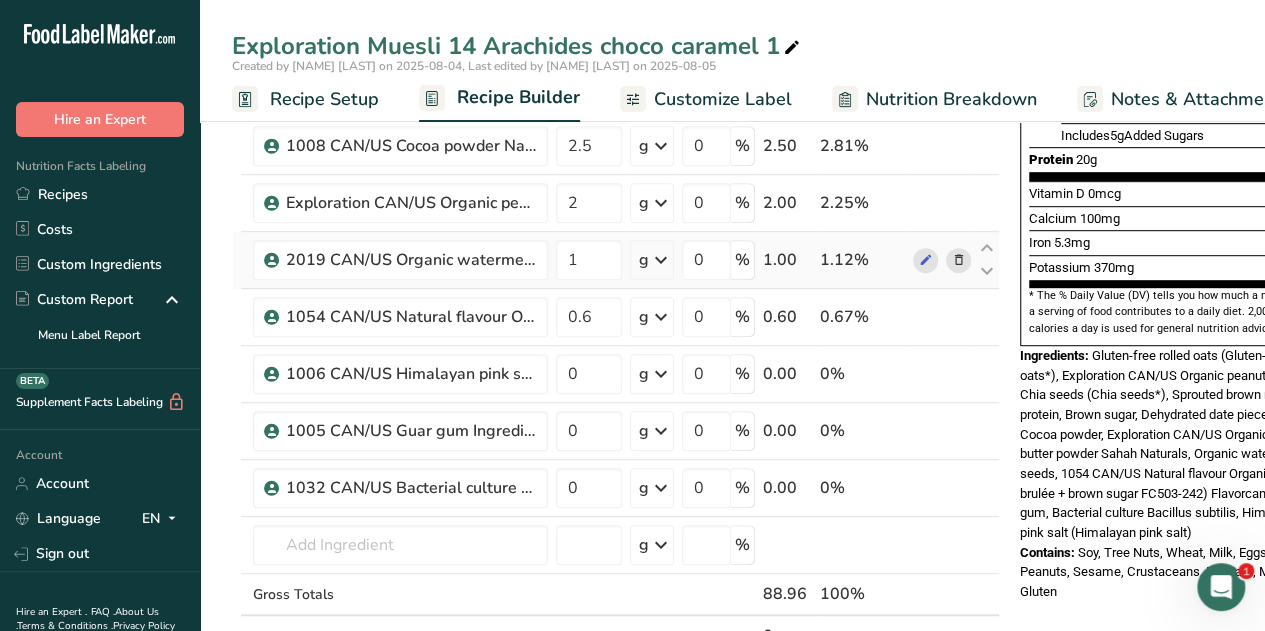 scroll, scrollTop: 484, scrollLeft: 0, axis: vertical 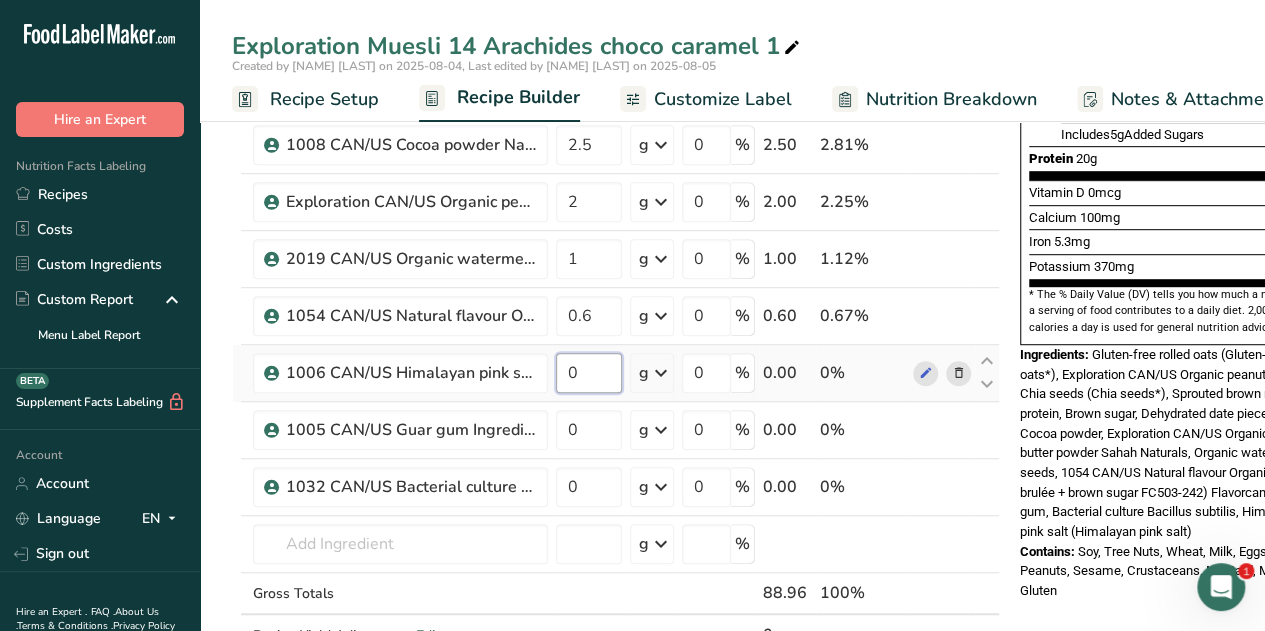 click on "0" at bounding box center [589, 373] 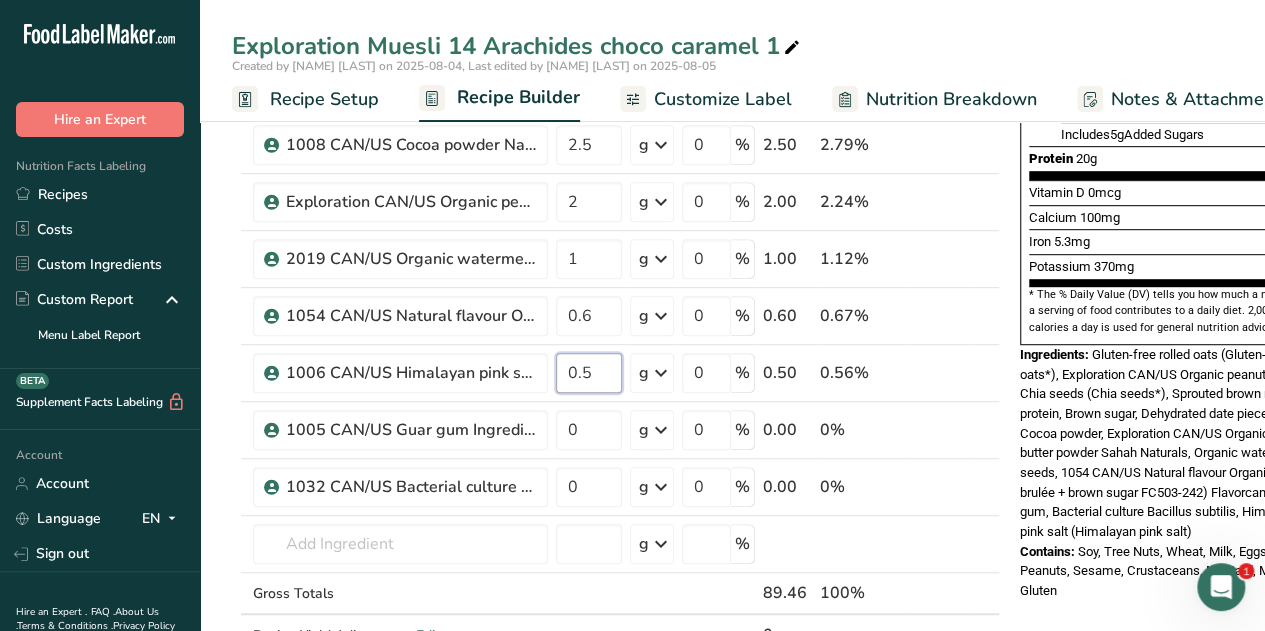 type on "0.5" 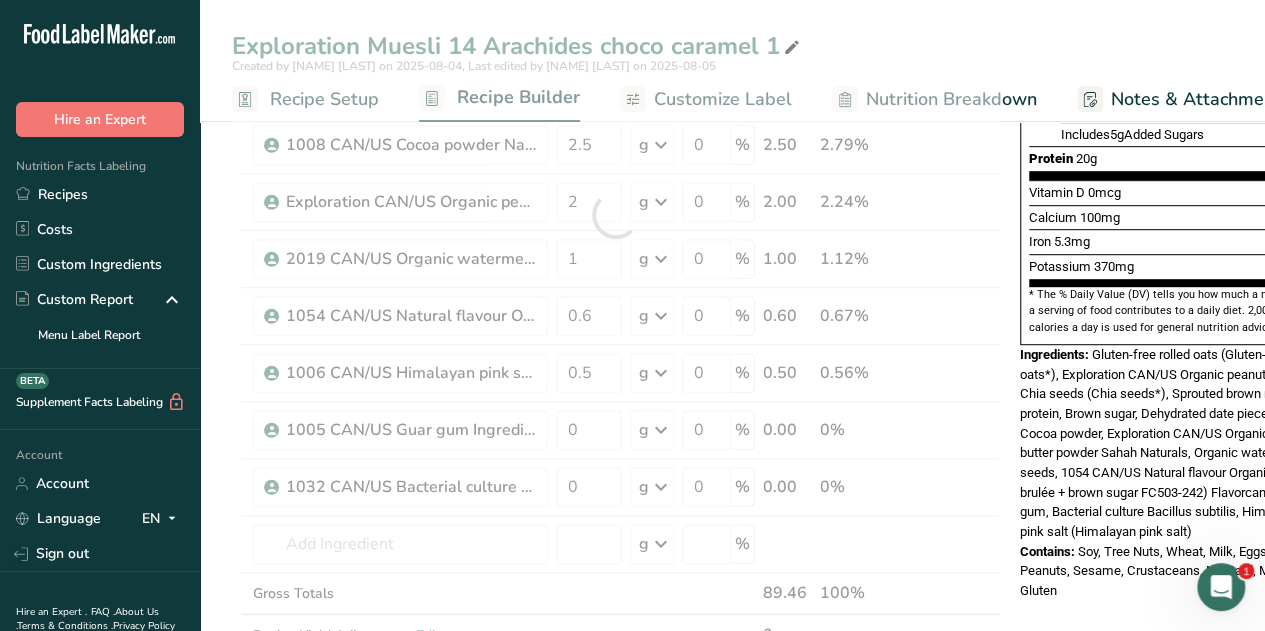 click on "Exploration Muesli 14 Arachides choco caramel 1
Created by [NAME] [LAST], Last edited by [NAME] [LAST] on 2025-08-05
Recipe Setup                       Recipe Builder   Customize Label               Nutrition Breakdown               Notes & Attachments                 Recipe Costing
Add Ingredients
Manage Recipe         Delete Recipe           Duplicate Recipe             Scale Recipe             Save as Sub-Recipe   .a-a{fill:#347362;}.b-a{fill:#fff;}                               Nutrition Breakdown                 Recipe Card
NEW
Amino Acids Pattern Report           Activity History
Download
Choose your preferred label style
Standard FDA label
Standard FDA label
Tabular FDA label
Linear FDA label" at bounding box center [732, 565] 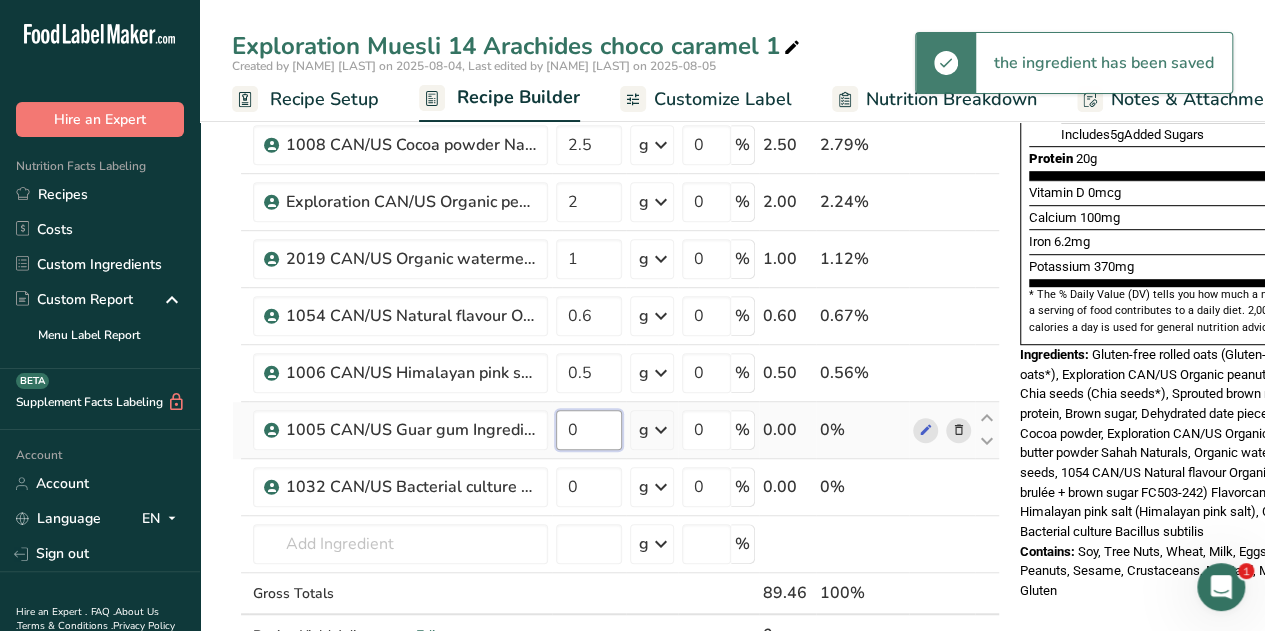 click on "0" at bounding box center [589, 430] 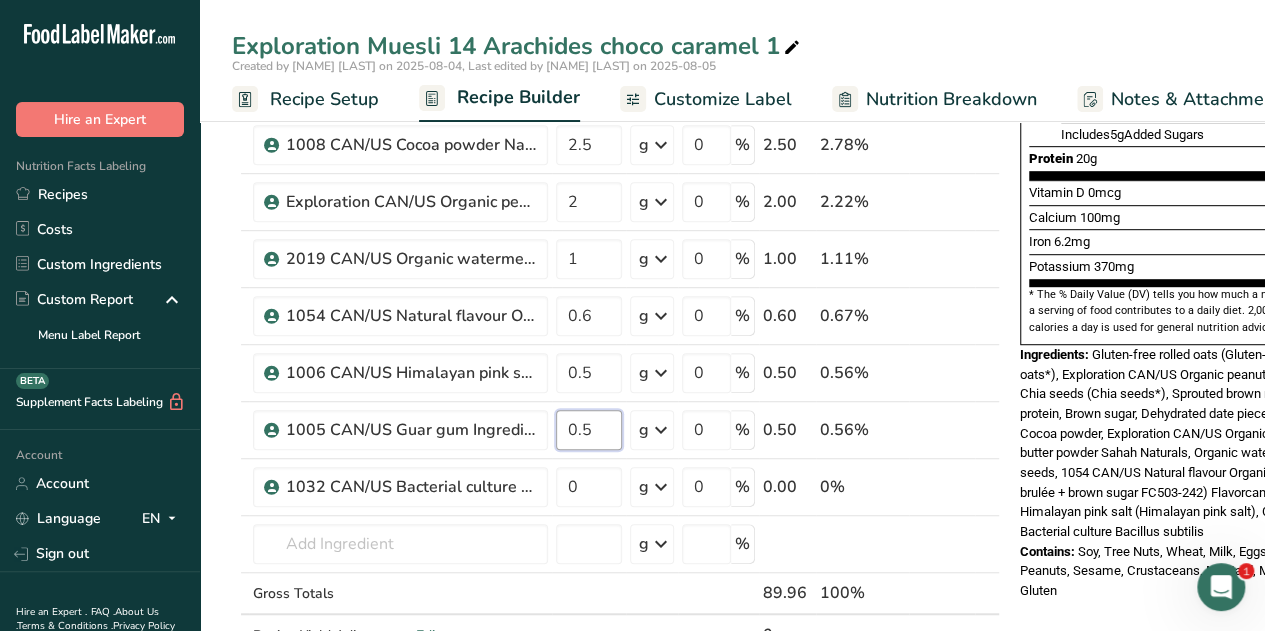 type on "0.5" 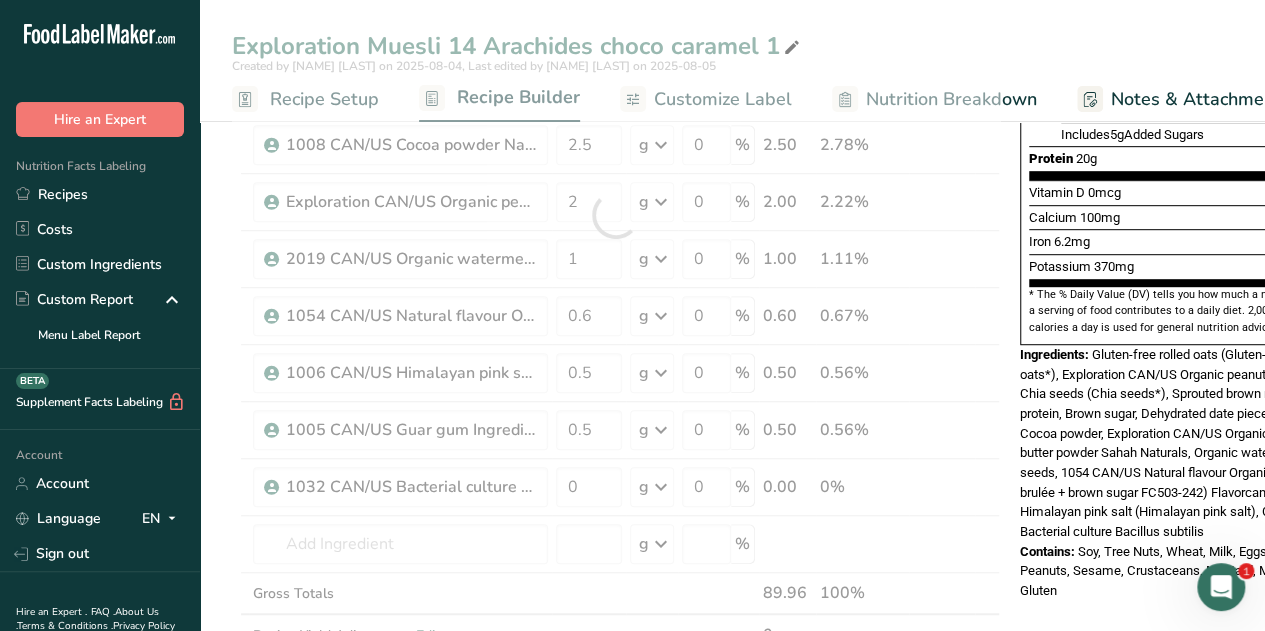 click on "Exploration Muesli 14 Arachides choco caramel 1
Created by [NAME] [LAST], Last edited by [NAME] [LAST] on 2025-08-05
Recipe Setup                       Recipe Builder   Customize Label               Nutrition Breakdown               Notes & Attachments                 Recipe Costing
Add Ingredients
Manage Recipe         Delete Recipe           Duplicate Recipe             Scale Recipe             Save as Sub-Recipe   .a-a{fill:#347362;}.b-a{fill:#fff;}                               Nutrition Breakdown                 Recipe Card
NEW
Amino Acids Pattern Report           Activity History
Download
Choose your preferred label style
Standard FDA label
Standard FDA label
Tabular FDA label
Linear FDA label" at bounding box center [732, 565] 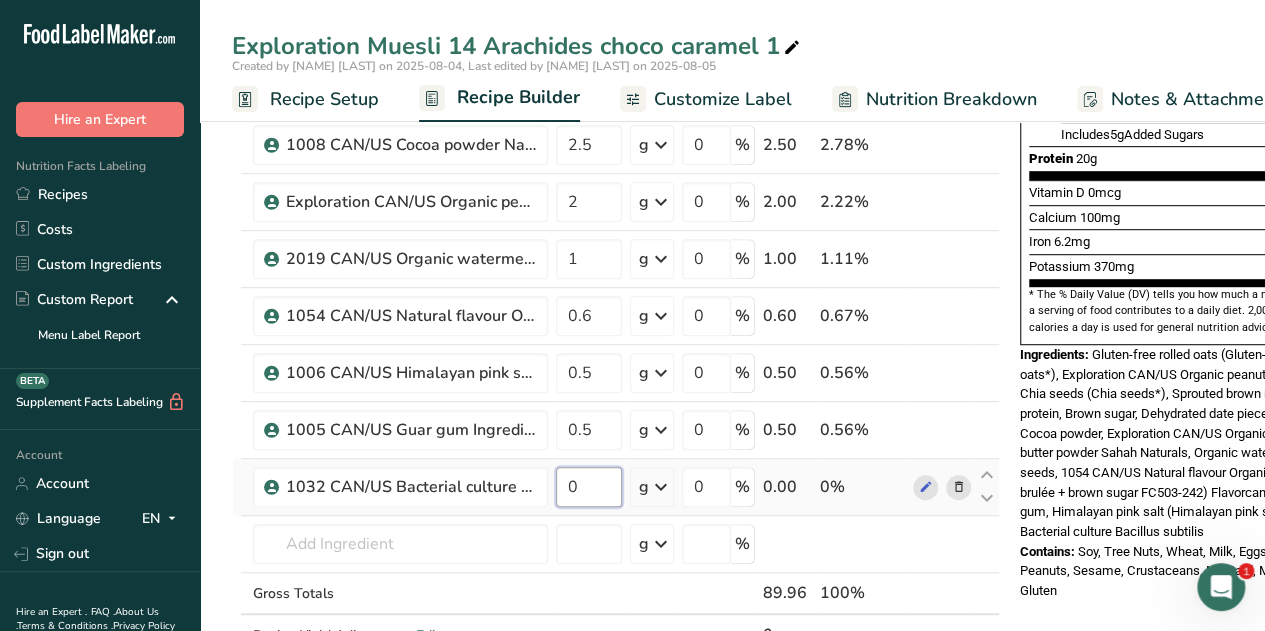 click on "0" at bounding box center (589, 487) 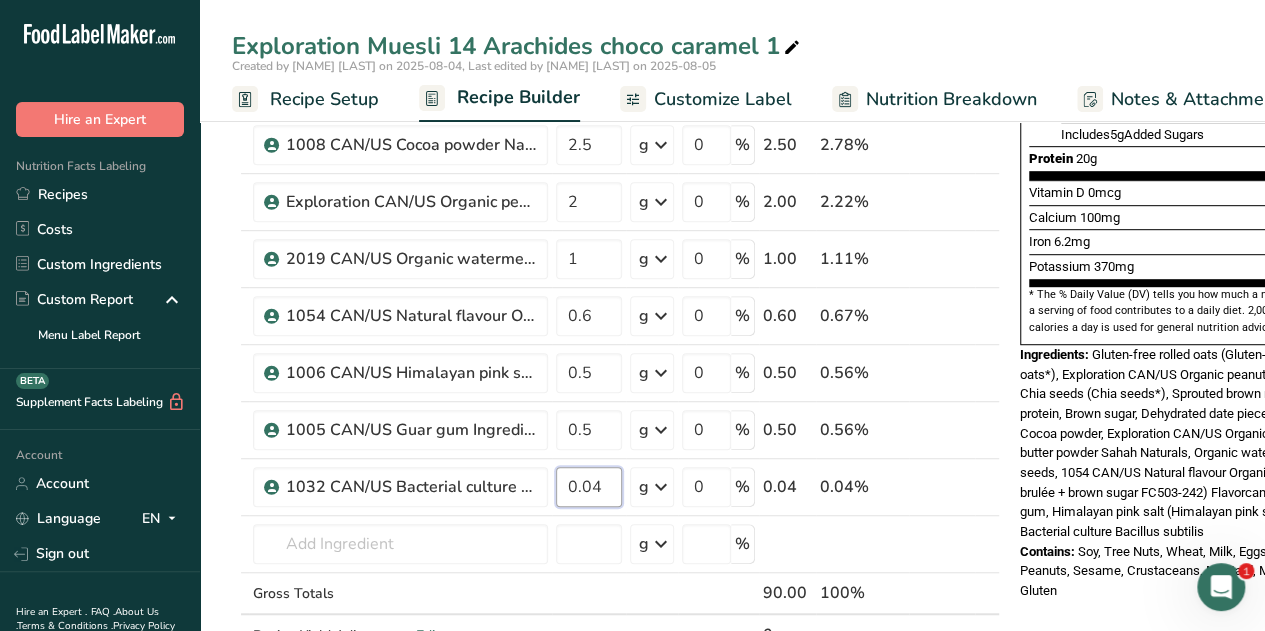 type on "0.04" 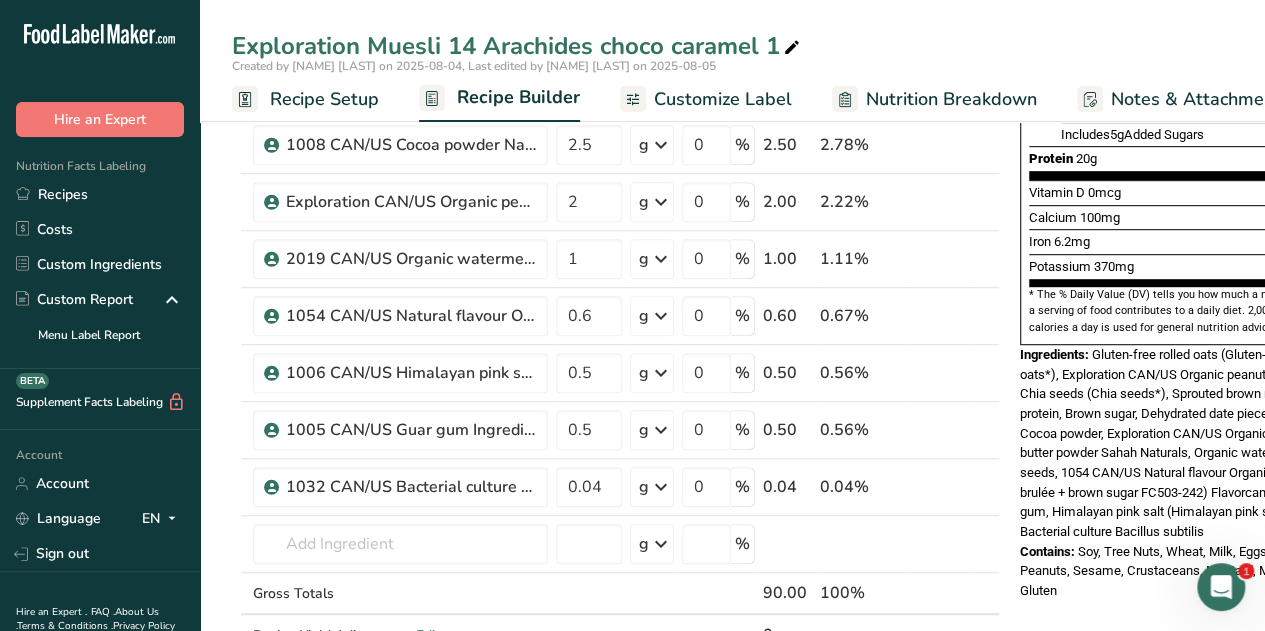click on "Exploration Muesli 14 Arachides choco caramel 1
Created by [NAME] [LAST], Last edited by [NAME] [LAST] on 2025-08-05
Recipe Setup                       Recipe Builder   Customize Label               Nutrition Breakdown               Notes & Attachments                 Recipe Costing
Add Ingredients
Manage Recipe         Delete Recipe           Duplicate Recipe             Scale Recipe             Save as Sub-Recipe   .a-a{fill:#347362;}.b-a{fill:#fff;}                               Nutrition Breakdown                 Recipe Card
NEW
Amino Acids Pattern Report           Activity History
Download
Choose your preferred label style
Standard FDA label
Standard FDA label
Tabular FDA label
Linear FDA label" at bounding box center [732, 565] 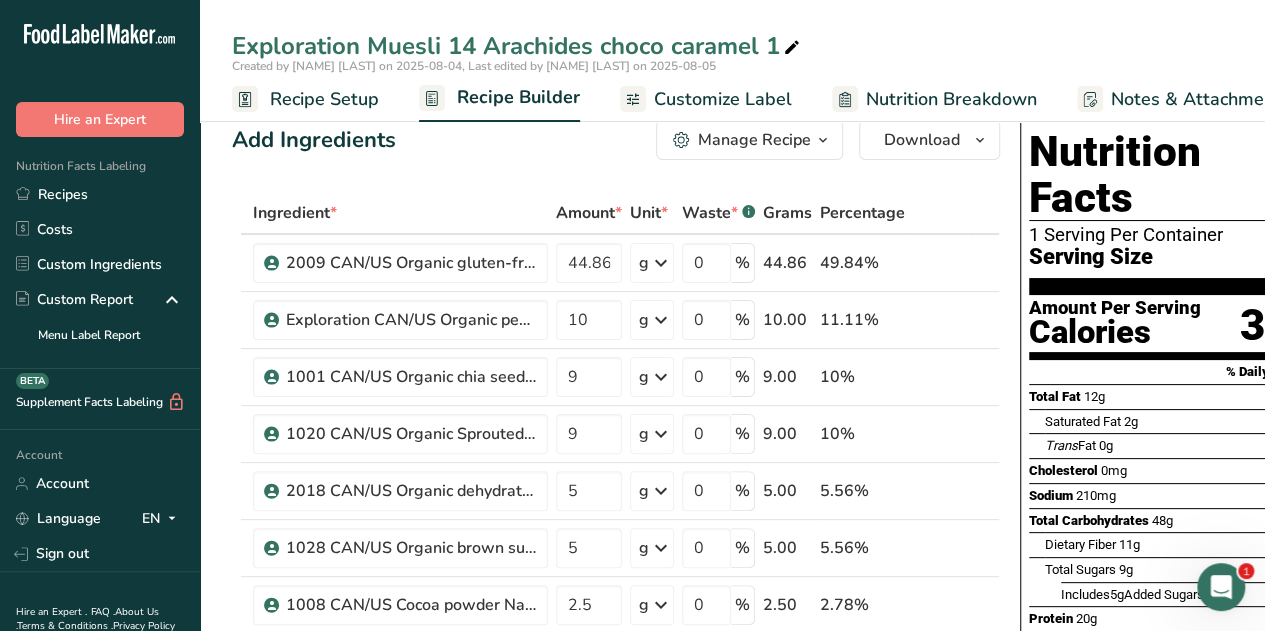 scroll, scrollTop: 0, scrollLeft: 0, axis: both 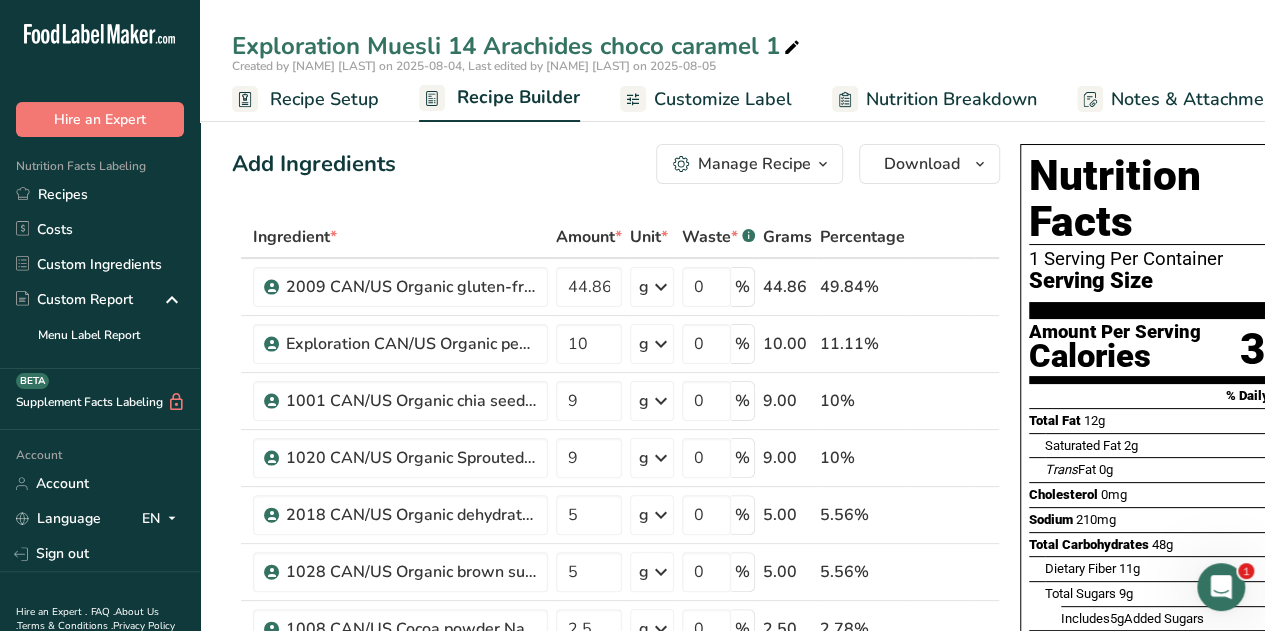 click at bounding box center [823, 164] 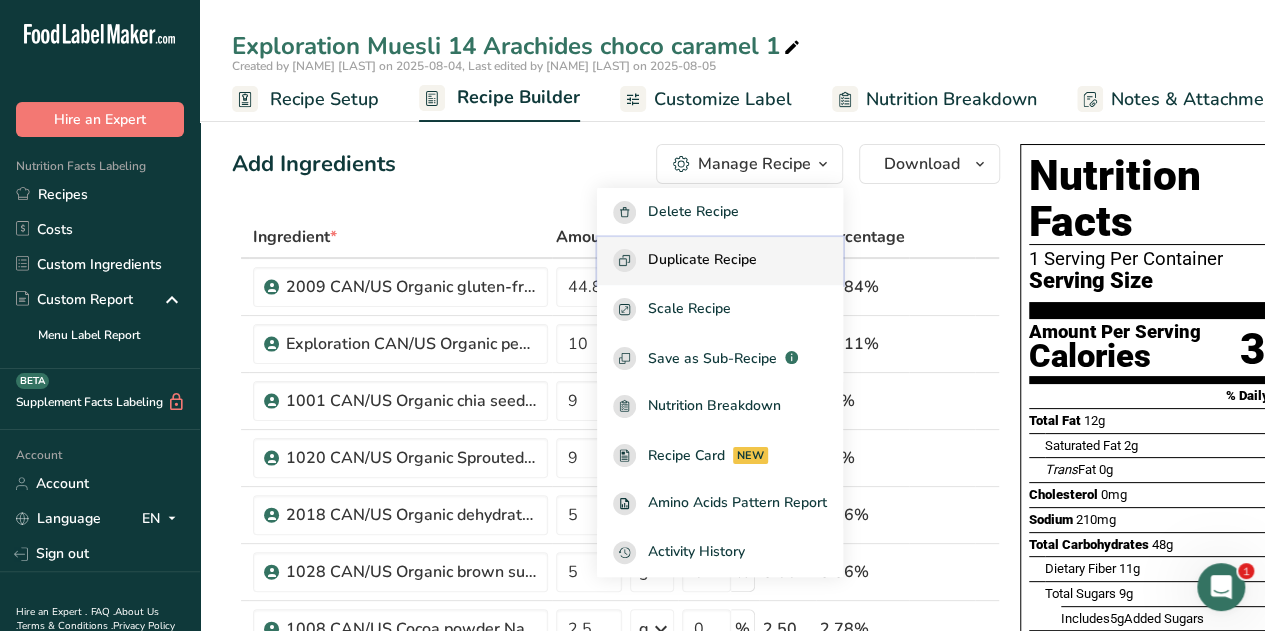 click on "Duplicate Recipe" at bounding box center [702, 260] 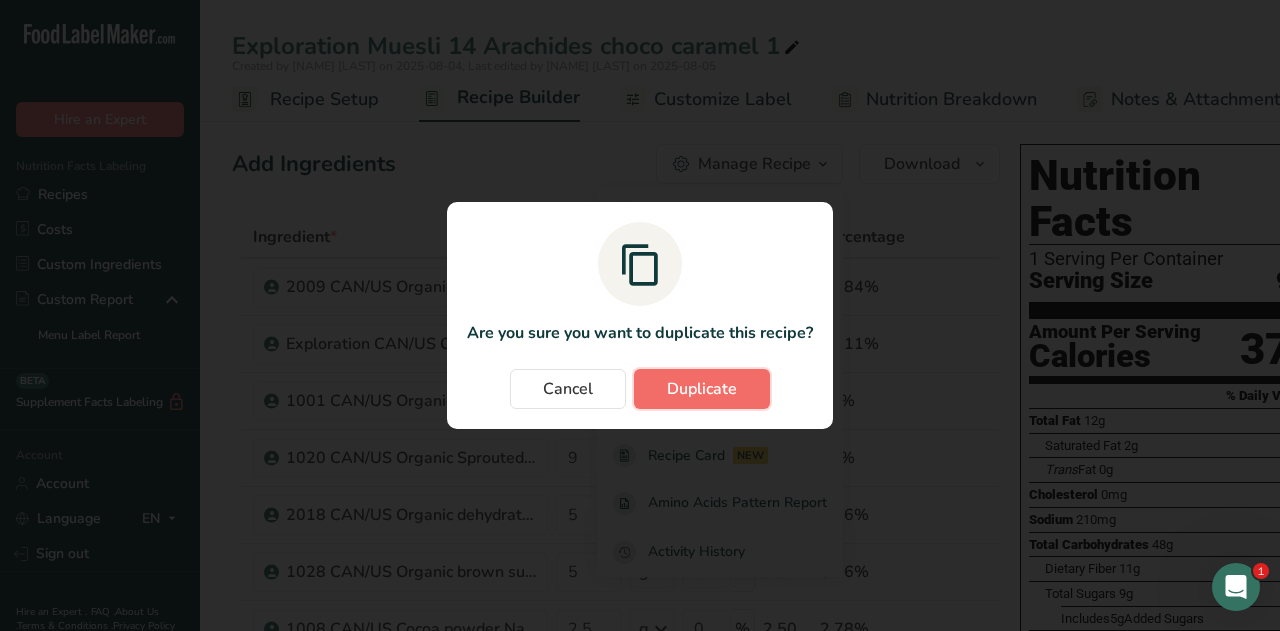 click on "Duplicate" at bounding box center (702, 389) 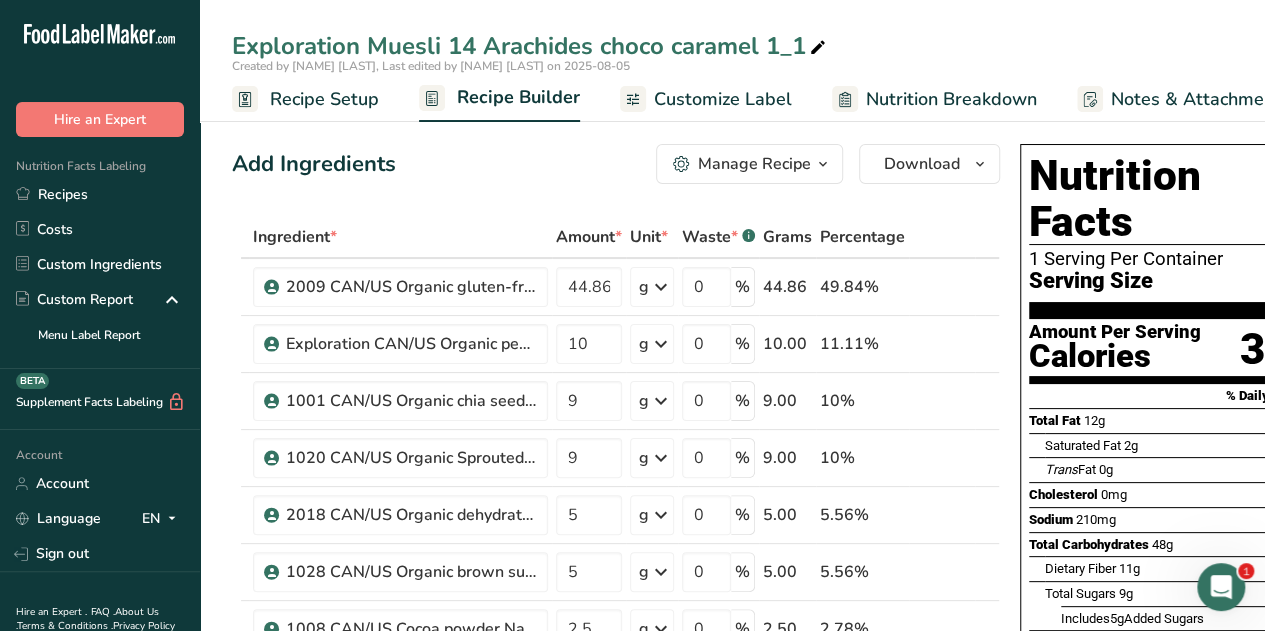 click on "Exploration Muesli 14 Arachides choco caramel 1_1" at bounding box center (531, 46) 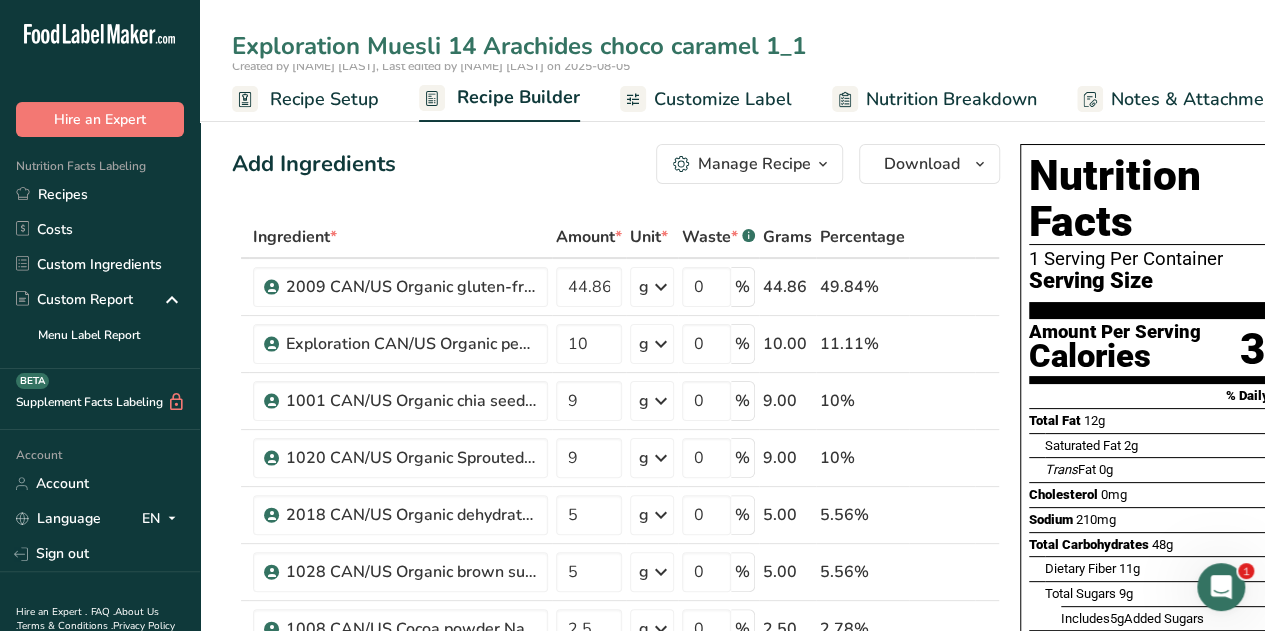 click on "Exploration Muesli 14 Arachides choco caramel 1_1" at bounding box center [732, 46] 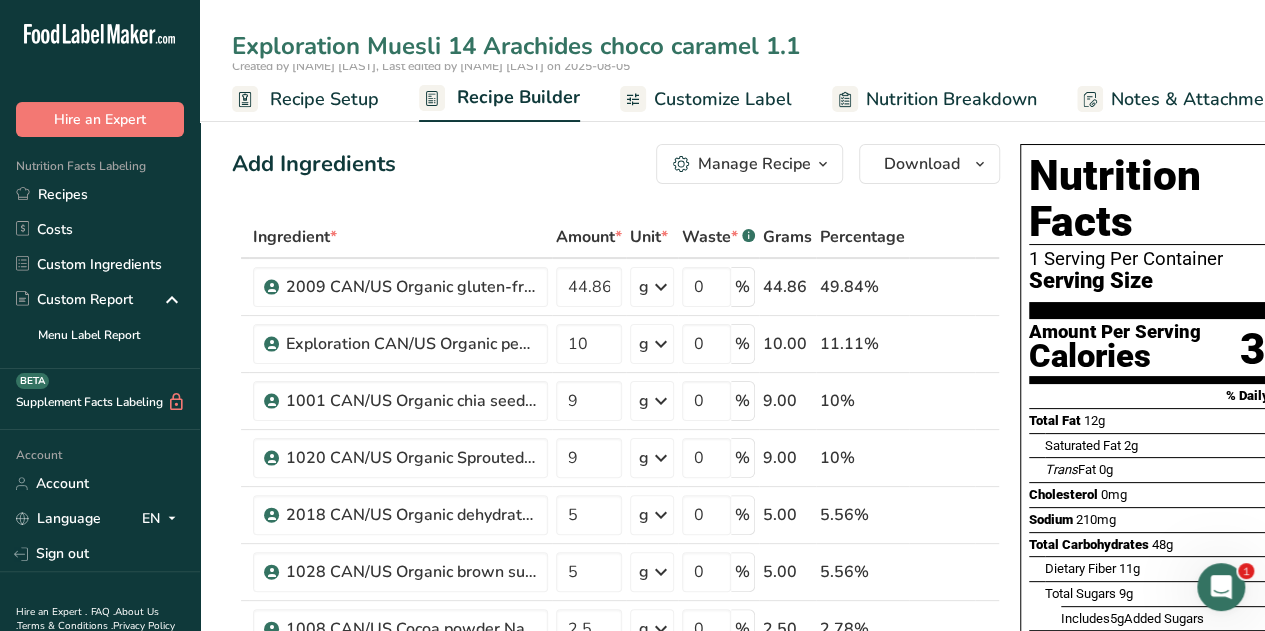 click on "Exploration Muesli 14 Arachides choco caramel 1.1" at bounding box center [732, 46] 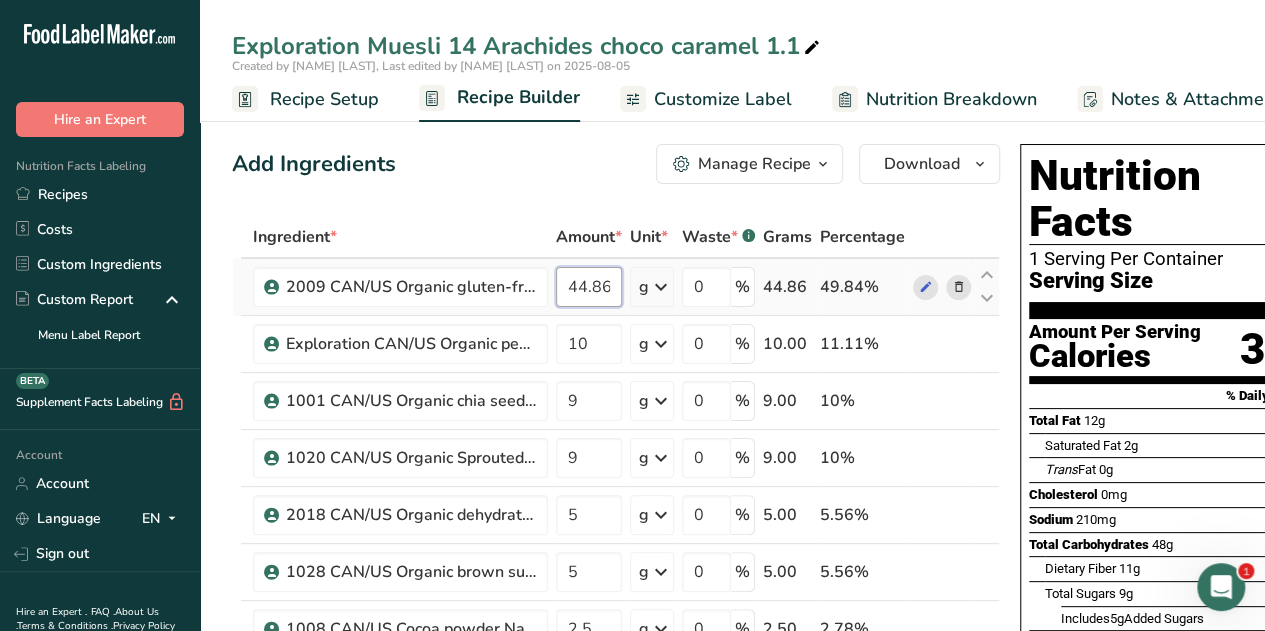 click on "44.86" at bounding box center (589, 287) 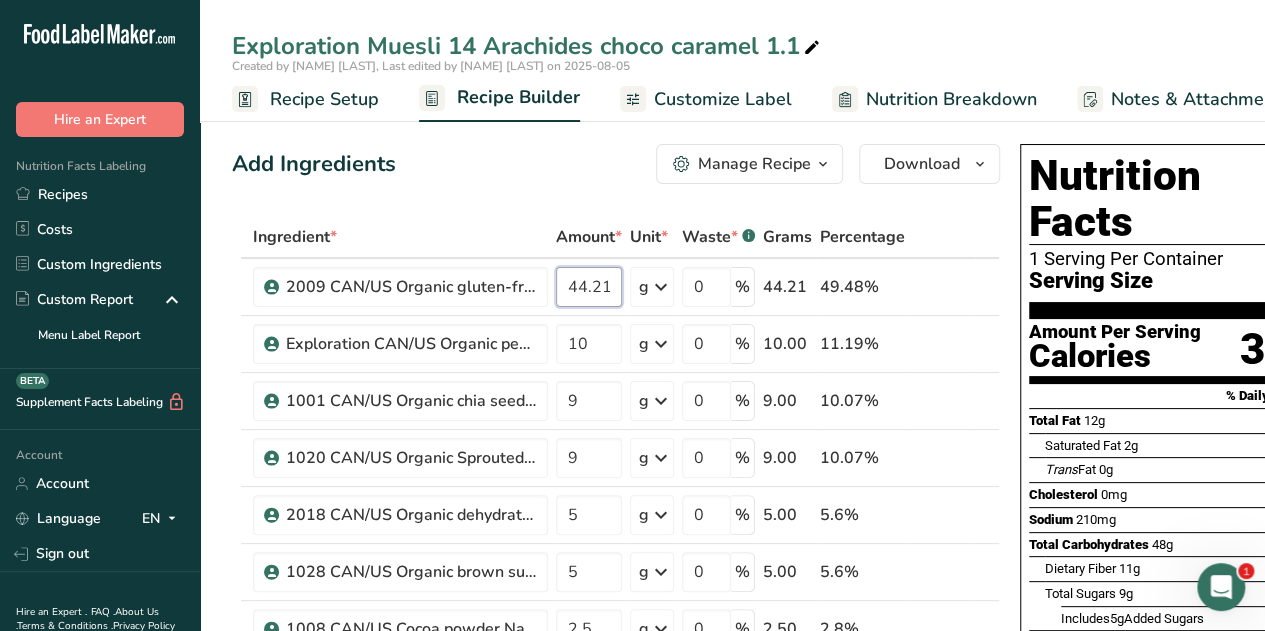 type on "44.21" 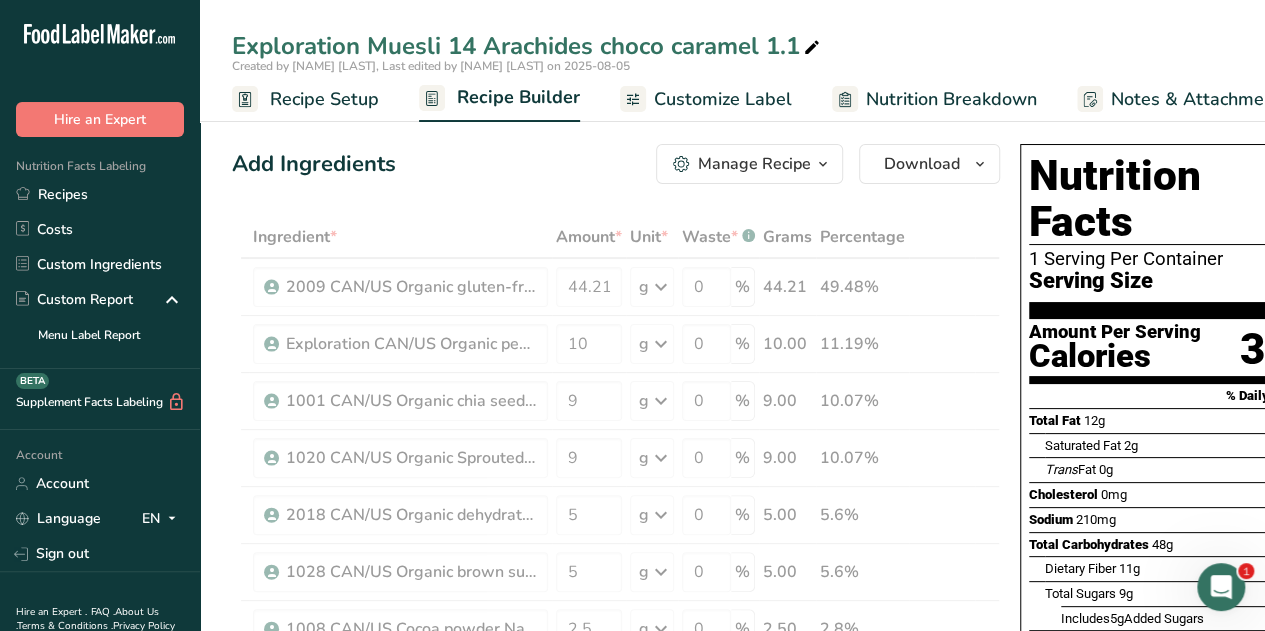 click on "Add Ingredients
Manage Recipe         Delete Recipe           Duplicate Recipe             Scale Recipe             Save as Sub-Recipe   .a-a{fill:#347362;}.b-a{fill:#fff;}                               Nutrition Breakdown                 Recipe Card
NEW
Amino Acids Pattern Report           Activity History
Download
Choose your preferred label style
Standard FDA label
Standard FDA label
The most common format for nutrition facts labels in compliance with the FDA's typeface, style and requirements
Tabular FDA label
A label format compliant with the FDA regulations presented in a tabular (horizontal) display.
Linear FDA label
A simple linear display for small sized packages.
Simplified FDA label" at bounding box center [622, 1049] 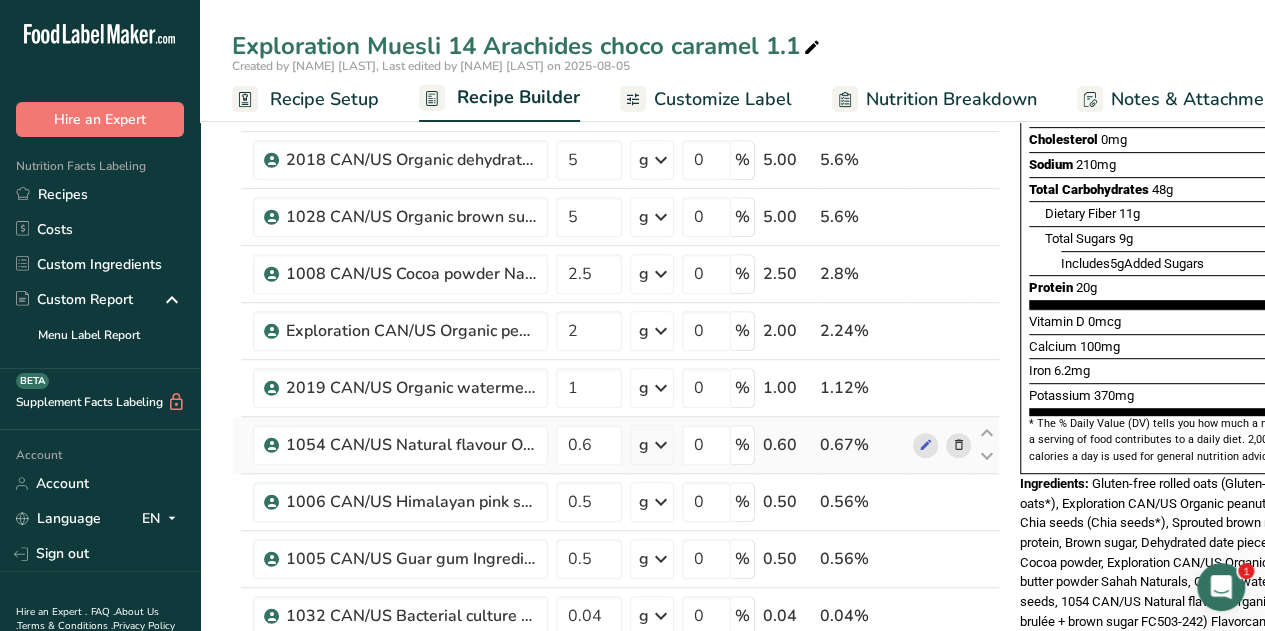 scroll, scrollTop: 708, scrollLeft: 0, axis: vertical 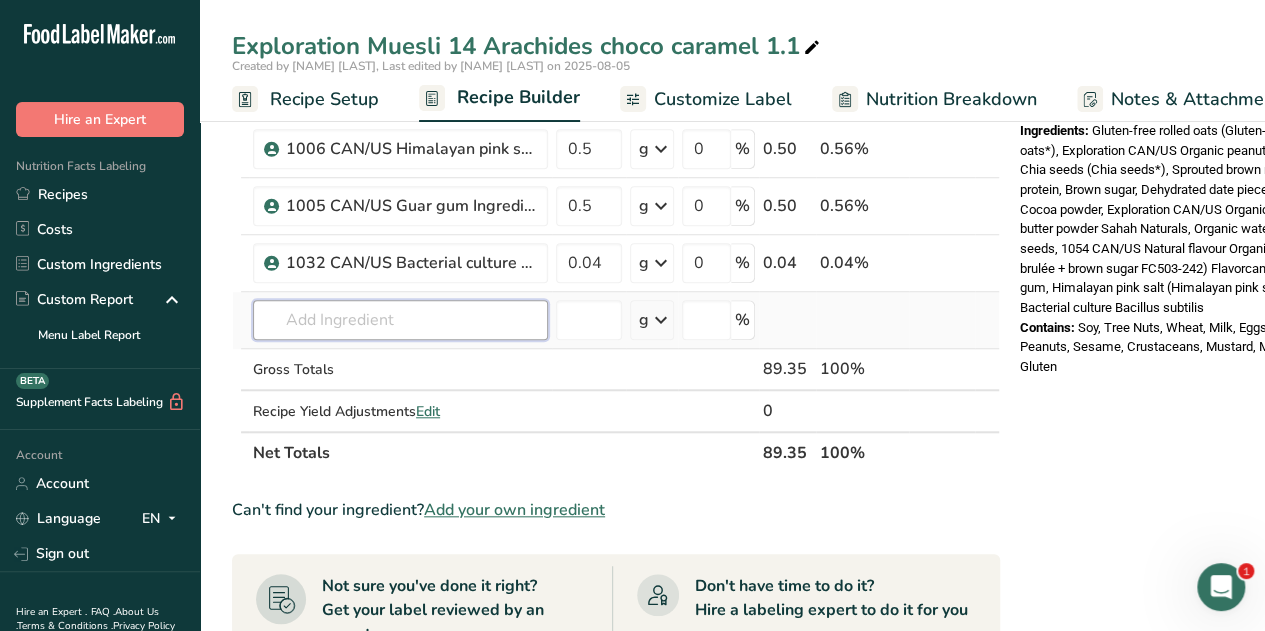 click at bounding box center [400, 320] 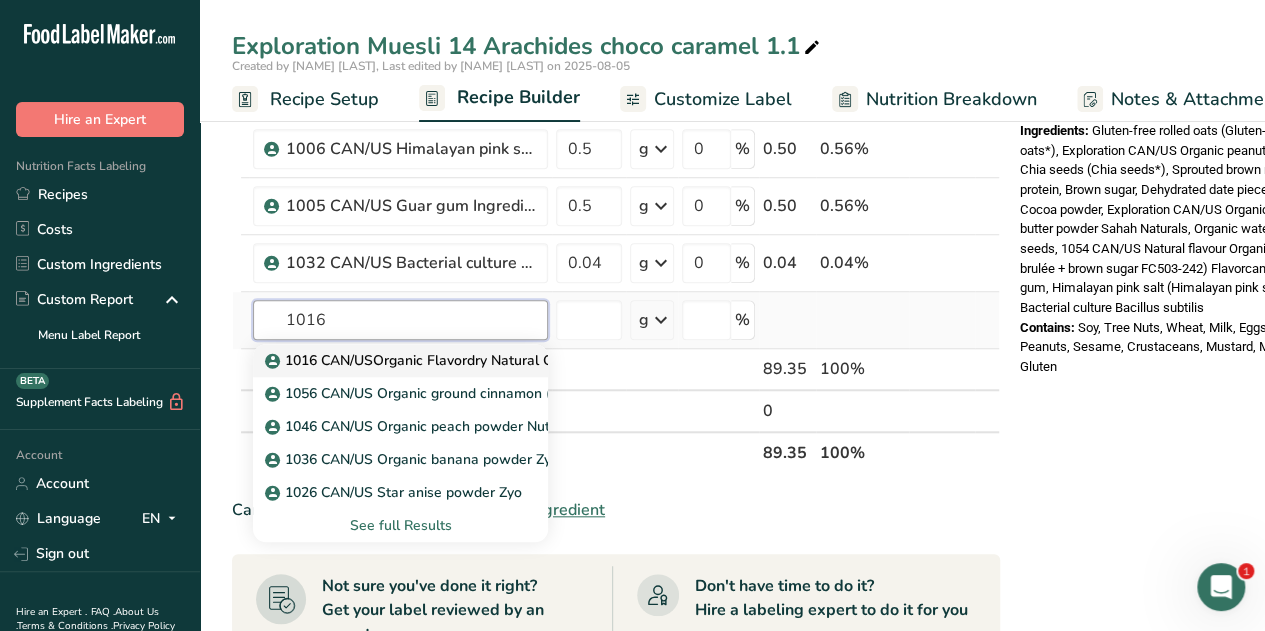type on "1016" 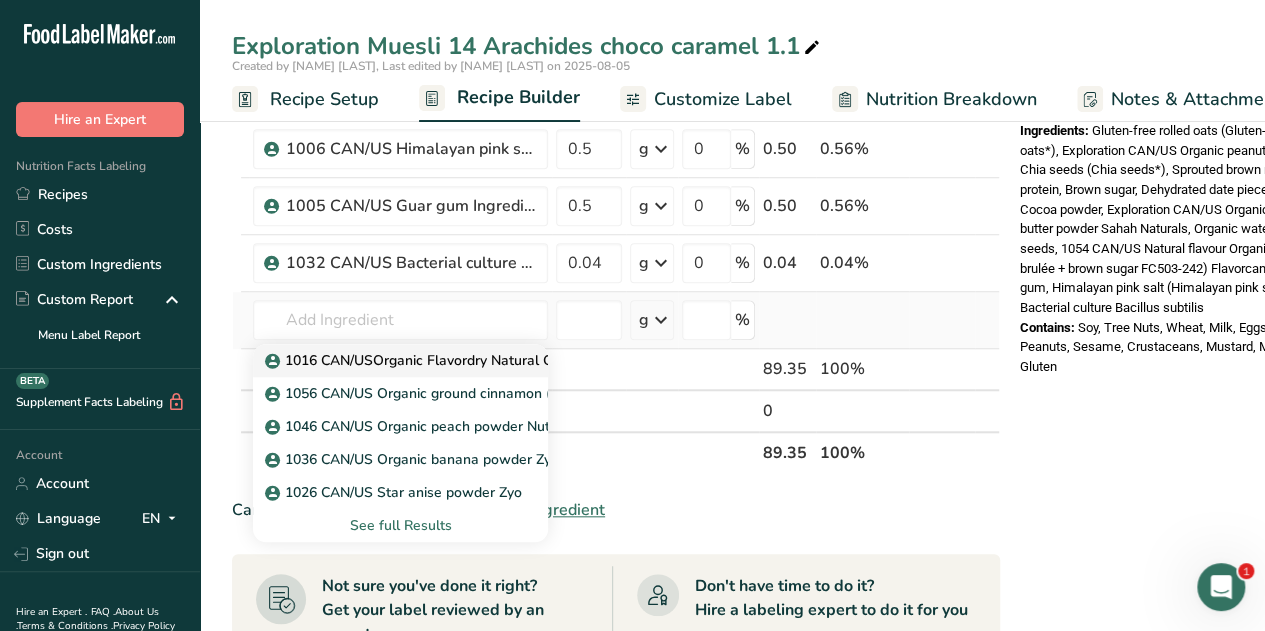 click on "1016 CAN/USOrganic Flavordry Natural Cacao Flavor Flavorcan" at bounding box center [481, 360] 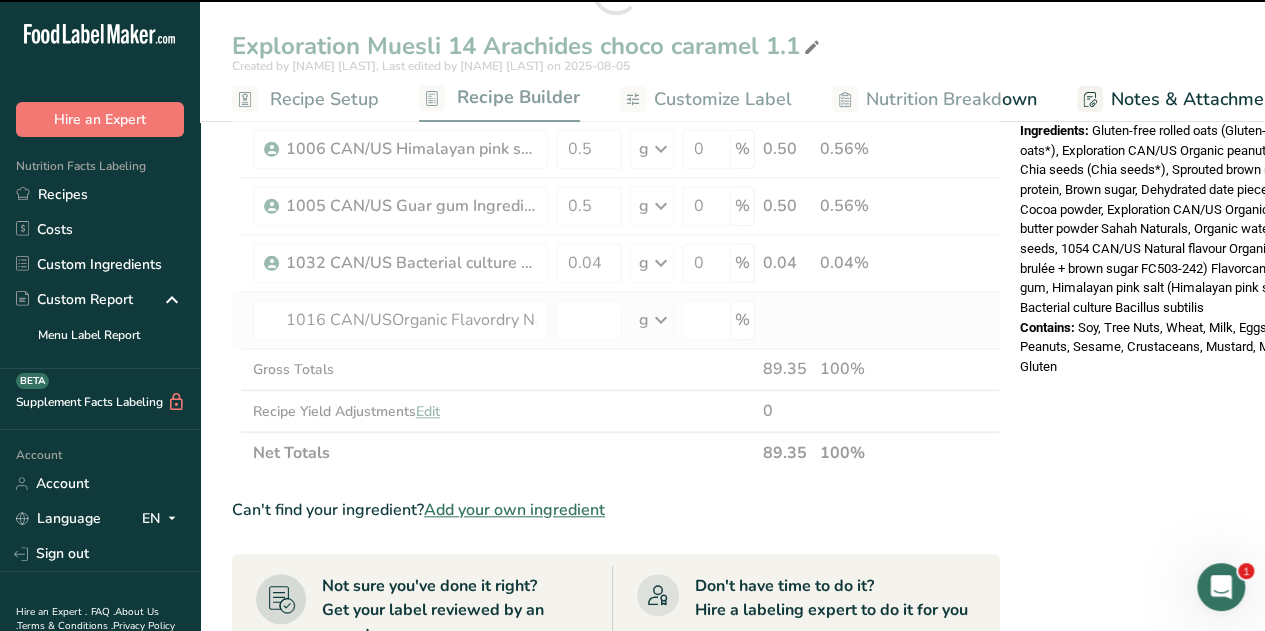 type on "0" 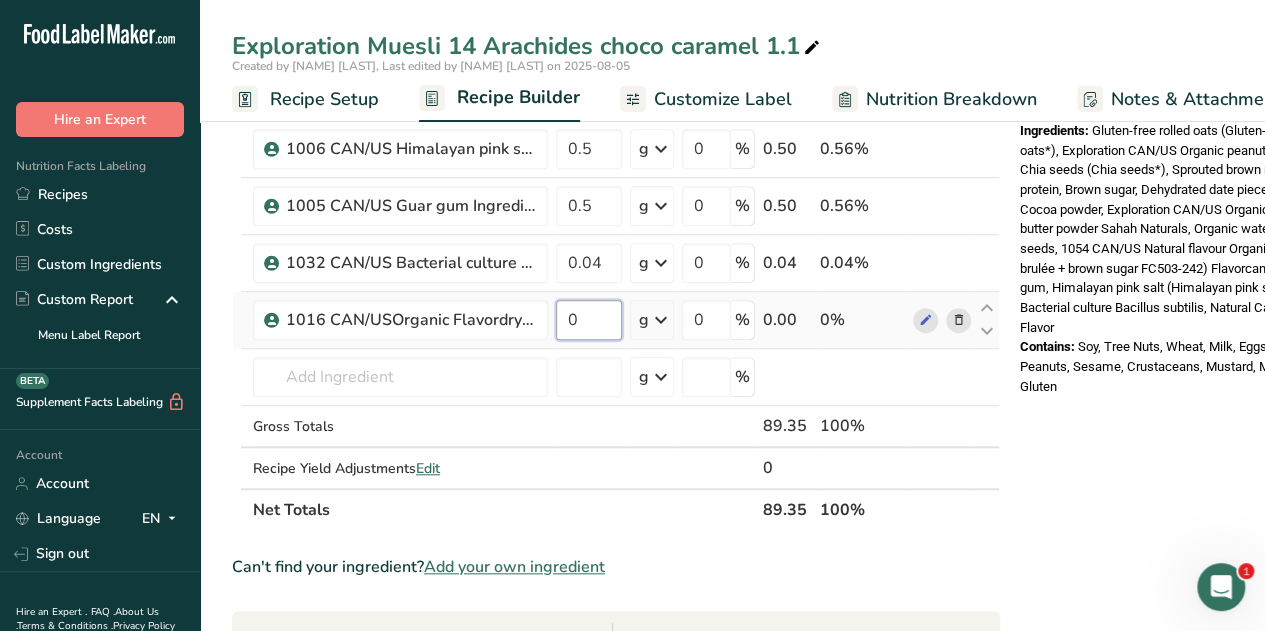 click on "0" at bounding box center (589, 320) 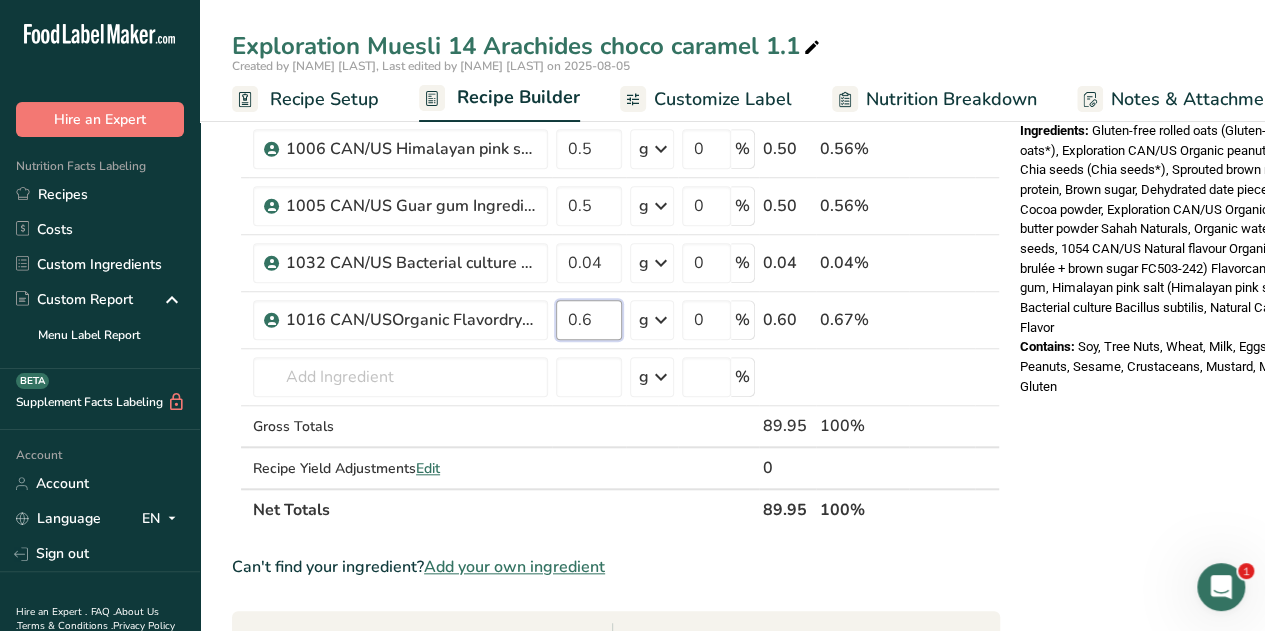 type on "0.6" 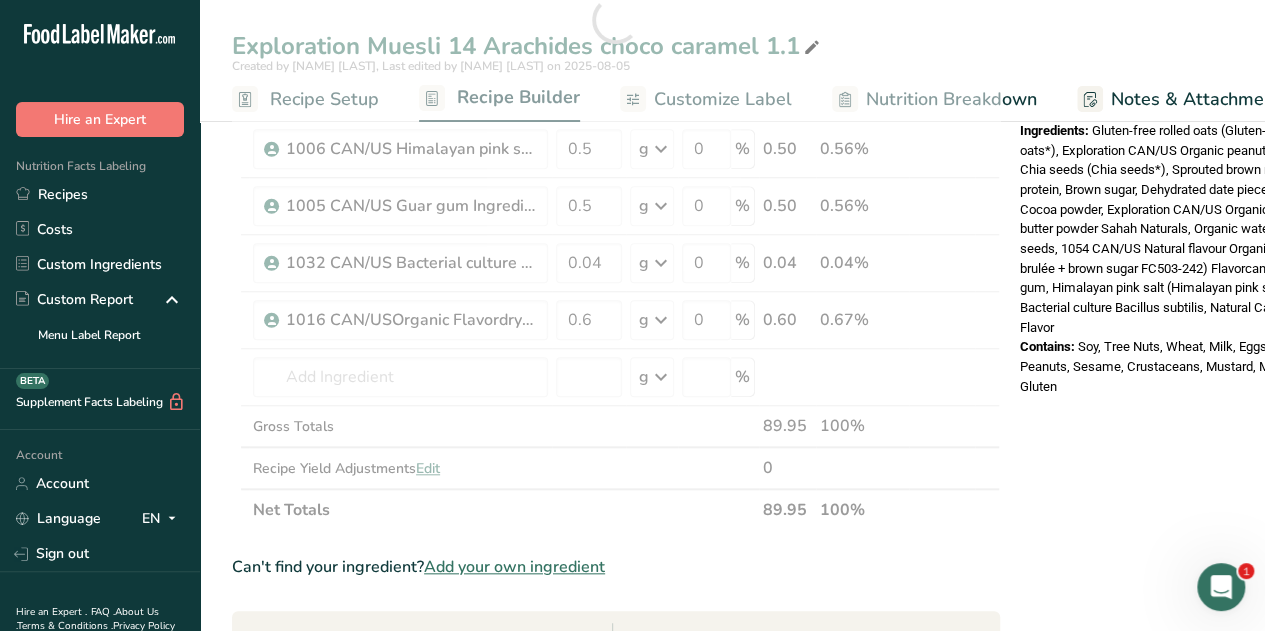 click on "Exploration Muesli 14 Arachides choco caramel 1.1
Created by [NAME] [LAST], Last edited by [NAME] [LAST] on 2025-08-05
Recipe Setup                       Recipe Builder   Customize Label               Nutrition Breakdown               Notes & Attachments                 Recipe Costing
Add Ingredients
Manage Recipe         Delete Recipe           Duplicate Recipe             Scale Recipe             Save as Sub-Recipe   .a-a{fill:#347362;}.b-a{fill:#fff;}                               Nutrition Breakdown                 Recipe Card
NEW
Amino Acids Pattern Report           Activity History
Download
Choose your preferred label style
Standard FDA label
Standard FDA label
Tabular FDA label
Linear FDA label" at bounding box center (732, 369) 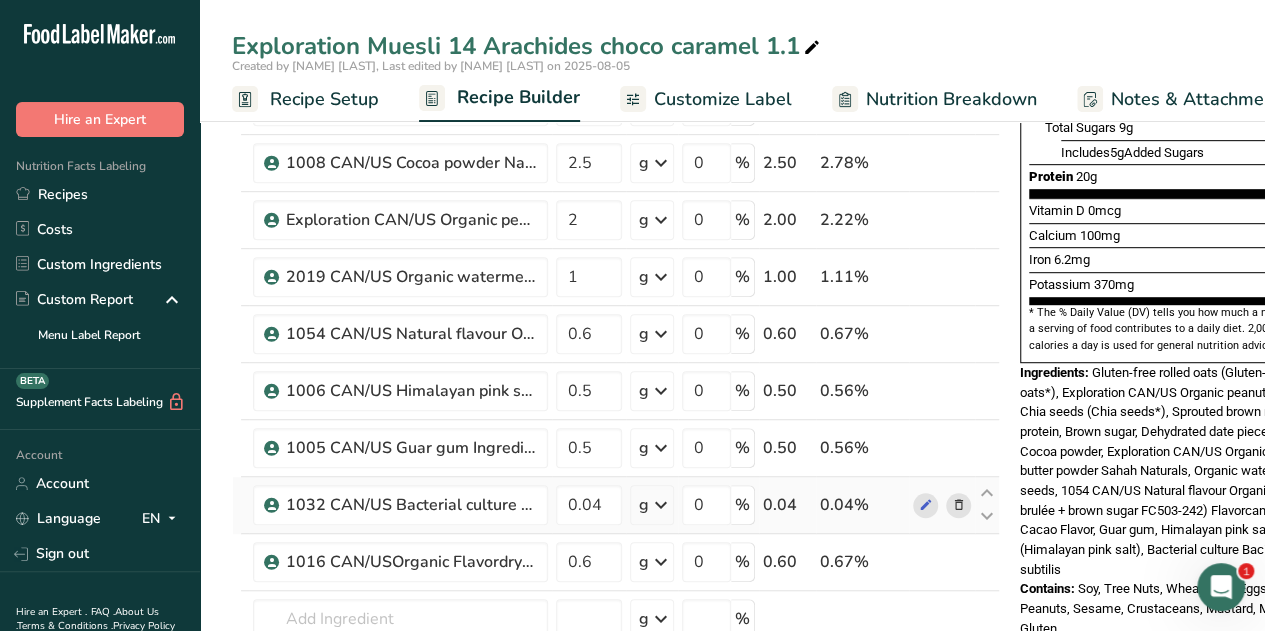 scroll, scrollTop: 464, scrollLeft: 0, axis: vertical 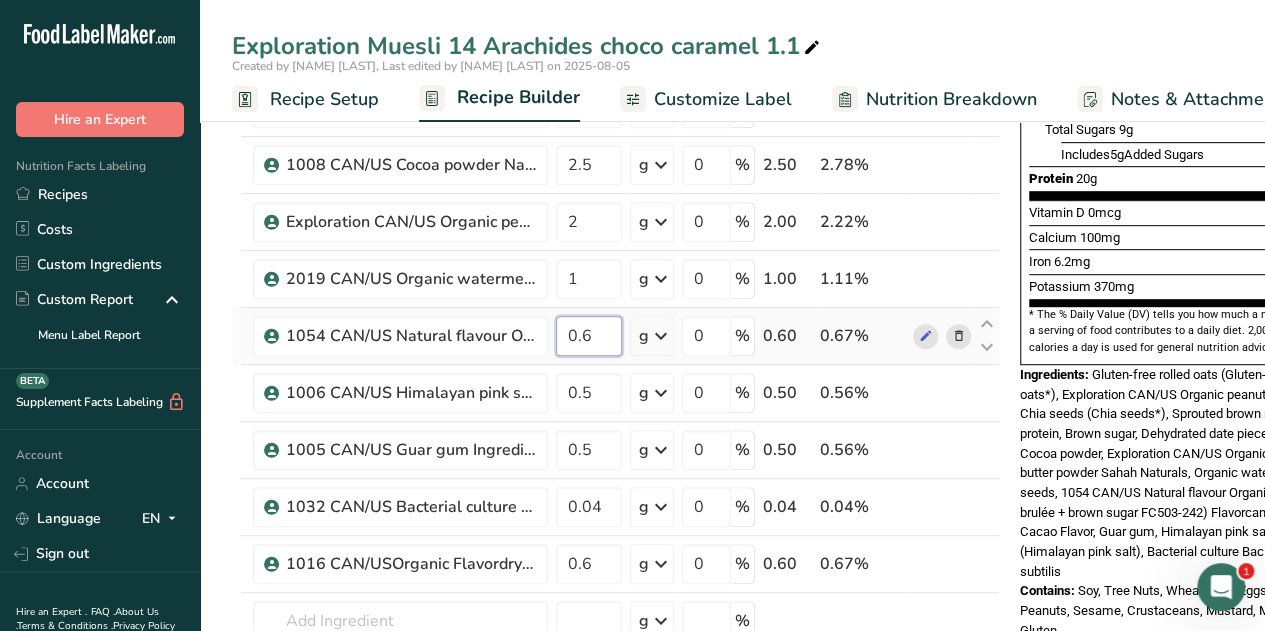 click on "0.6" at bounding box center [589, 336] 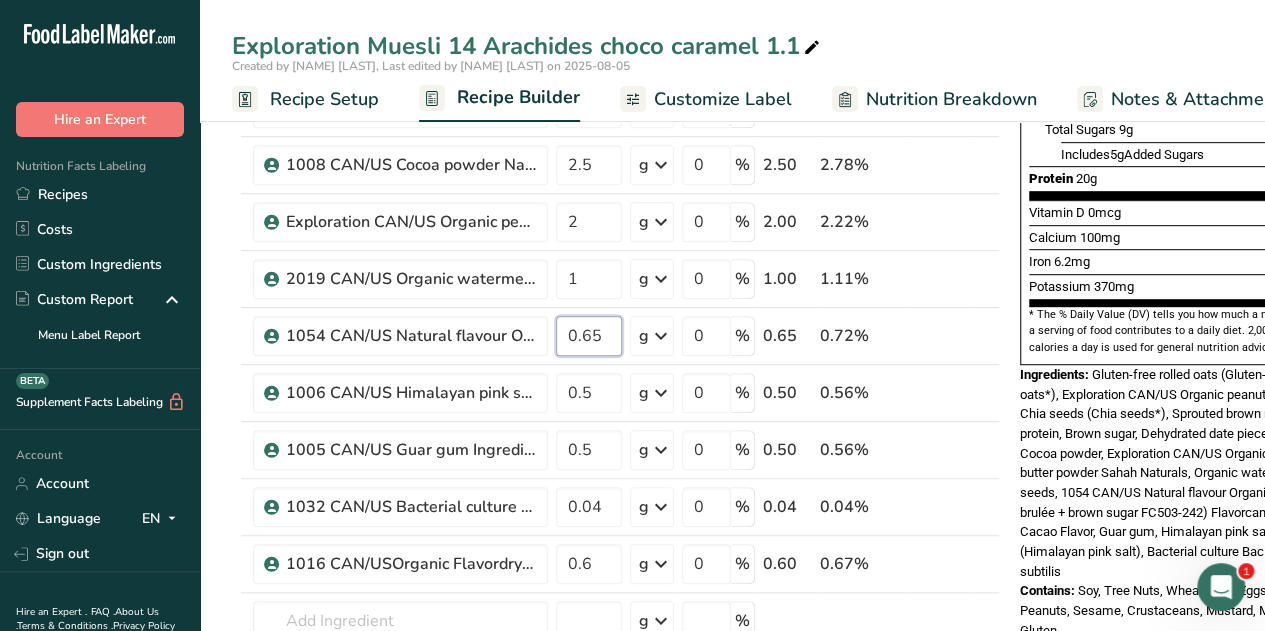 type on "0.65" 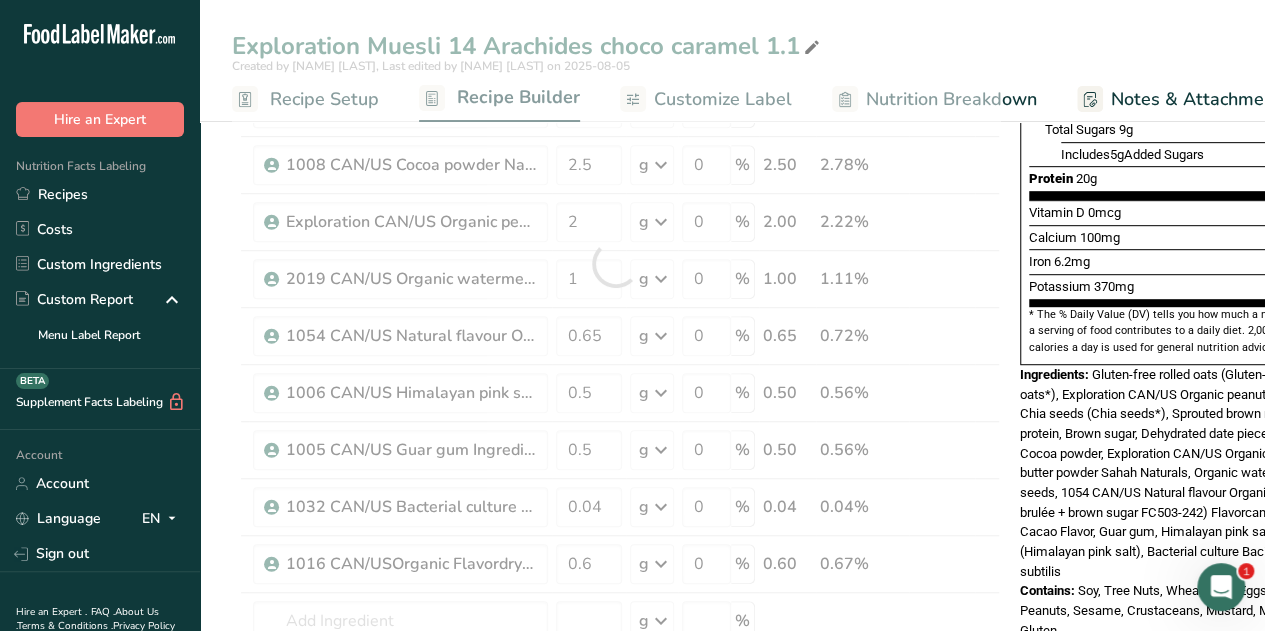 click on "Exploration Muesli 14 Arachides choco caramel 1.1
Created by [NAME] [LAST], Last edited by [NAME] [LAST] on 2025-08-05
Recipe Setup                       Recipe Builder   Customize Label               Nutrition Breakdown               Notes & Attachments                 Recipe Costing
Add Ingredients
Manage Recipe         Delete Recipe           Duplicate Recipe             Scale Recipe             Save as Sub-Recipe   .a-a{fill:#347362;}.b-a{fill:#fff;}                               Nutrition Breakdown                 Recipe Card
NEW
Amino Acids Pattern Report           Activity History
Download
Choose your preferred label style
Standard FDA label
Standard FDA label
Tabular FDA label
Linear FDA label" at bounding box center [732, 613] 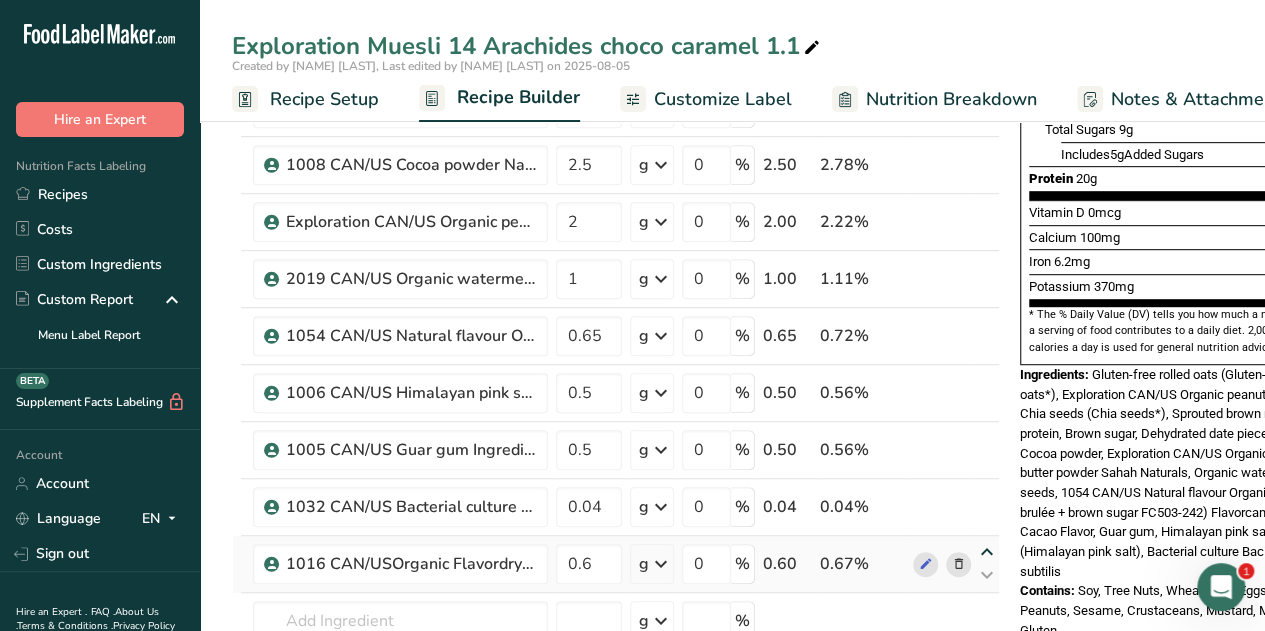 click at bounding box center (987, 552) 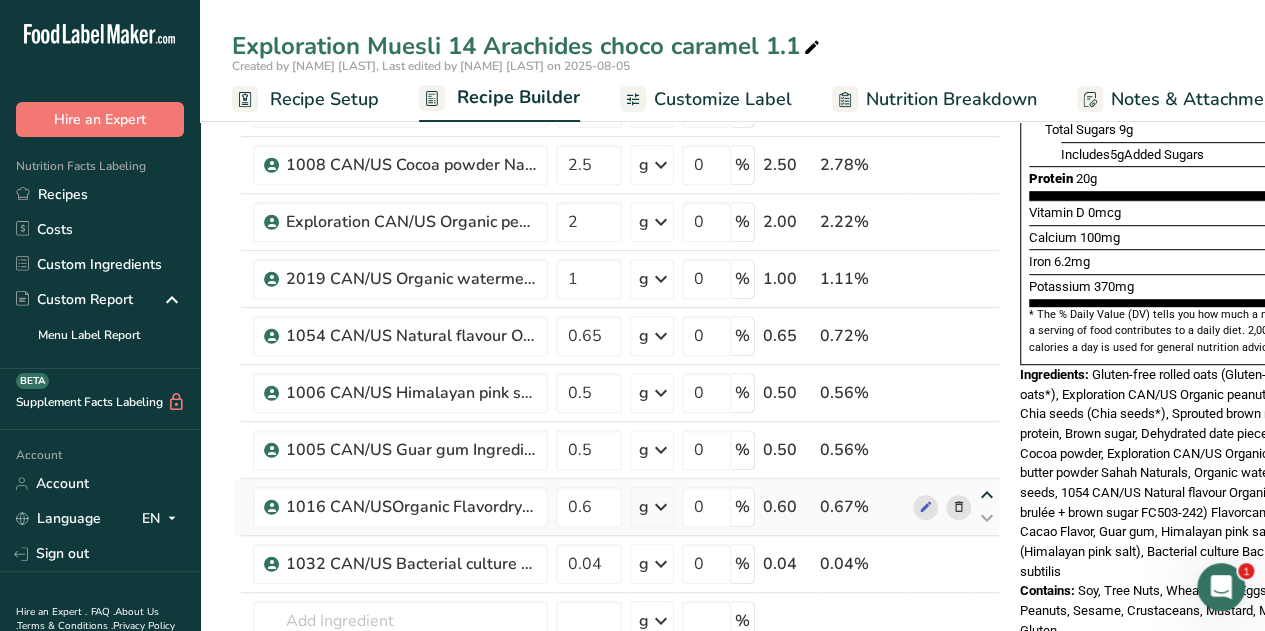 click at bounding box center [987, 495] 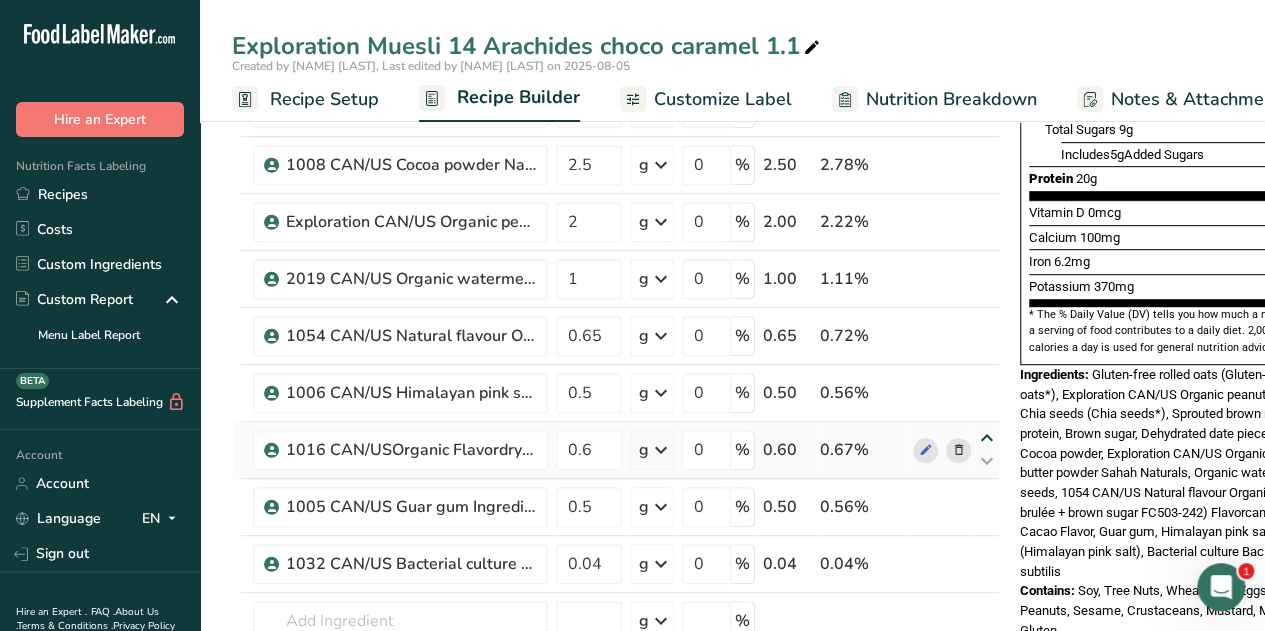 click at bounding box center (987, 438) 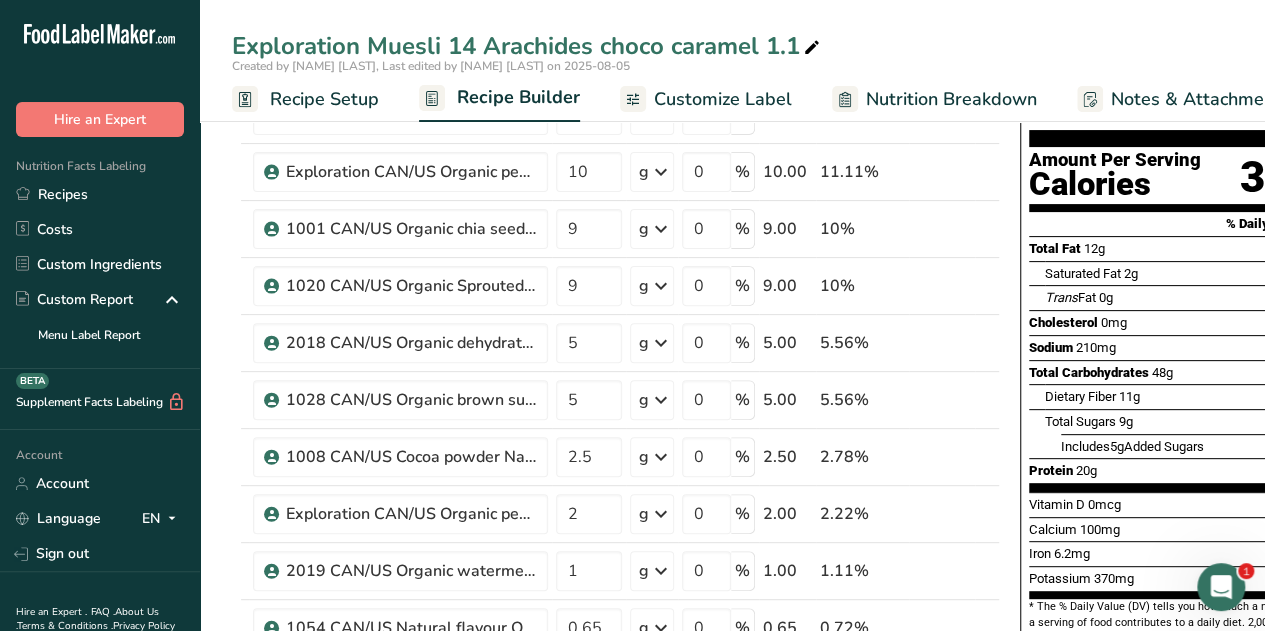 scroll, scrollTop: 166, scrollLeft: 0, axis: vertical 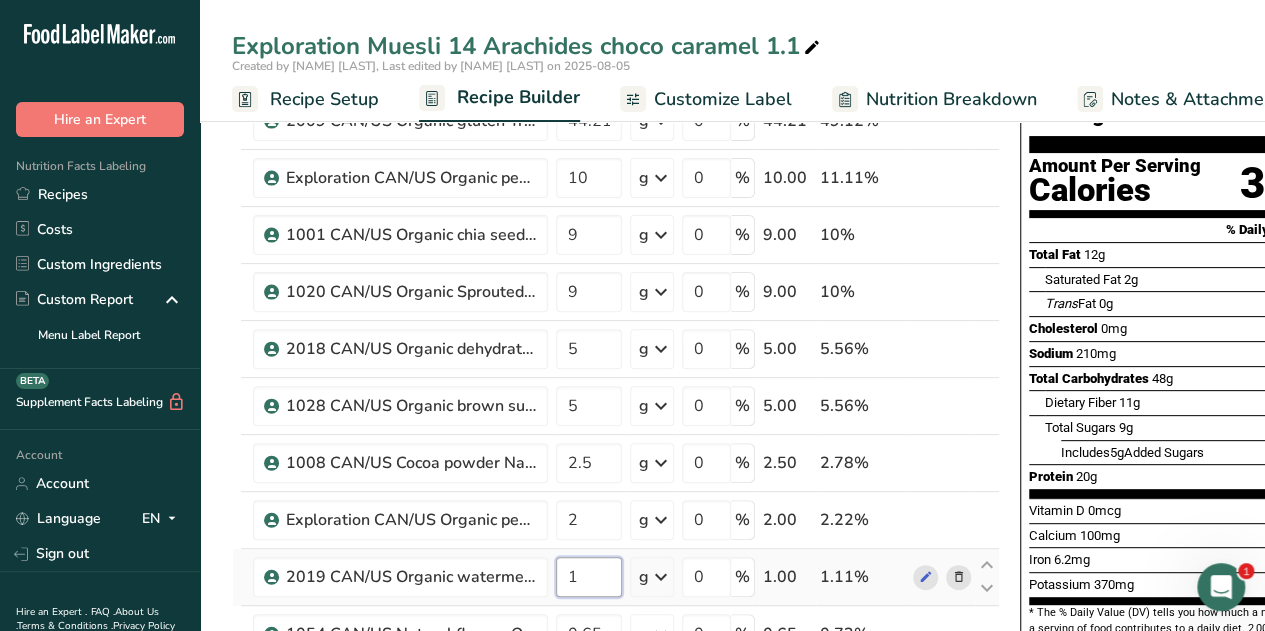 click on "1" at bounding box center (589, 577) 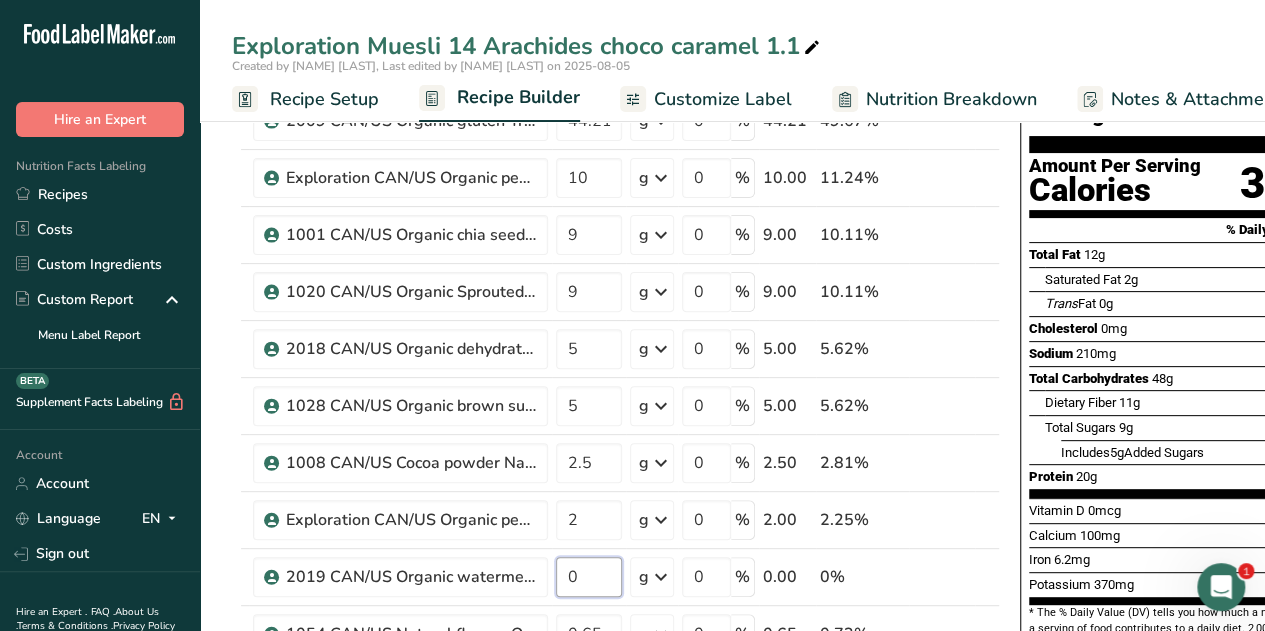type on "0" 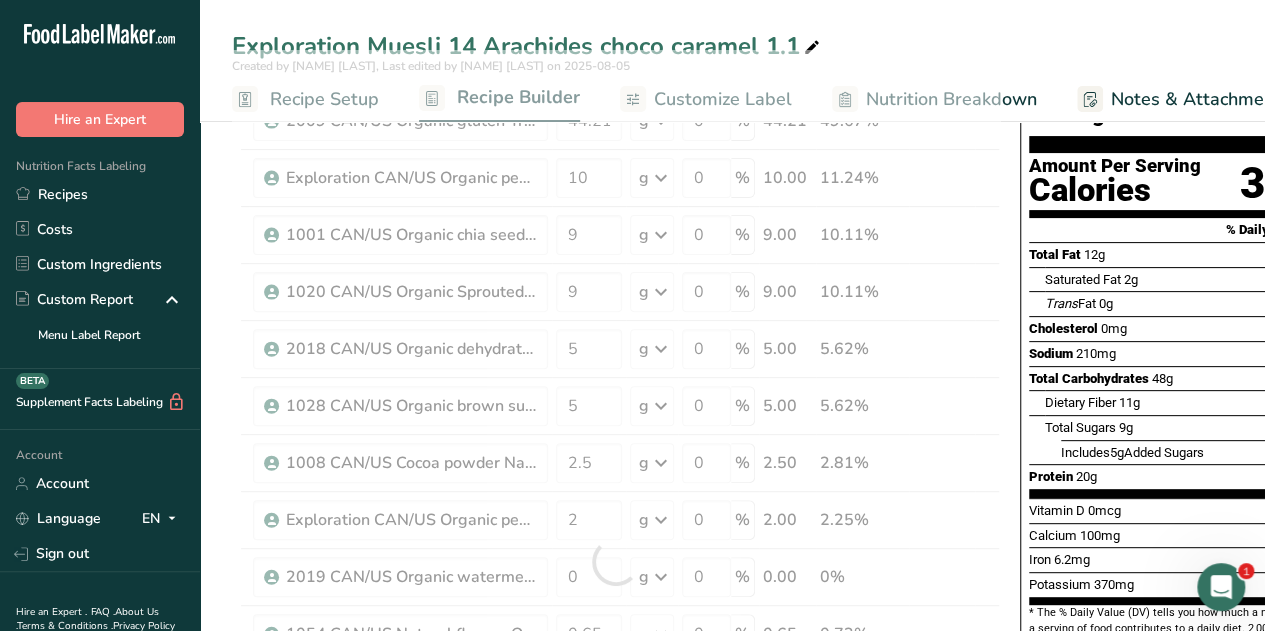 click on "Exploration Muesli 14 Arachides choco caramel 1.1" at bounding box center [732, 46] 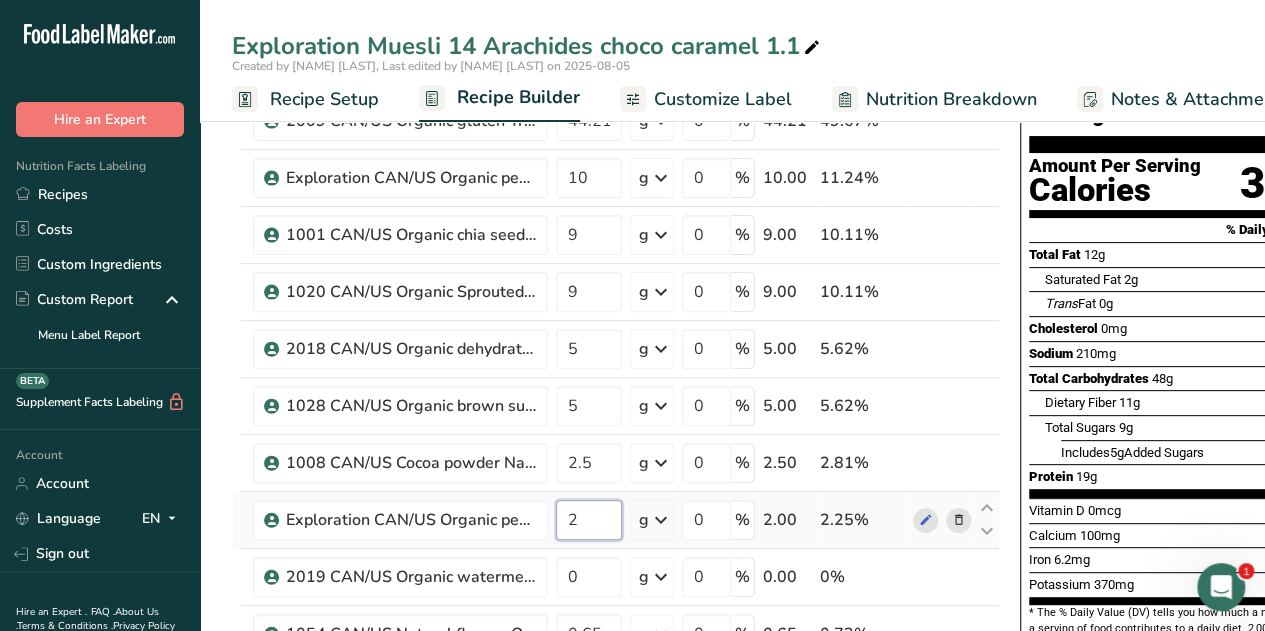 click on "2" at bounding box center (589, 520) 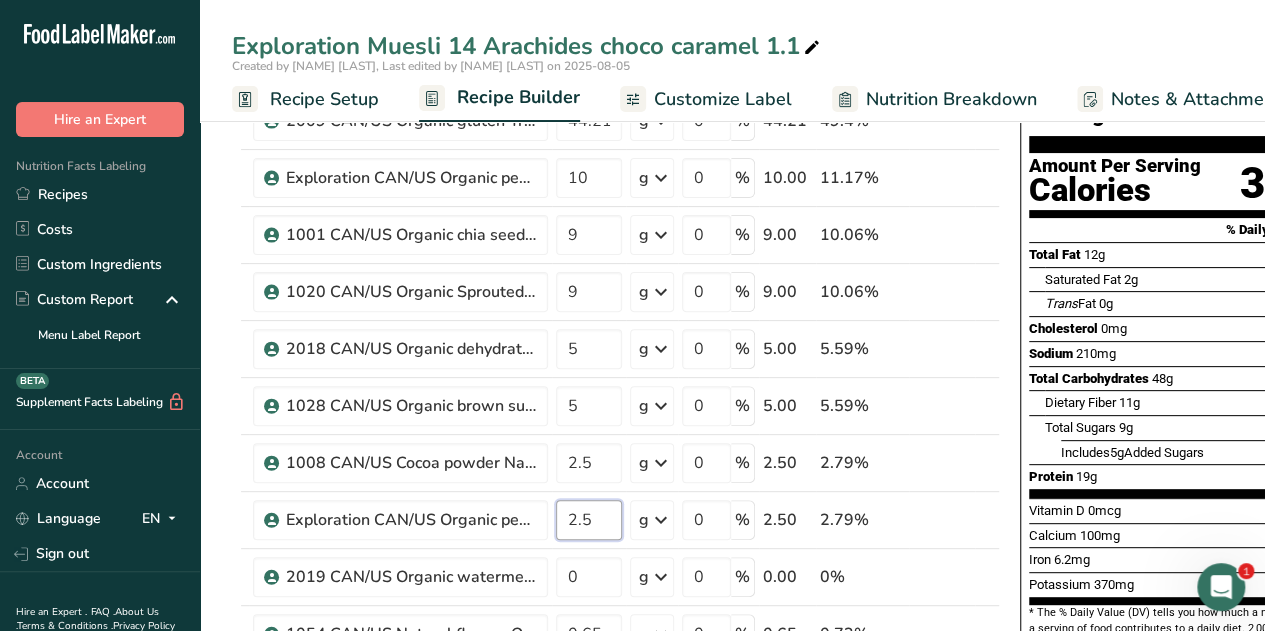 type on "2.5" 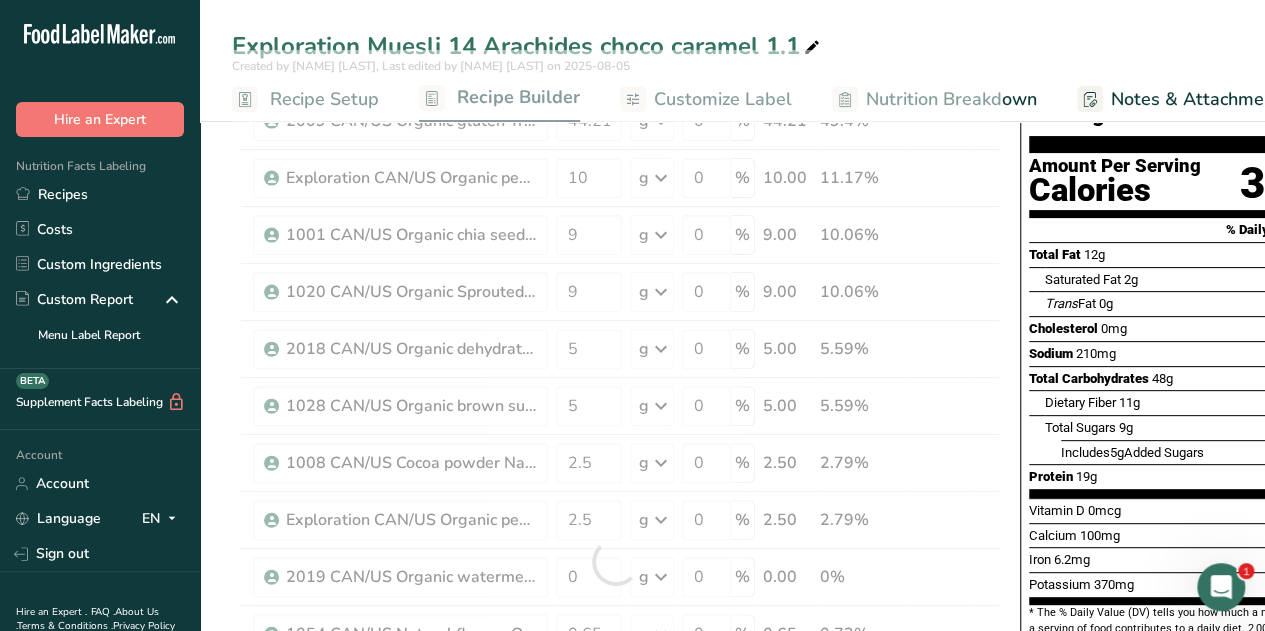 click on "Exploration Muesli 14 Arachides choco caramel 1.1" at bounding box center [732, 46] 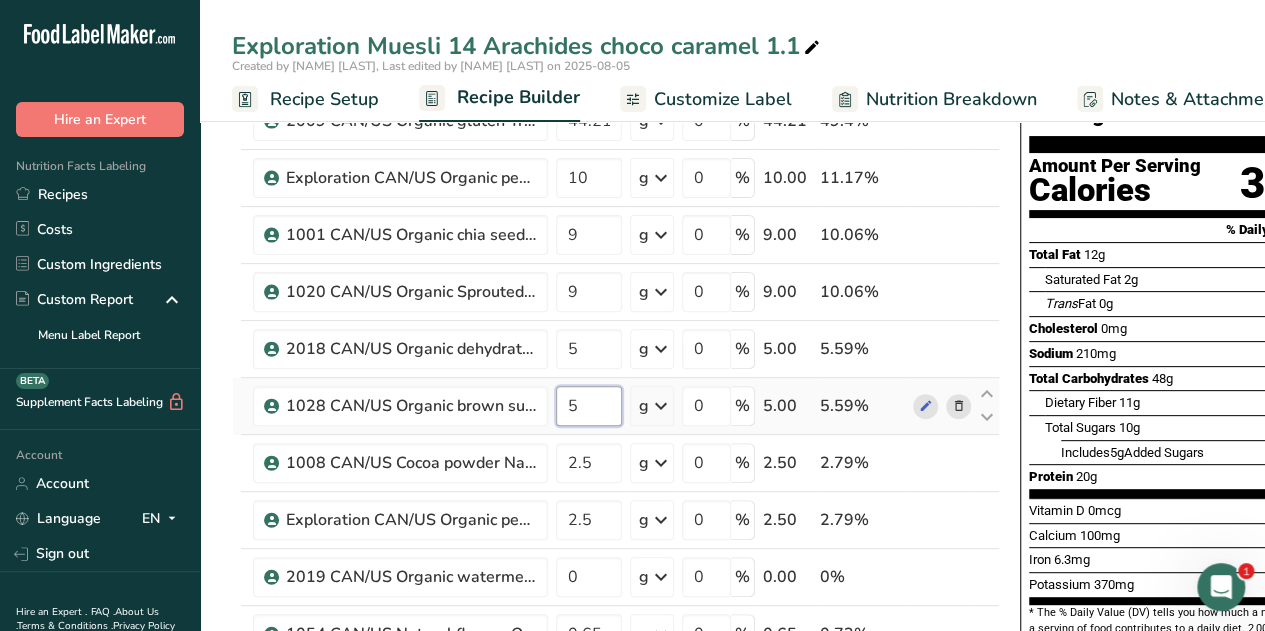 click on "5" at bounding box center (589, 406) 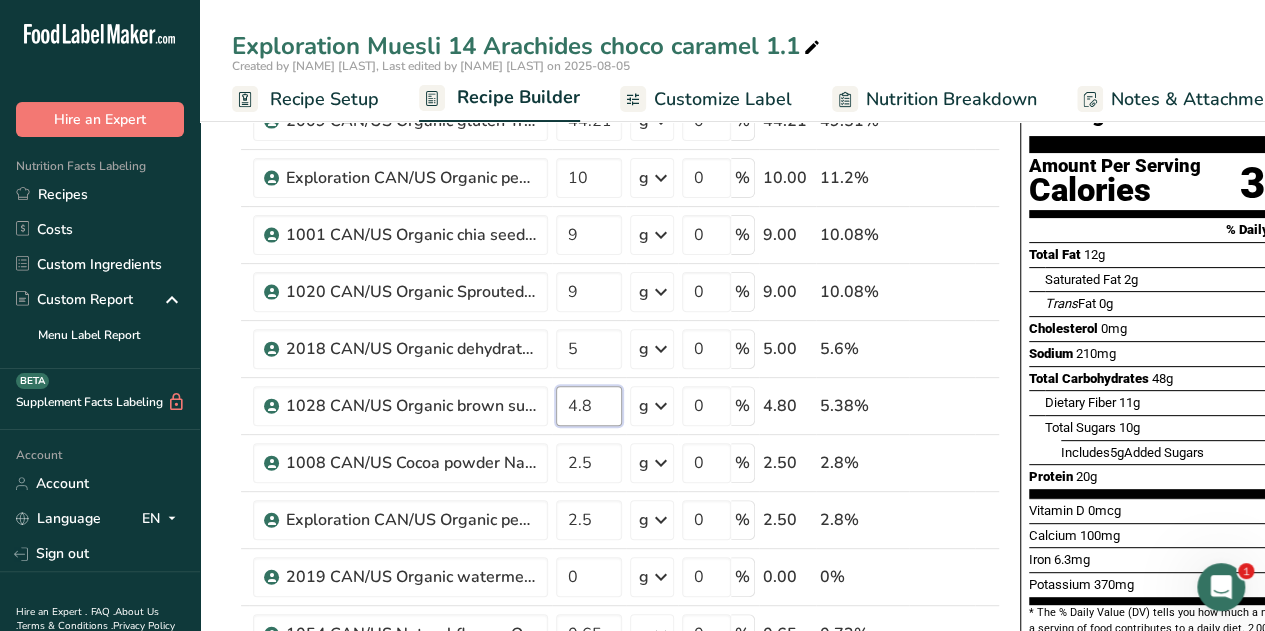 type on "4.8" 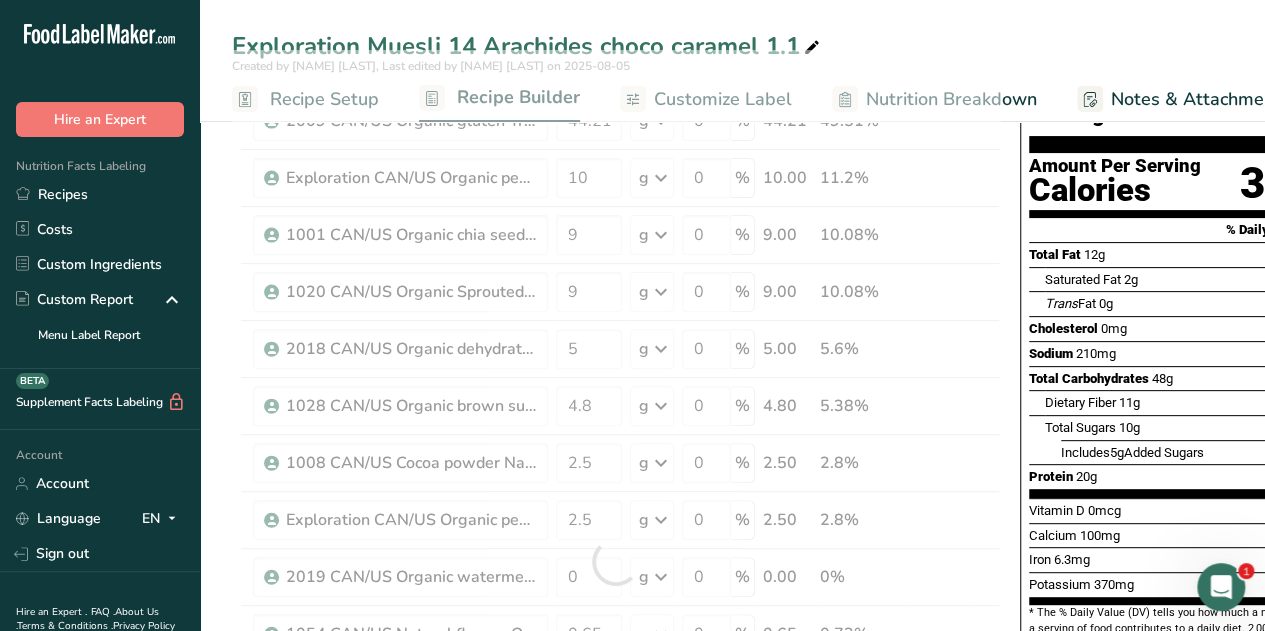 click on "Exploration Muesli 14 Arachides choco caramel 1.1" at bounding box center [732, 46] 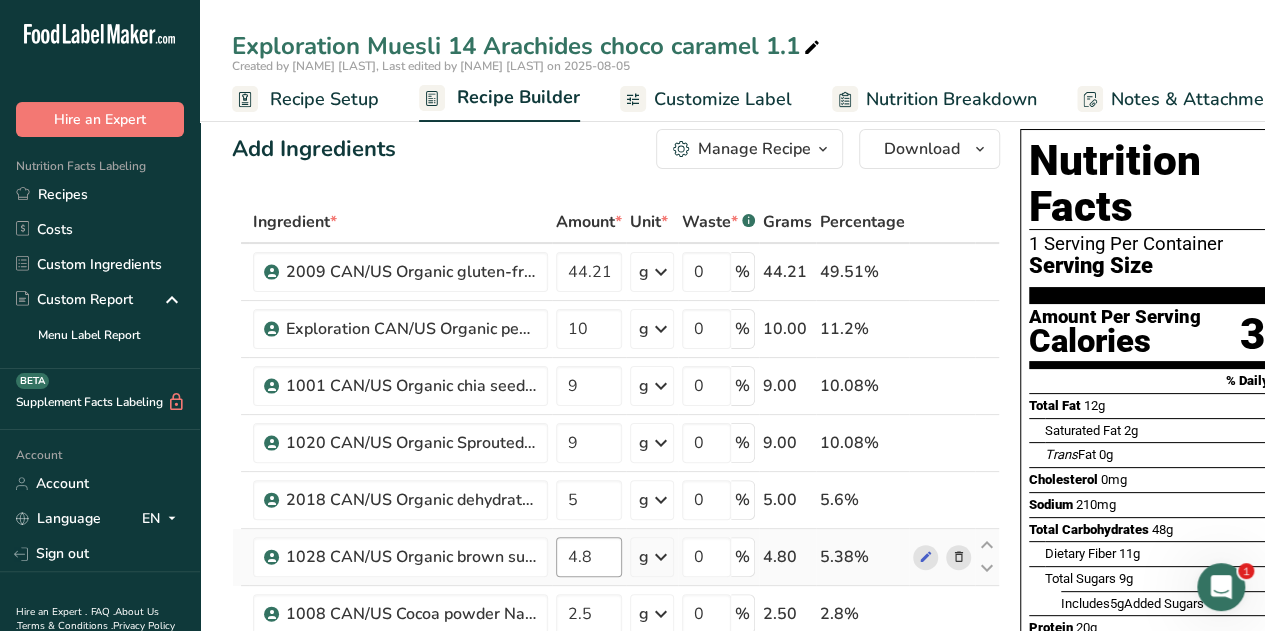 scroll, scrollTop: 0, scrollLeft: 0, axis: both 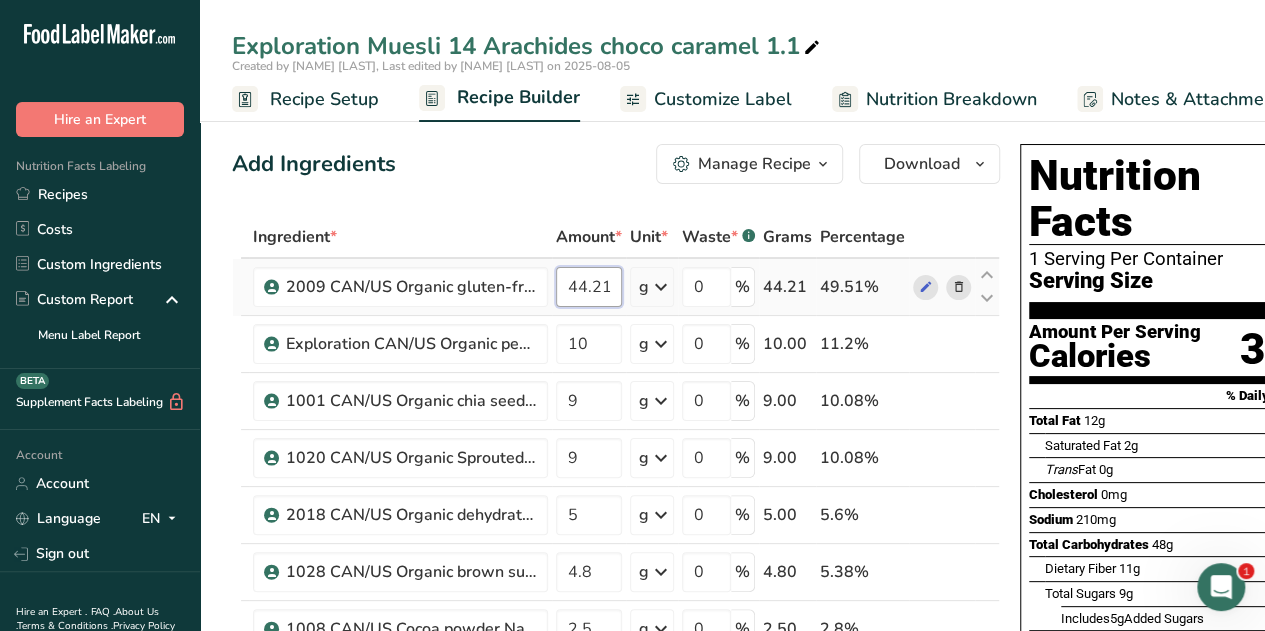 click on "44.21" at bounding box center (589, 287) 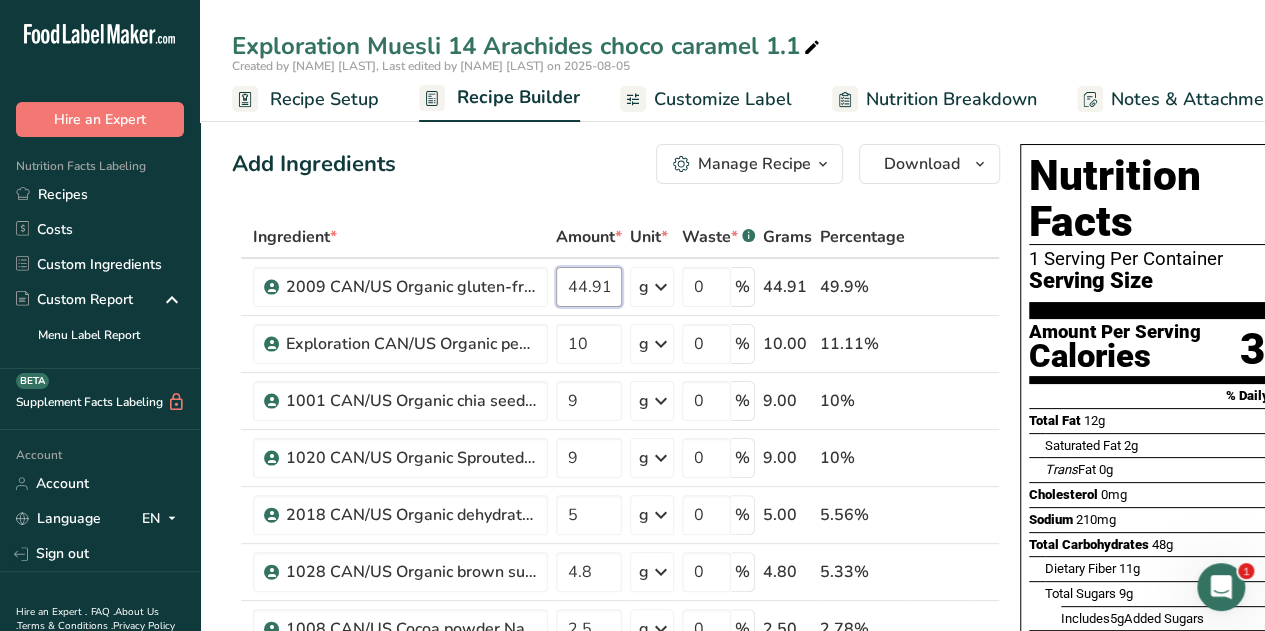 type on "44.91" 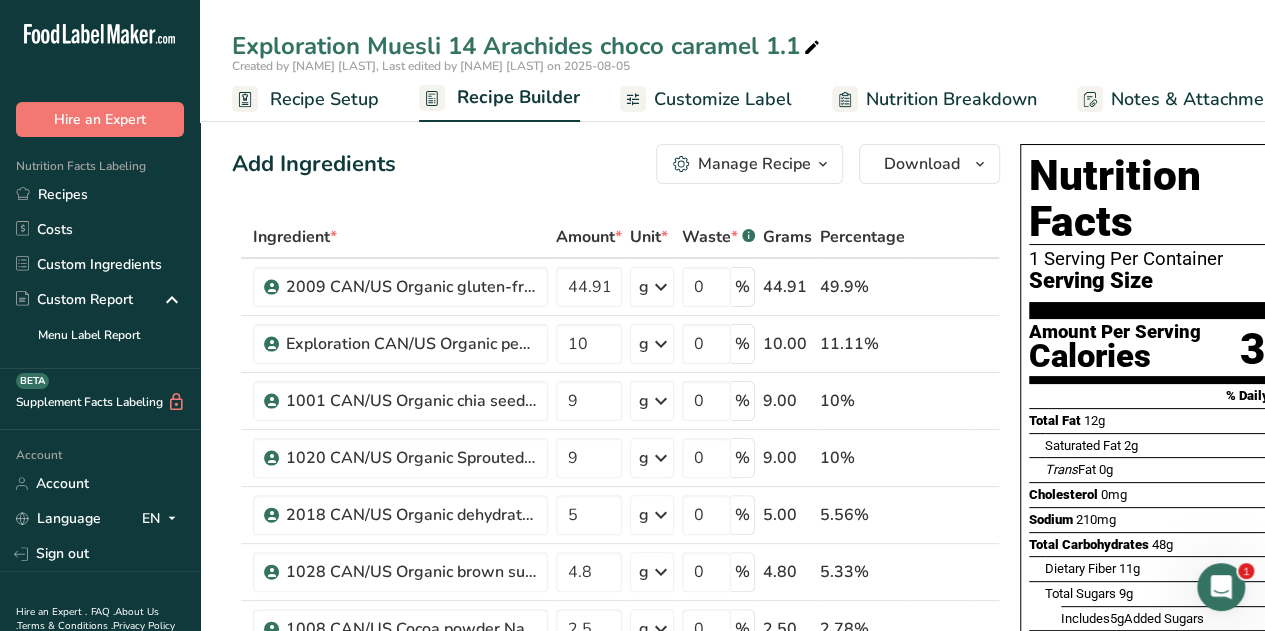 click on "Add Ingredients
Manage Recipe         Delete Recipe           Duplicate Recipe             Scale Recipe             Save as Sub-Recipe   .a-a{fill:#347362;}.b-a{fill:#fff;}                               Nutrition Breakdown                 Recipe Card
NEW
Amino Acids Pattern Report           Activity History
Download
Choose your preferred label style
Standard FDA label
Standard FDA label
The most common format for nutrition facts labels in compliance with the FDA's typeface, style and requirements
Tabular FDA label
A label format compliant with the FDA regulations presented in a tabular (horizontal) display.
Linear FDA label
A simple linear display for small sized packages.
Simplified FDA label" at bounding box center (616, 164) 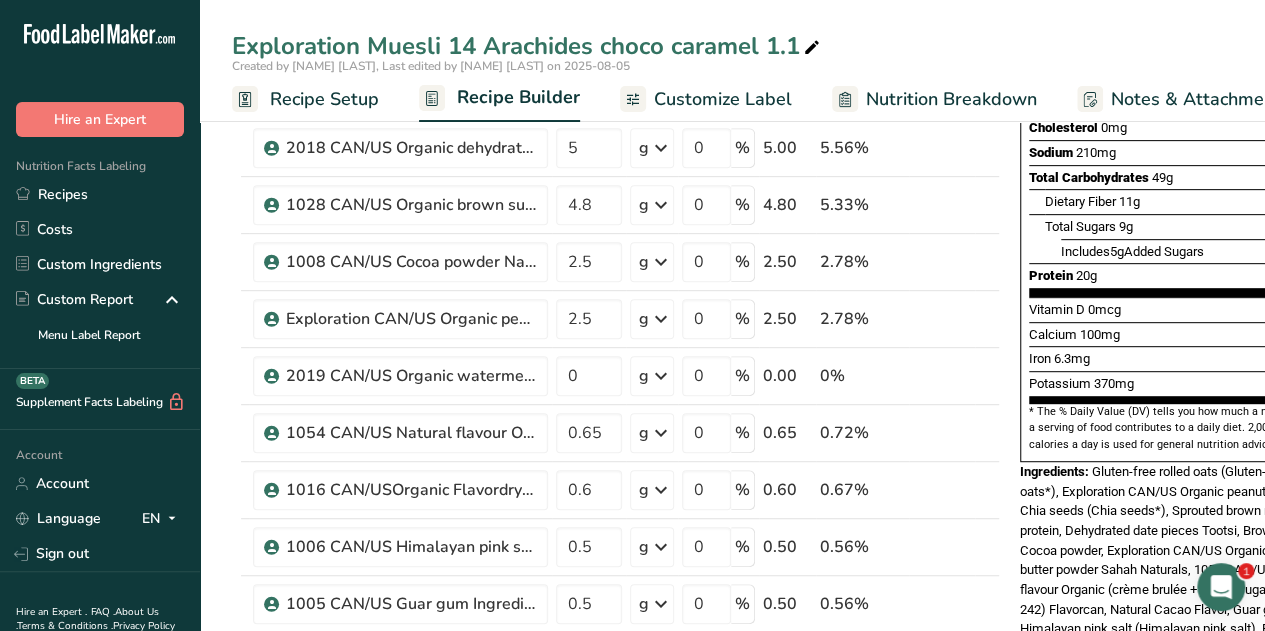 scroll, scrollTop: 333, scrollLeft: 0, axis: vertical 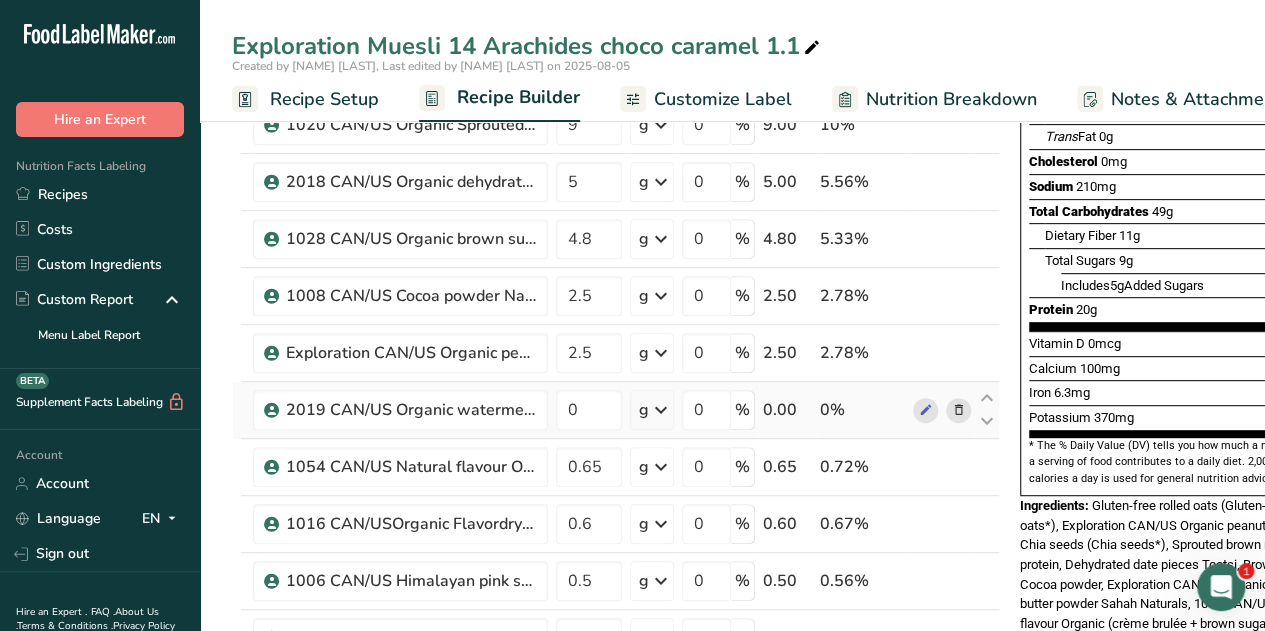 click at bounding box center (959, 410) 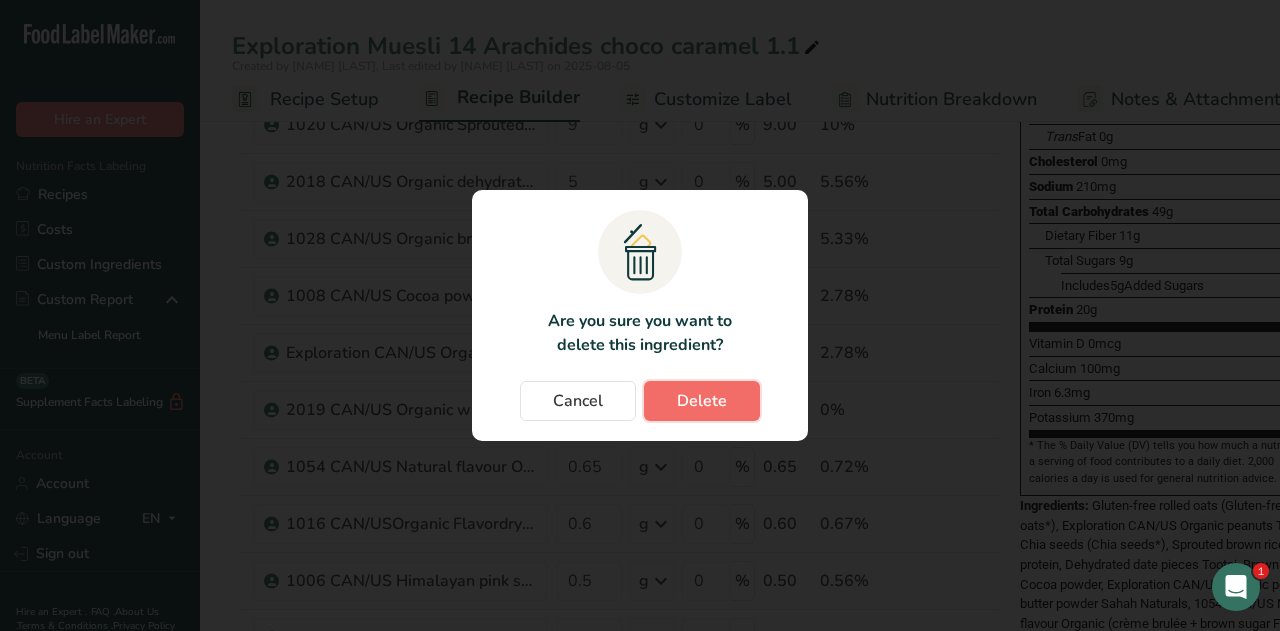 click on "Delete" at bounding box center (702, 401) 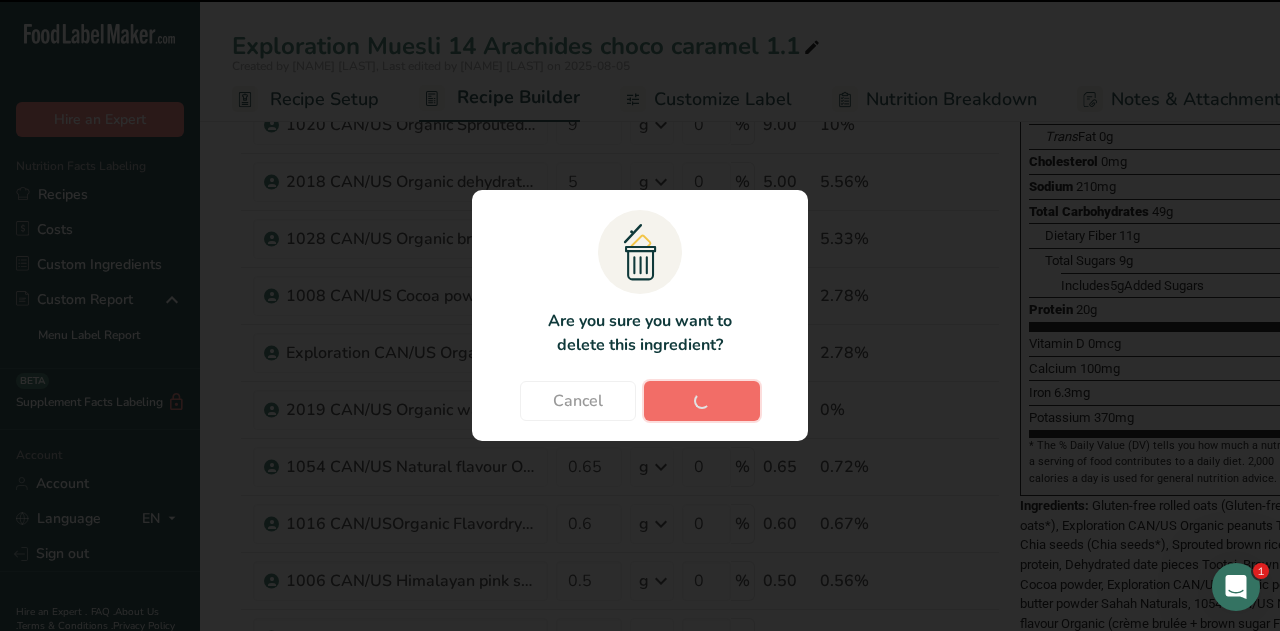 type on "0.65" 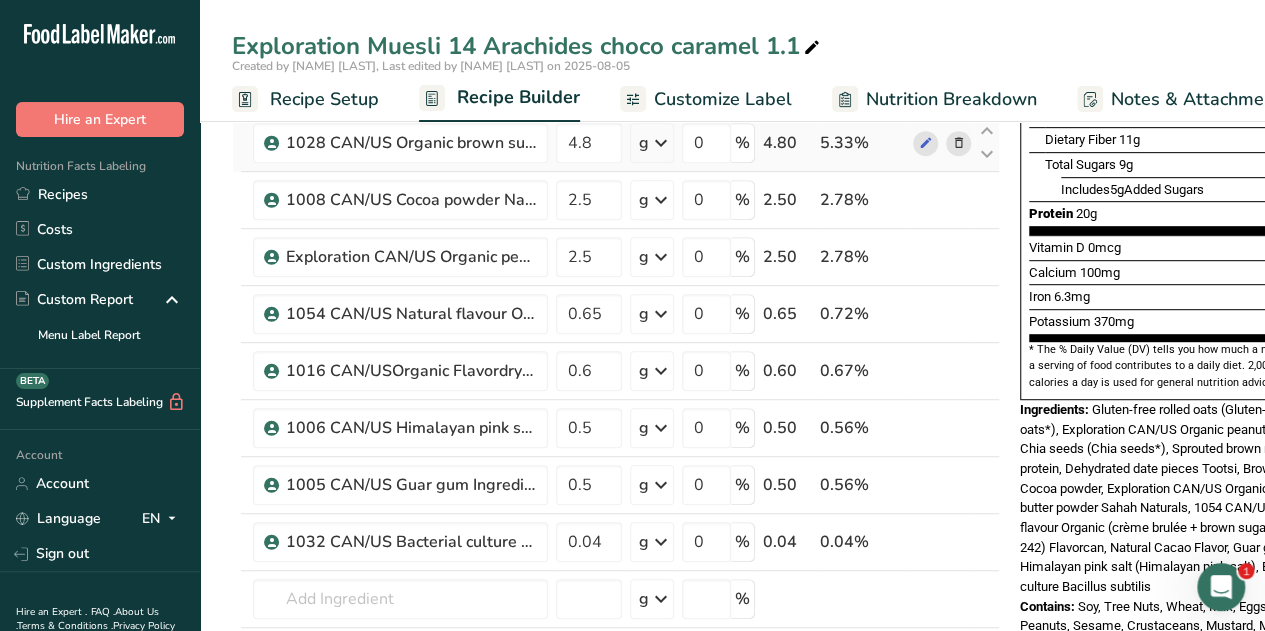 scroll, scrollTop: 433, scrollLeft: 0, axis: vertical 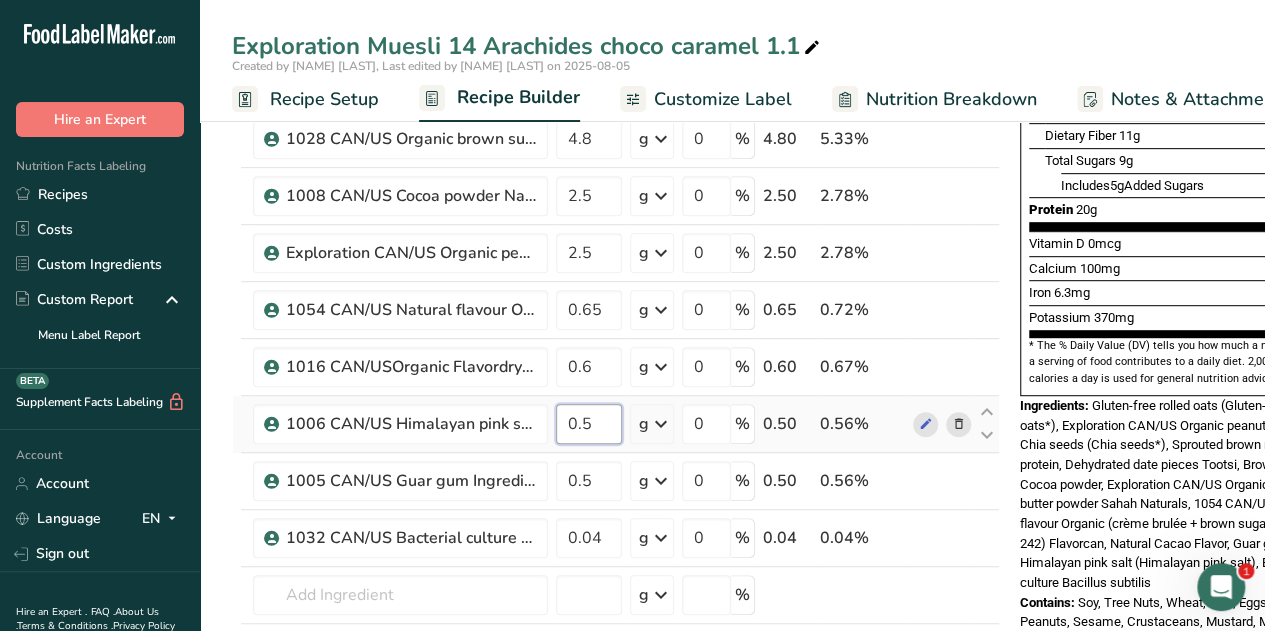 click on "0.5" at bounding box center [589, 424] 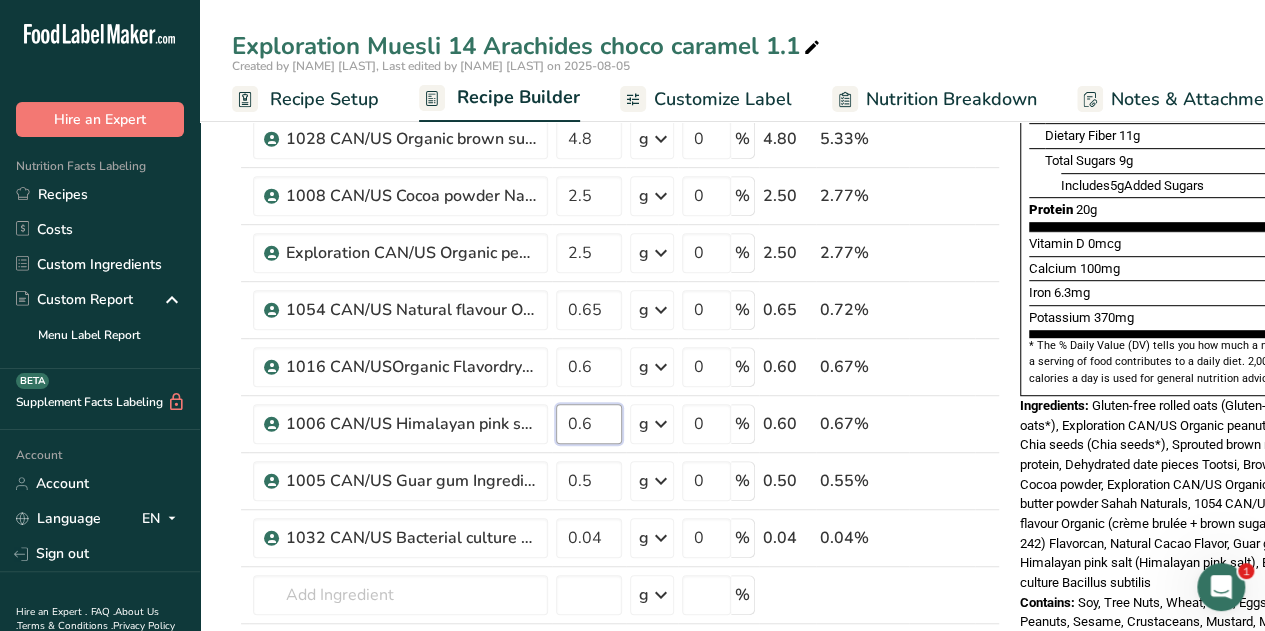 type on "0.6" 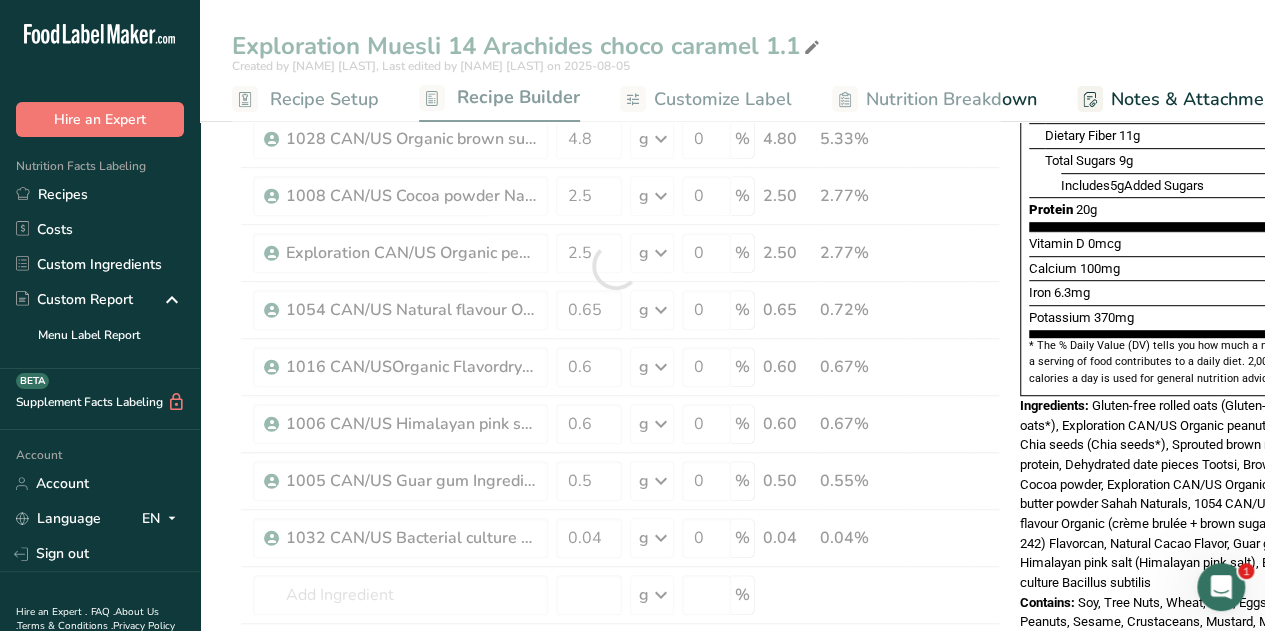 click on "Exploration Muesli 14 Arachides choco caramel 1.1
Created by [NAME] [LAST], Last edited by [NAME] [LAST] on 2025-08-05
Recipe Setup                       Recipe Builder   Customize Label               Nutrition Breakdown               Notes & Attachments                 Recipe Costing
Add Ingredients
Manage Recipe         Delete Recipe           Duplicate Recipe             Scale Recipe             Save as Sub-Recipe   .a-a{fill:#347362;}.b-a{fill:#fff;}                               Nutrition Breakdown                 Recipe Card
NEW
Amino Acids Pattern Report           Activity History
Download
Choose your preferred label style
Standard FDA label
Standard FDA label
Tabular FDA label
Linear FDA label" at bounding box center (732, 616) 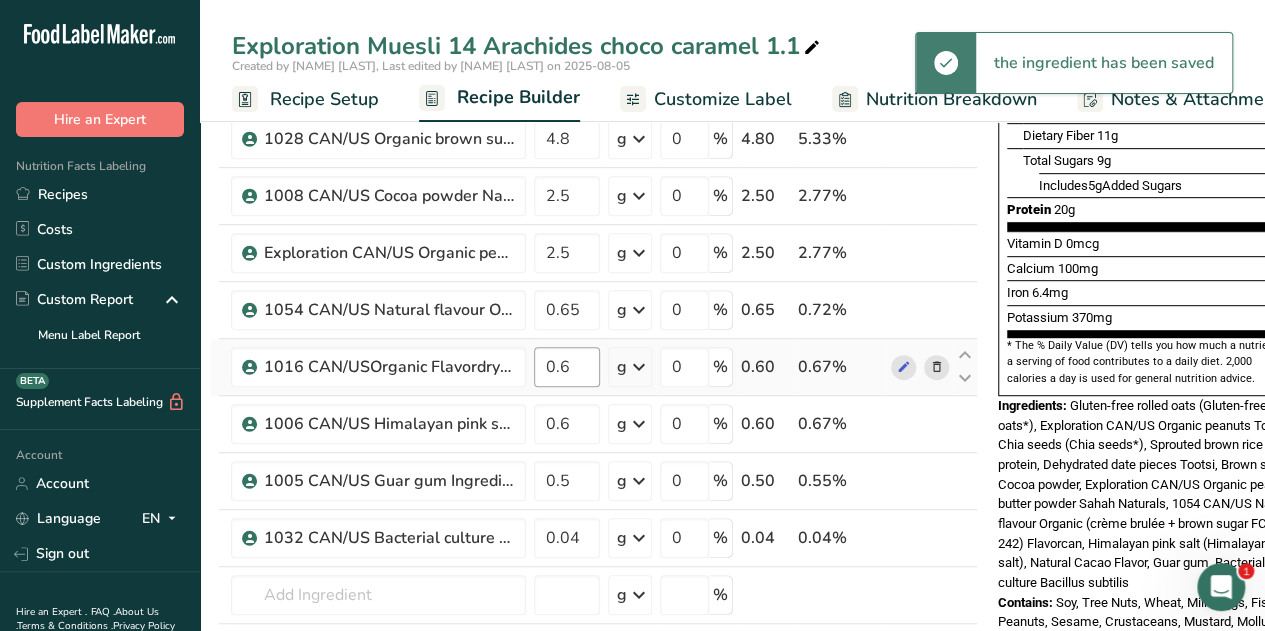 scroll, scrollTop: 0, scrollLeft: 0, axis: both 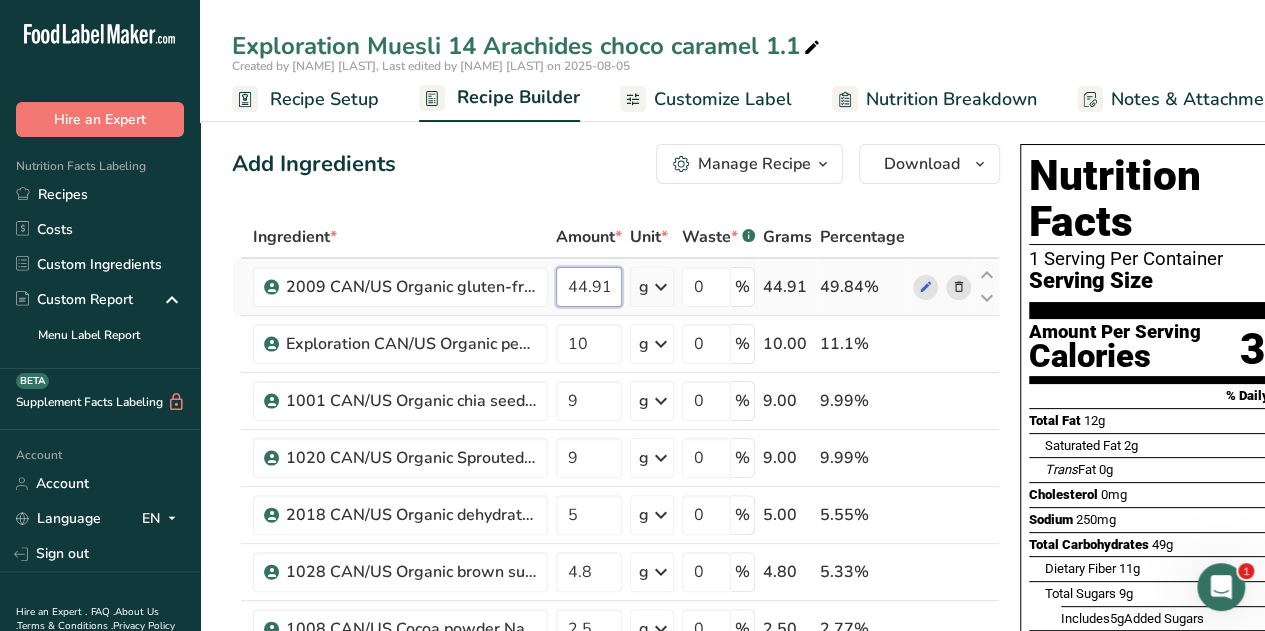 click on "44.91" at bounding box center (589, 287) 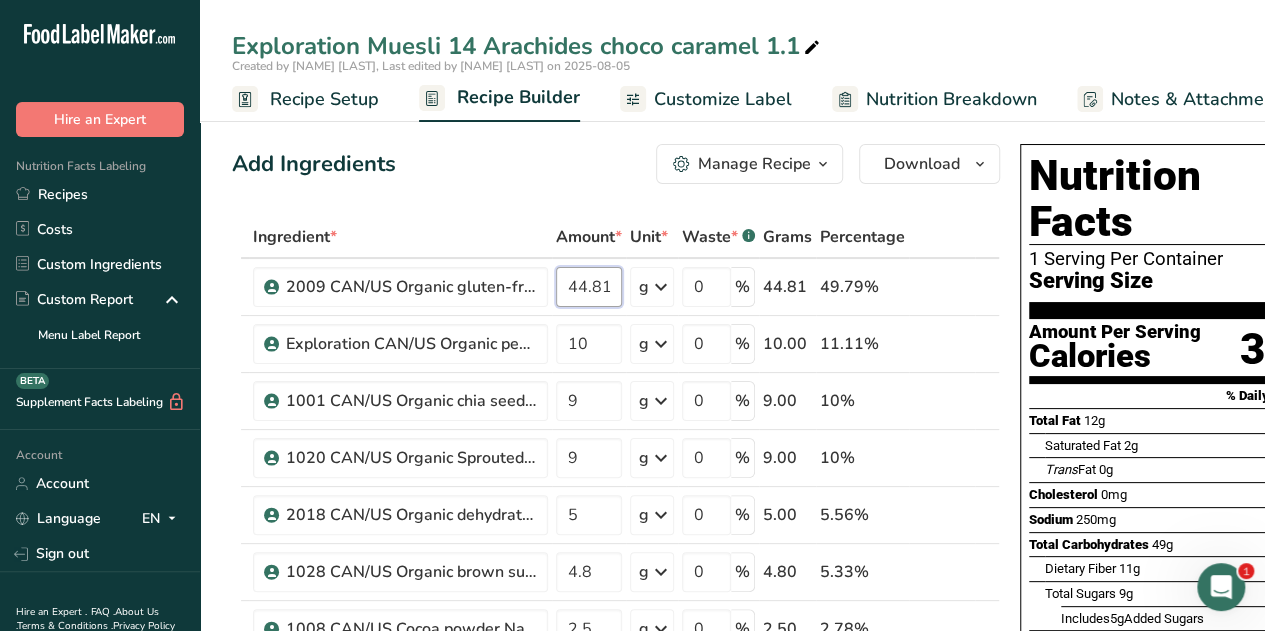 type on "44.81" 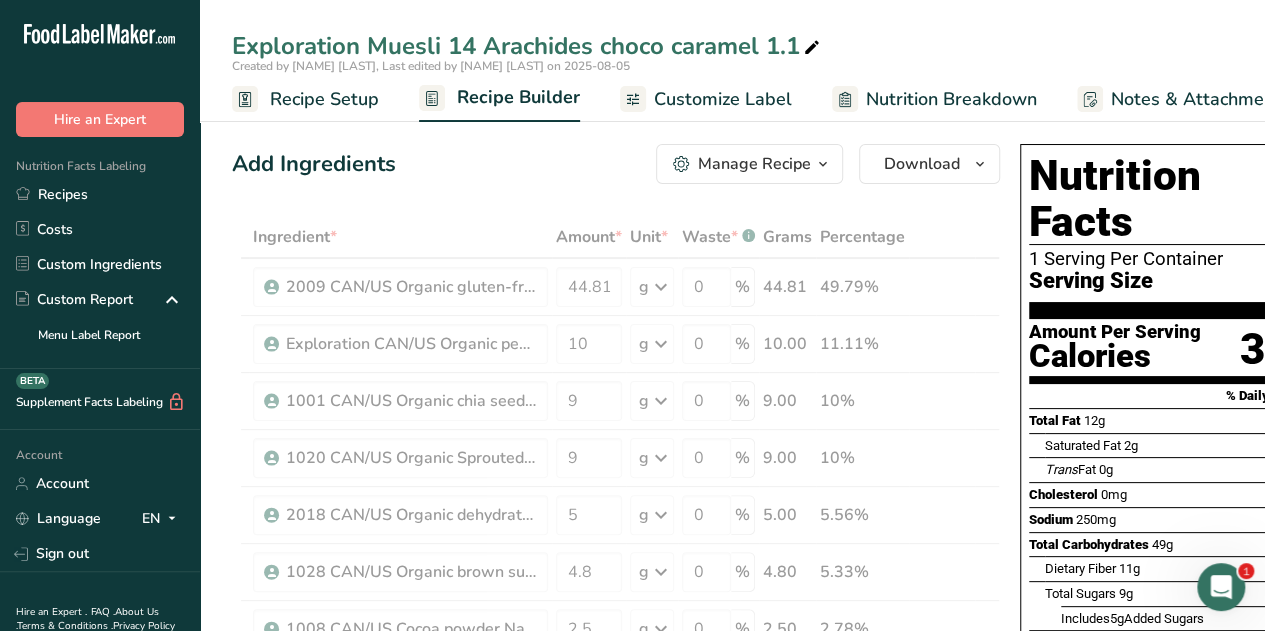 click on "Exploration Muesli 14 Arachides choco caramel 1.1
Created by [NAME] [LAST], Last edited by [NAME] [LAST] on 2025-08-05
Recipe Setup                       Recipe Builder   Customize Label               Nutrition Breakdown               Notes & Attachments                 Recipe Costing" at bounding box center (732, 61) 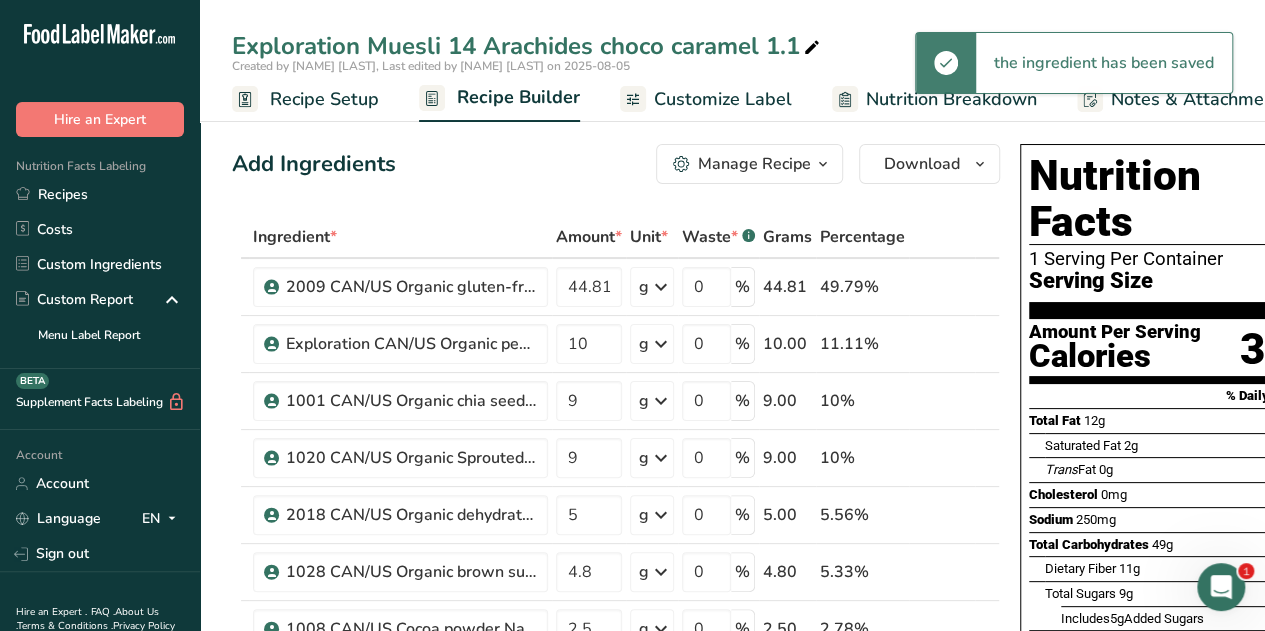 scroll, scrollTop: 0, scrollLeft: 64, axis: horizontal 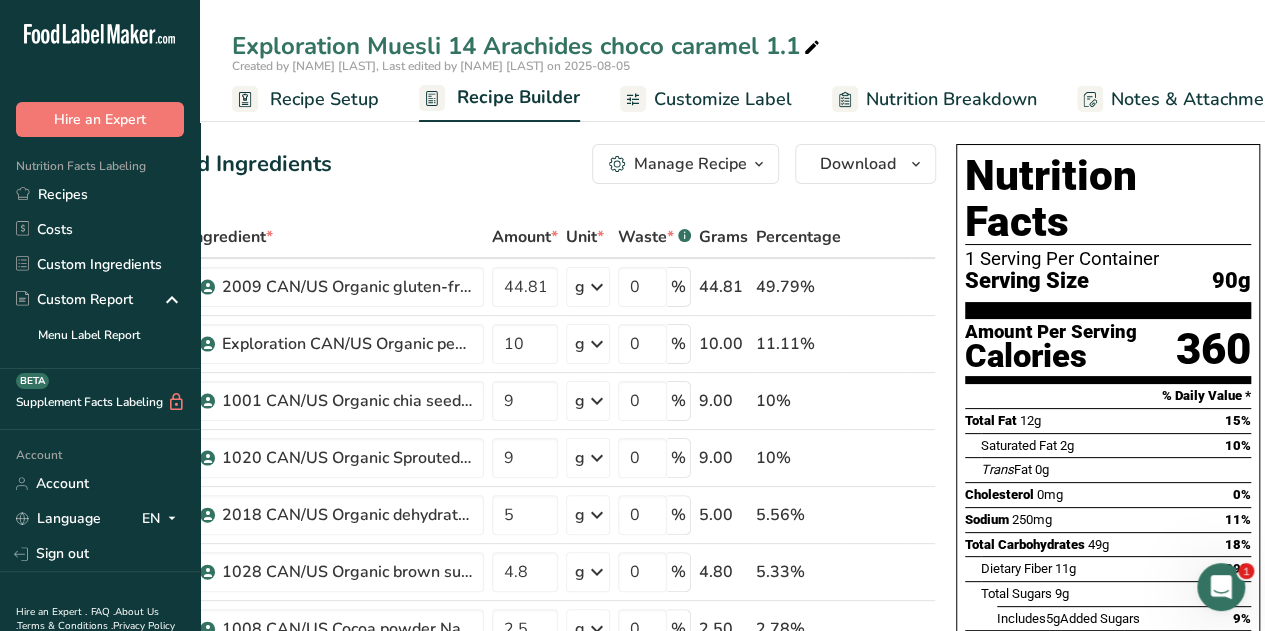 click at bounding box center (759, 164) 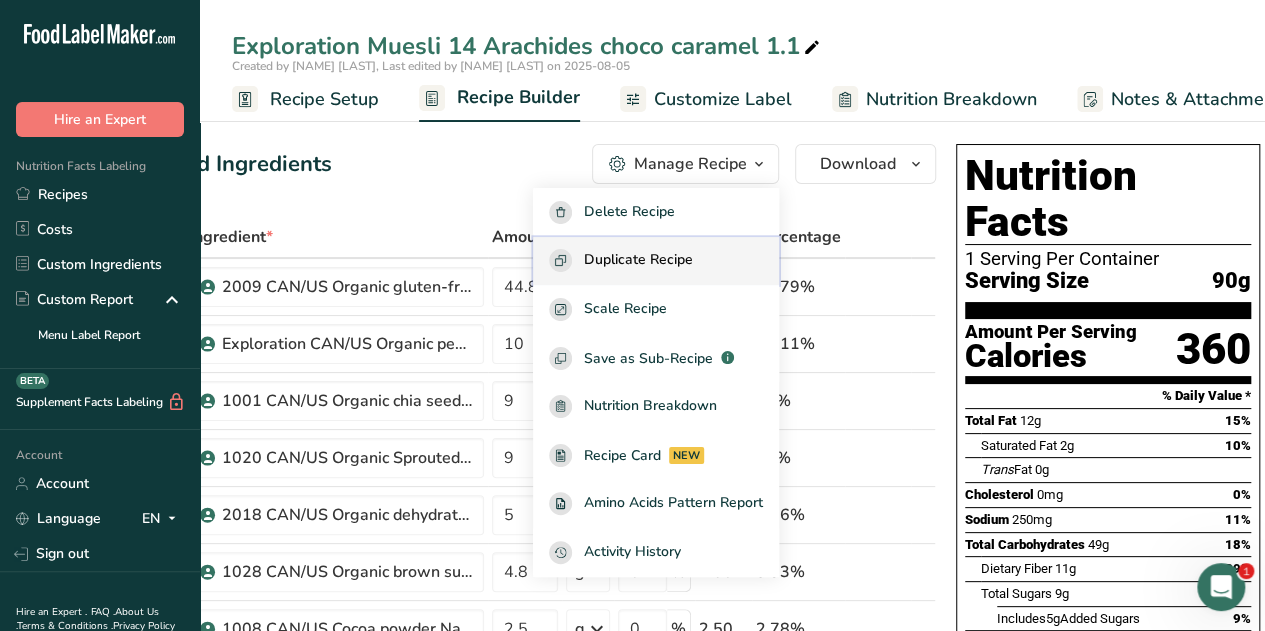 click on "Duplicate Recipe" at bounding box center (638, 260) 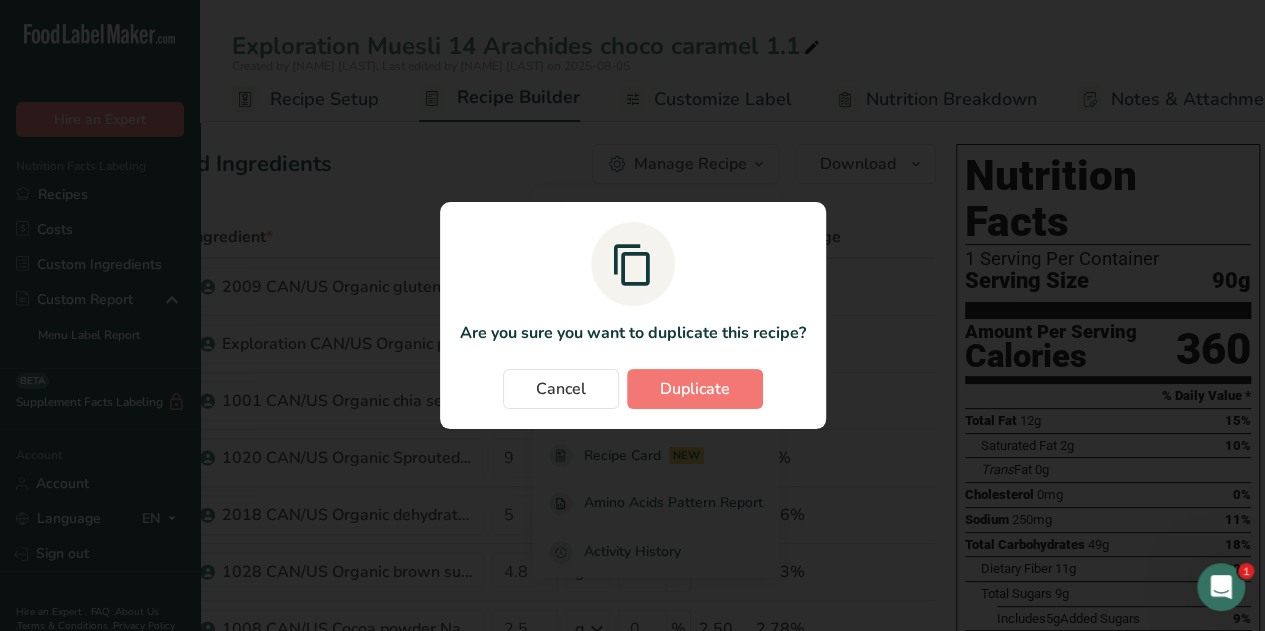 scroll, scrollTop: 0, scrollLeft: 48, axis: horizontal 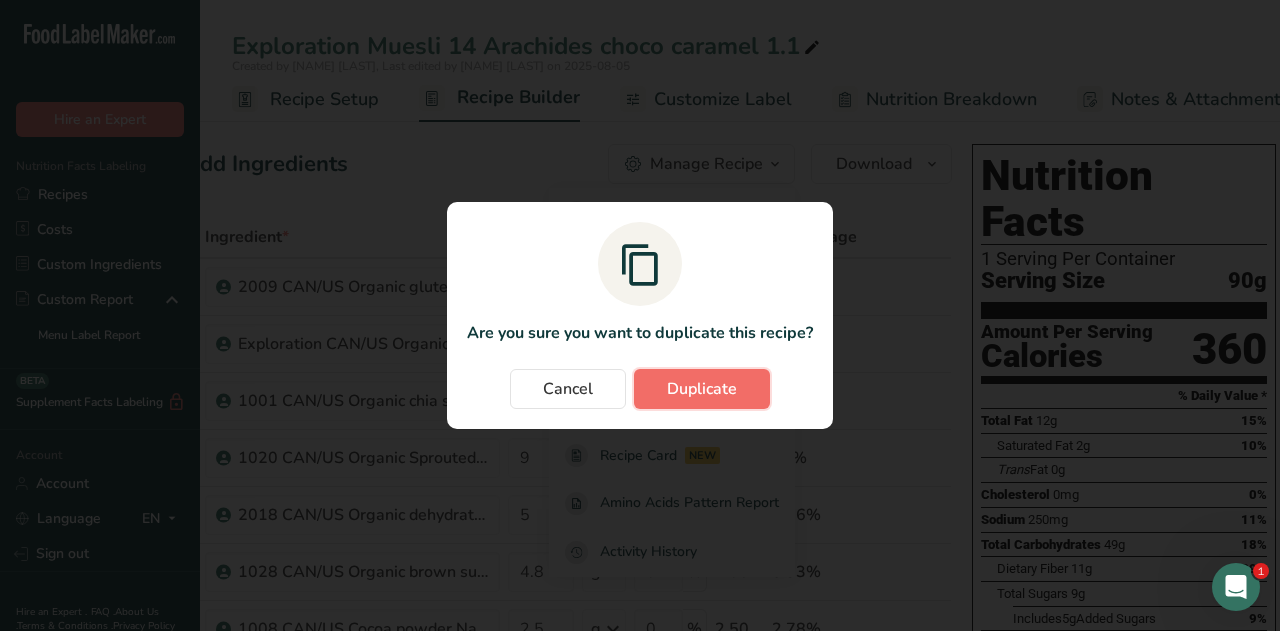 click on "Duplicate" at bounding box center (702, 389) 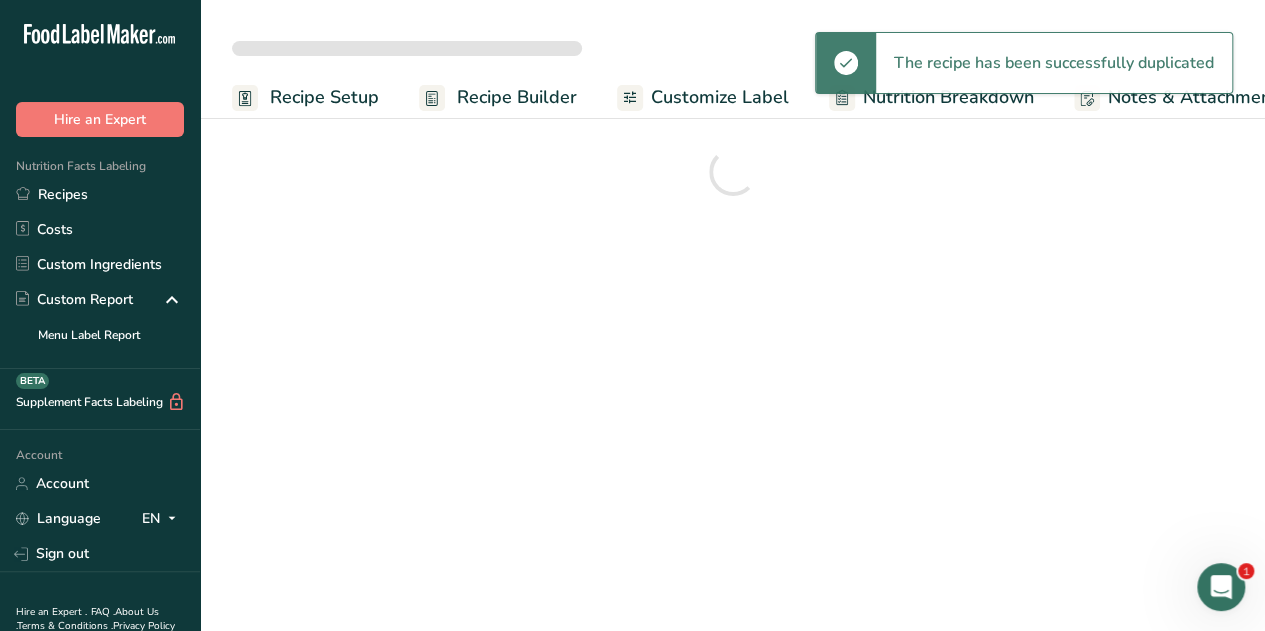 scroll, scrollTop: 0, scrollLeft: 0, axis: both 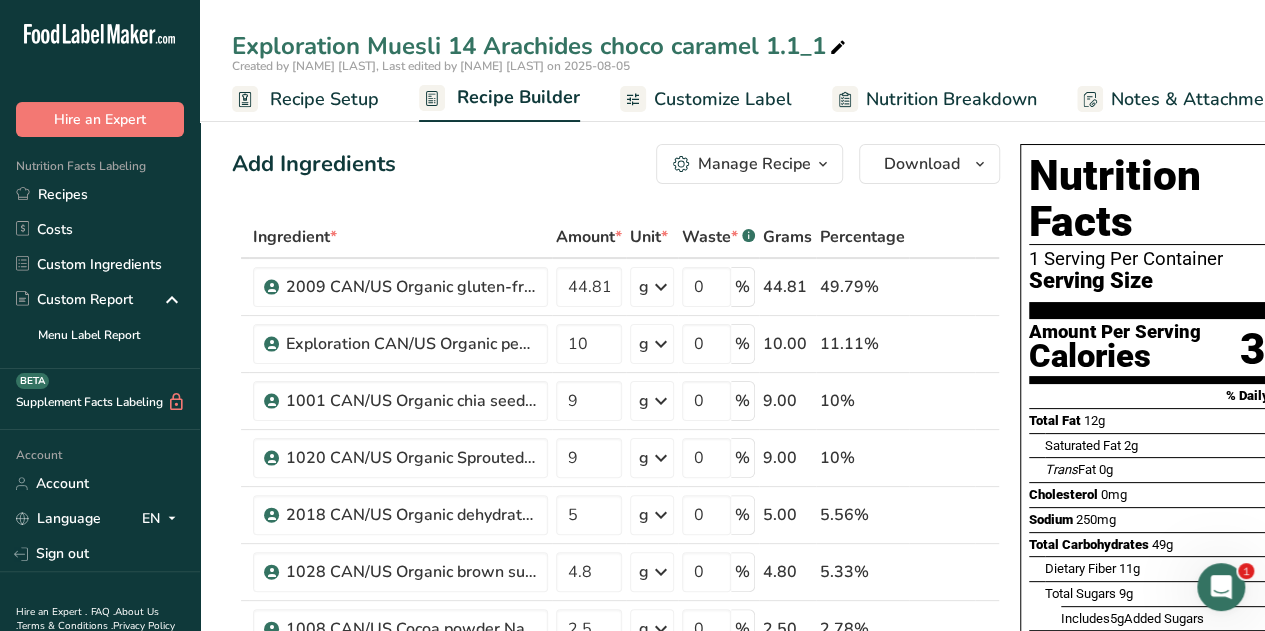 click on "Exploration Muesli 14 Arachides choco caramel 1.1_1" at bounding box center [541, 46] 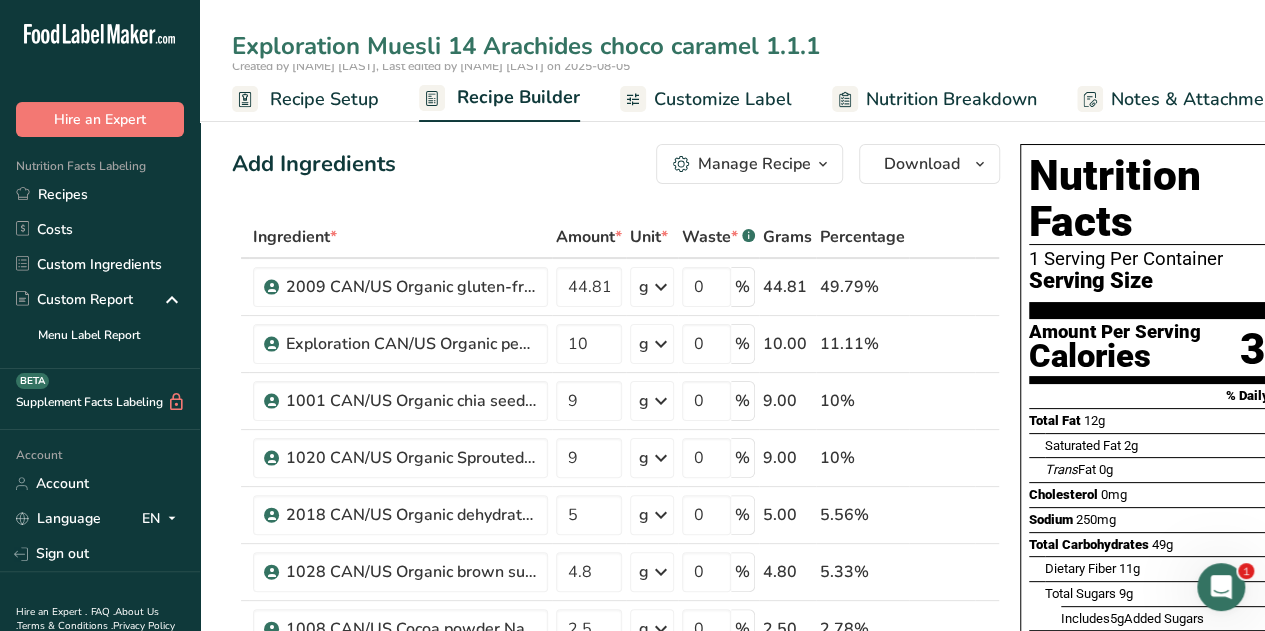 type on "Exploration Muesli 14 Arachides choco caramel 1.1.1" 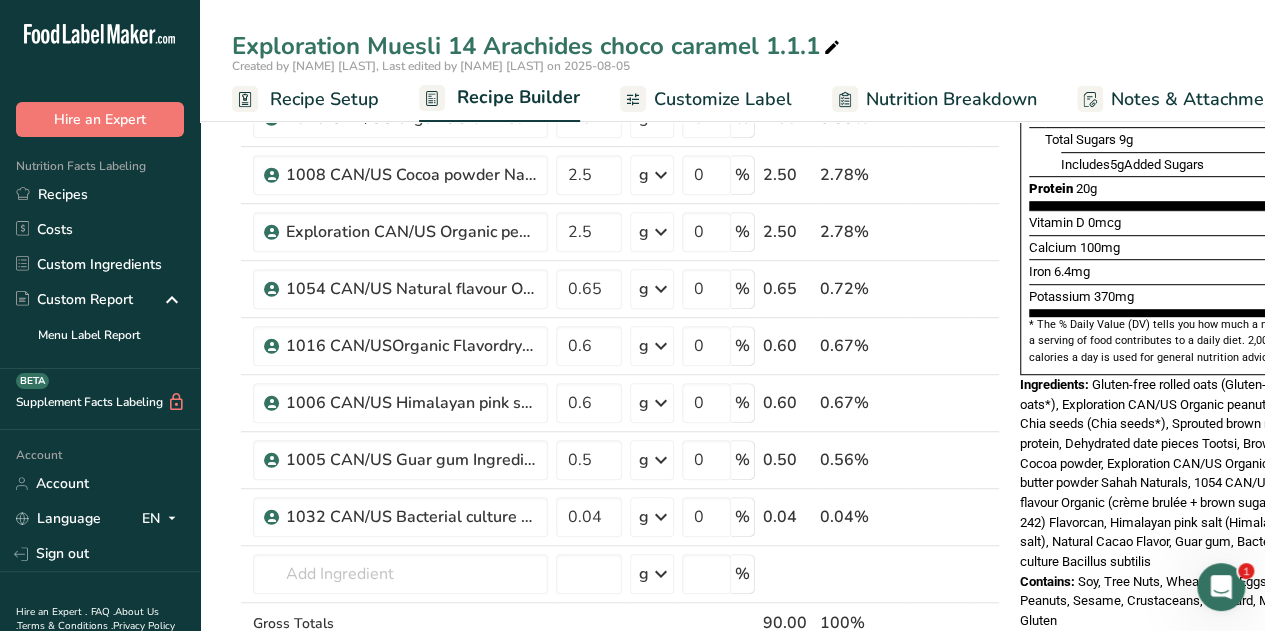 scroll, scrollTop: 473, scrollLeft: 0, axis: vertical 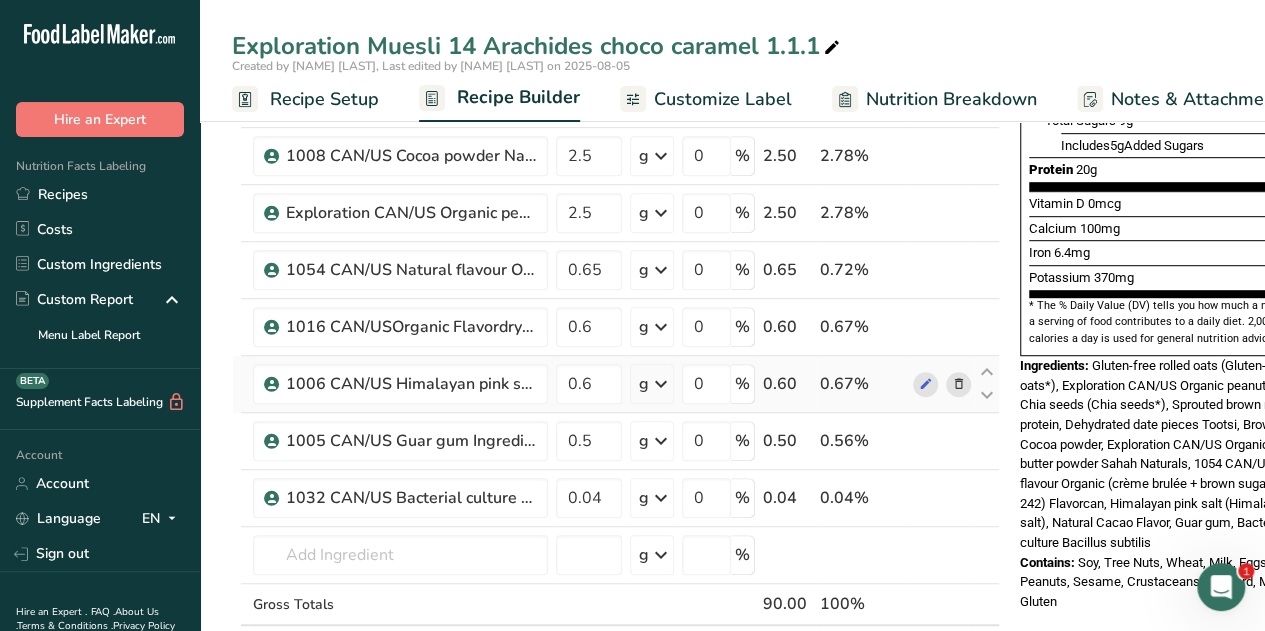 click at bounding box center (959, 384) 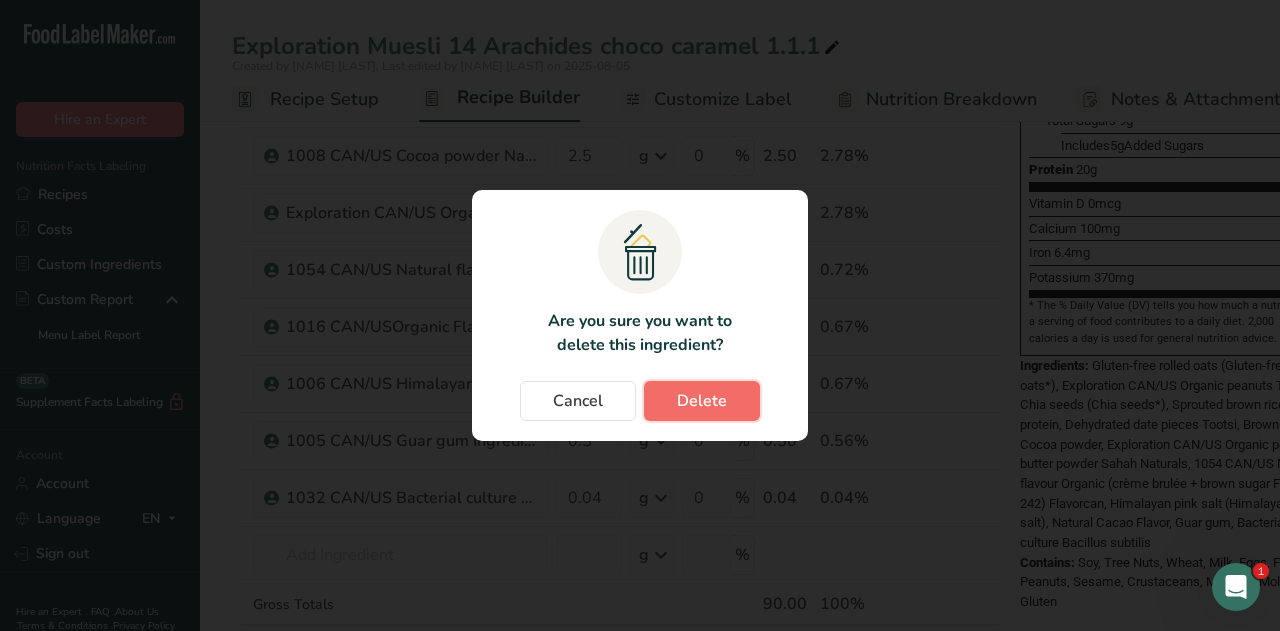 click on "Delete" at bounding box center [702, 401] 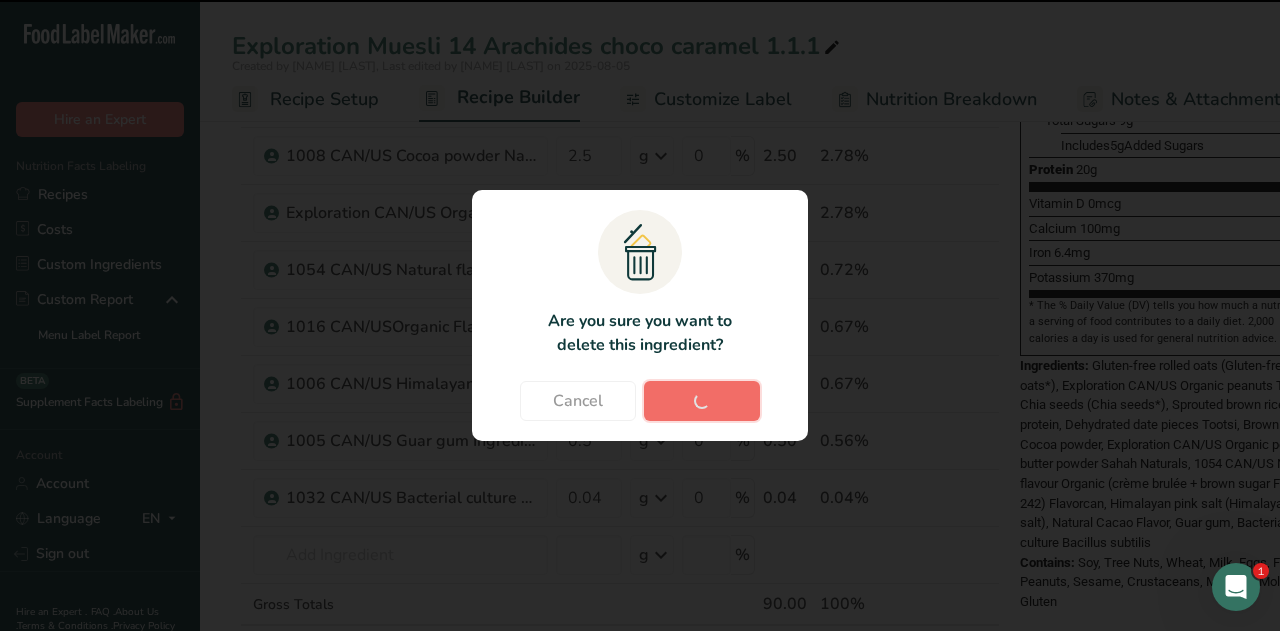 type on "0.5" 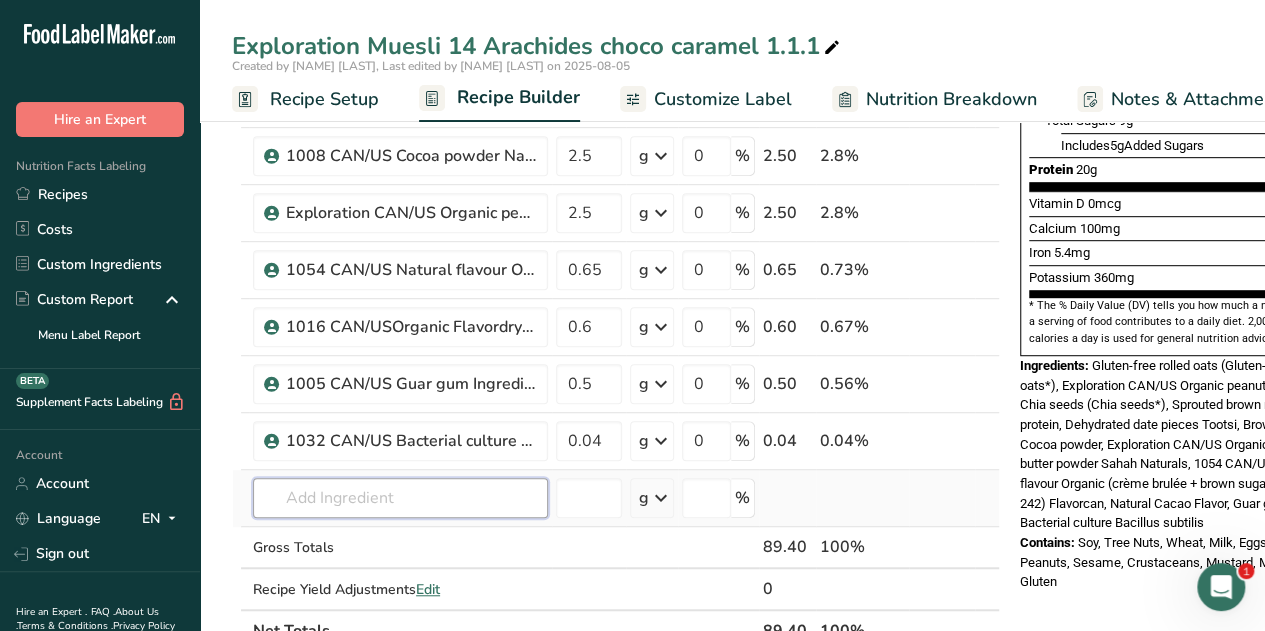click at bounding box center (400, 498) 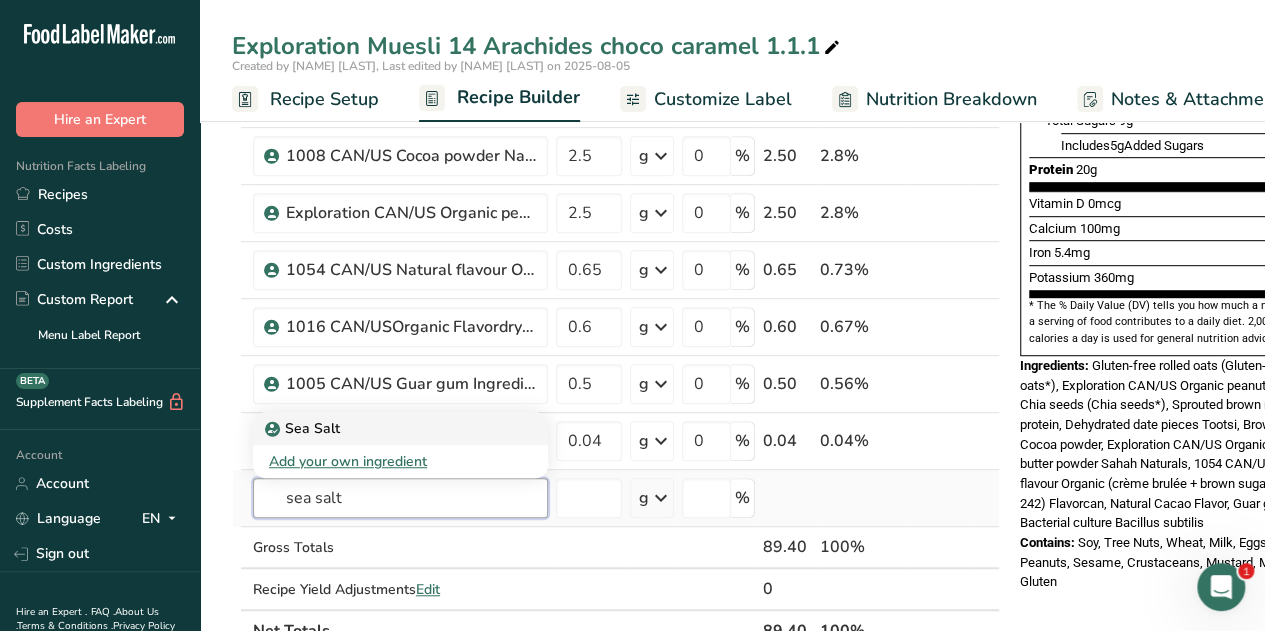 type on "sea salt" 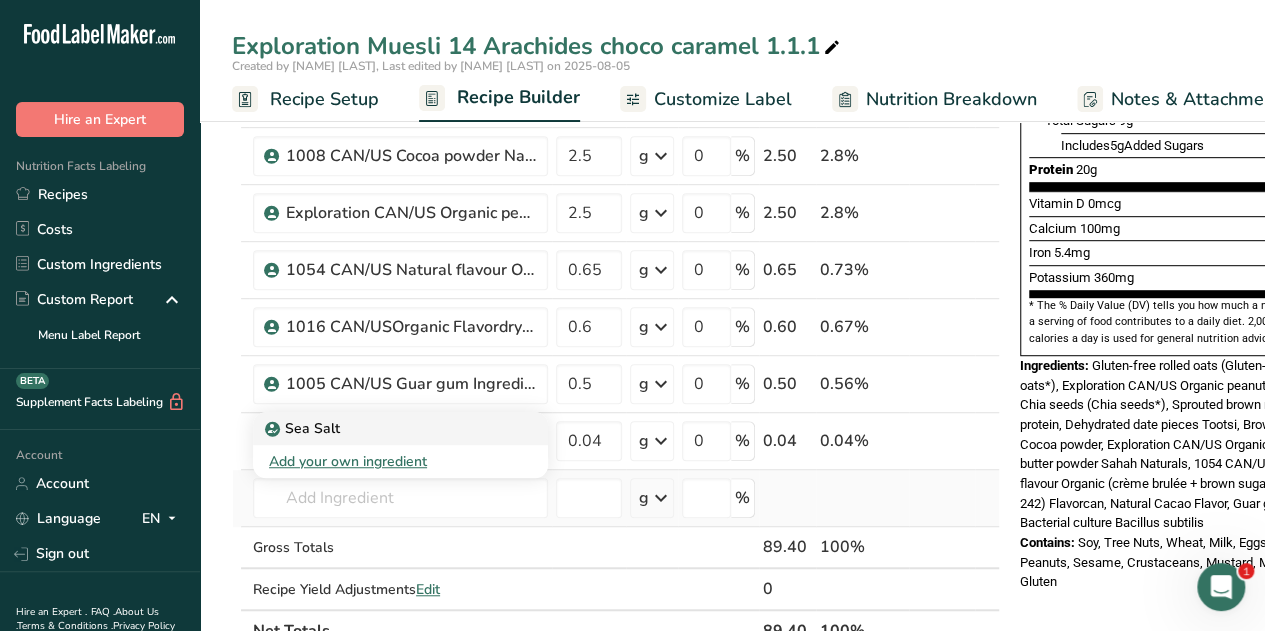 click on "Sea Salt" at bounding box center (304, 428) 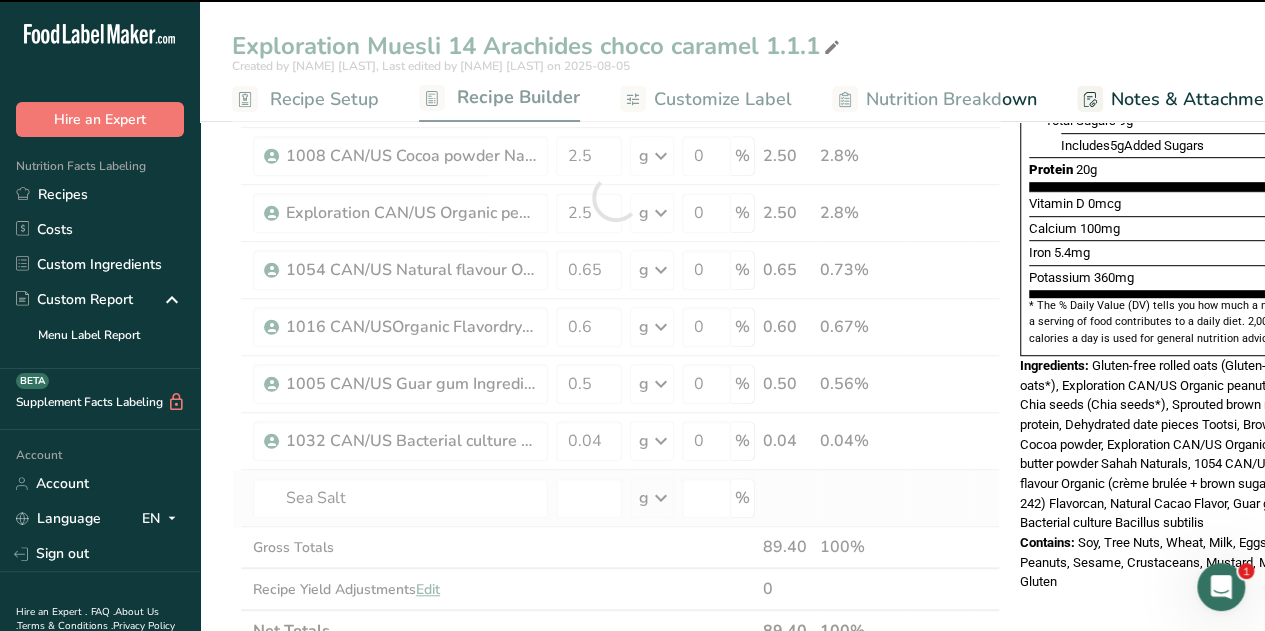 type on "0" 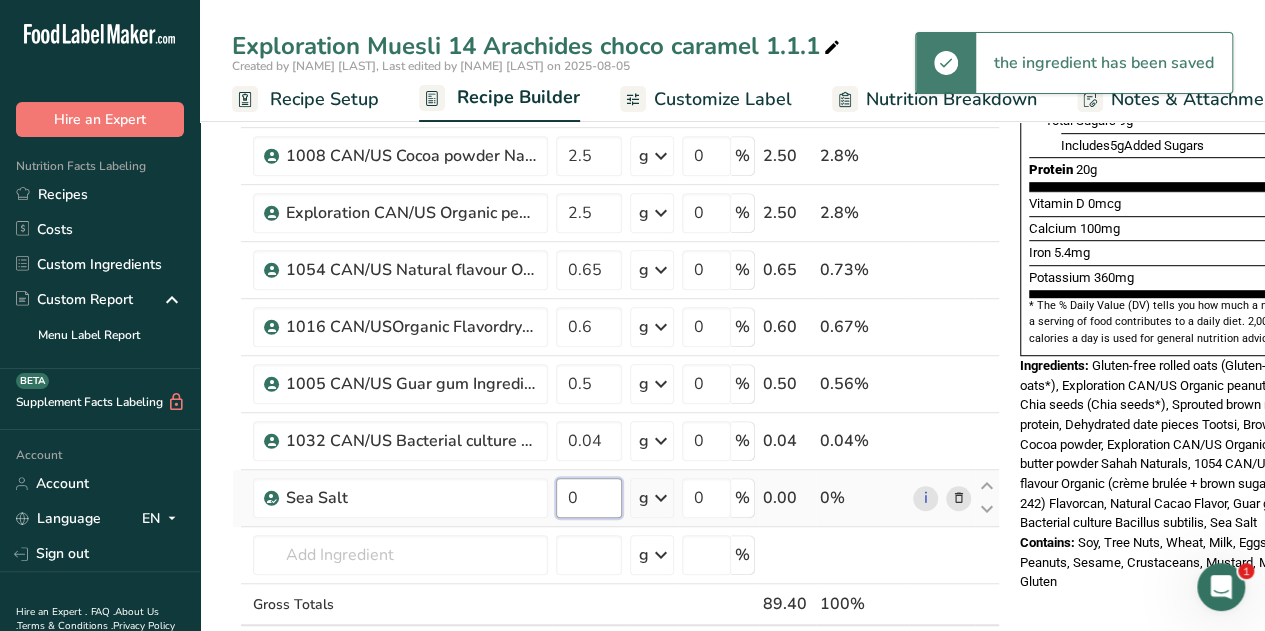 click on "0" at bounding box center [589, 498] 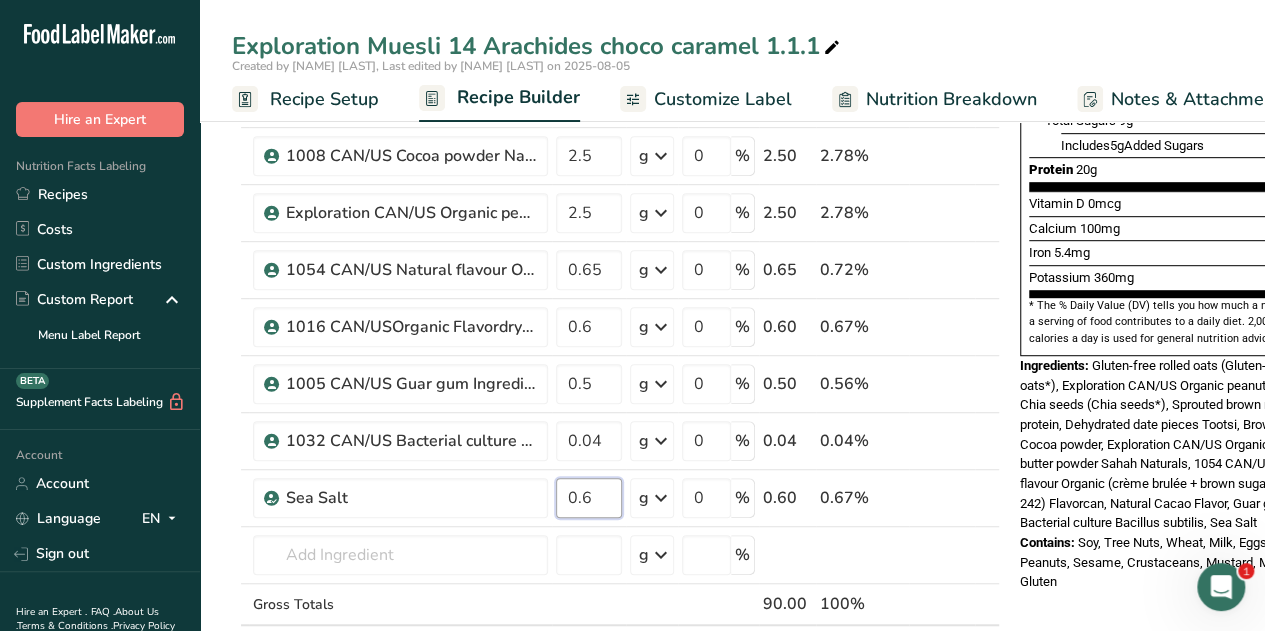 type on "0.6" 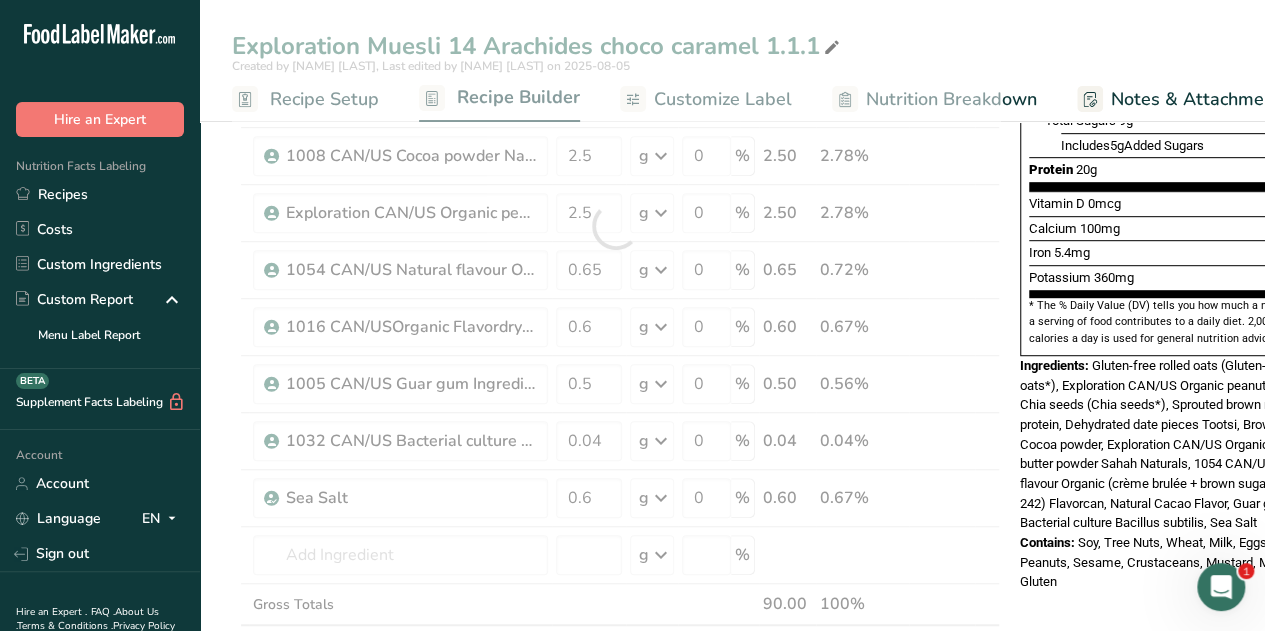 click on "Contains:
Soy, Tree Nuts, Wheat, Milk, Eggs, Fish, Peanuts, Sesame, Crustaceans, Mustard, Mollusks, Gluten" at bounding box center (1172, 562) 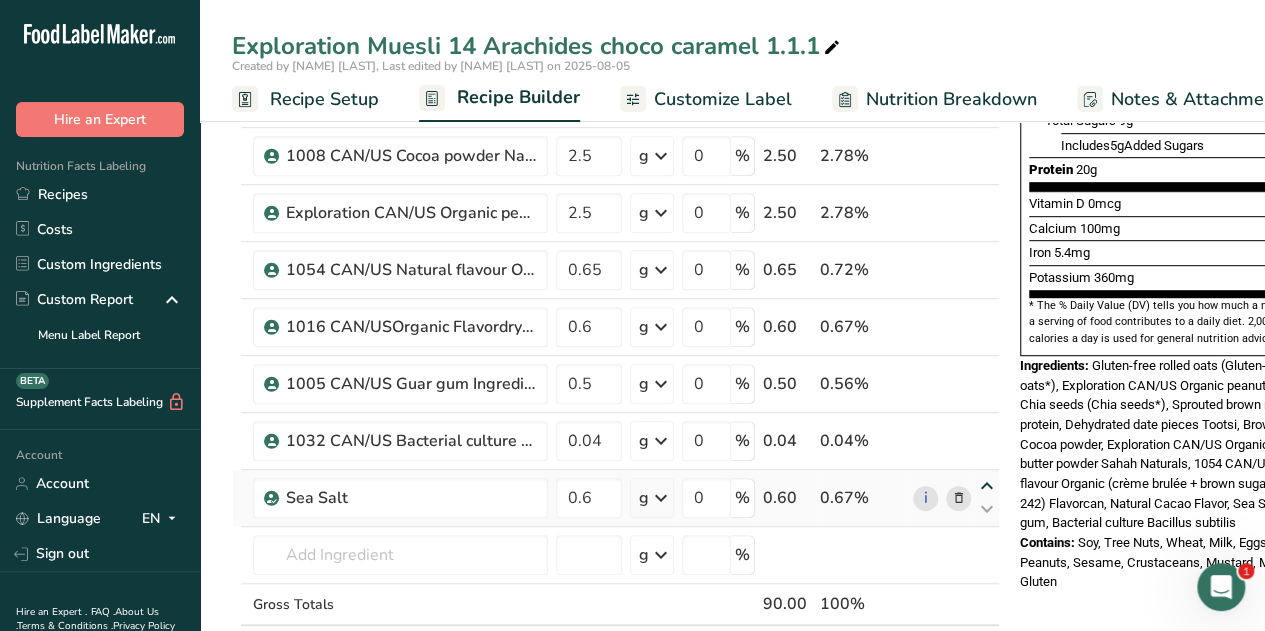 click at bounding box center [987, 486] 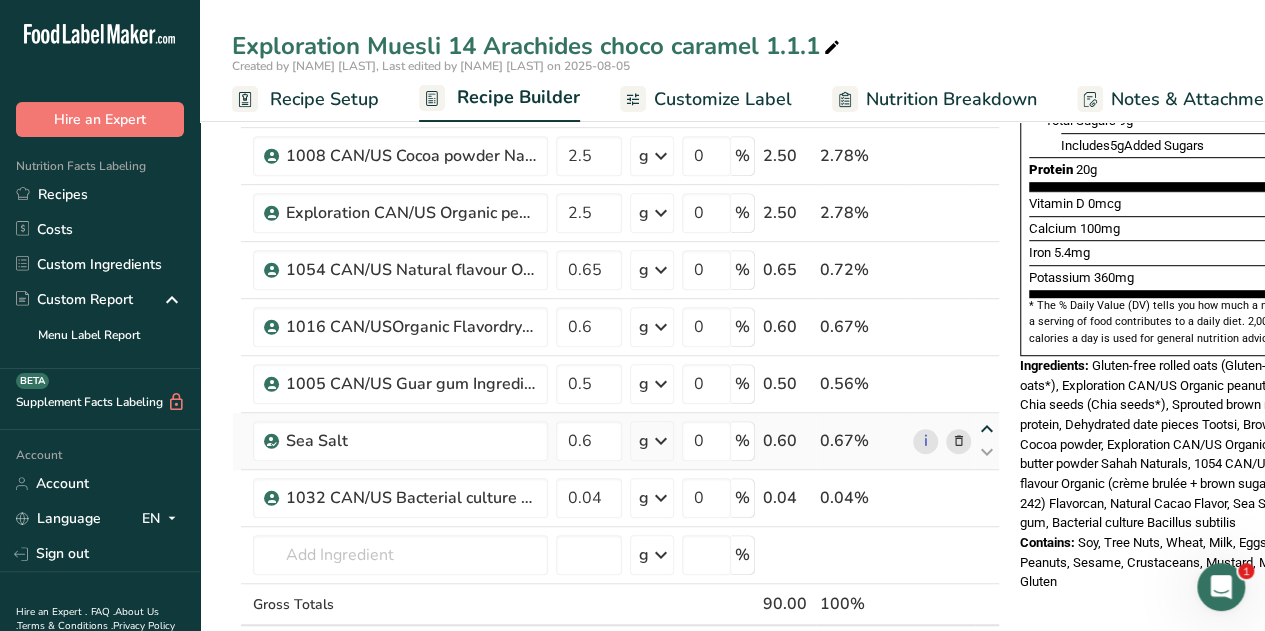 click at bounding box center [987, 429] 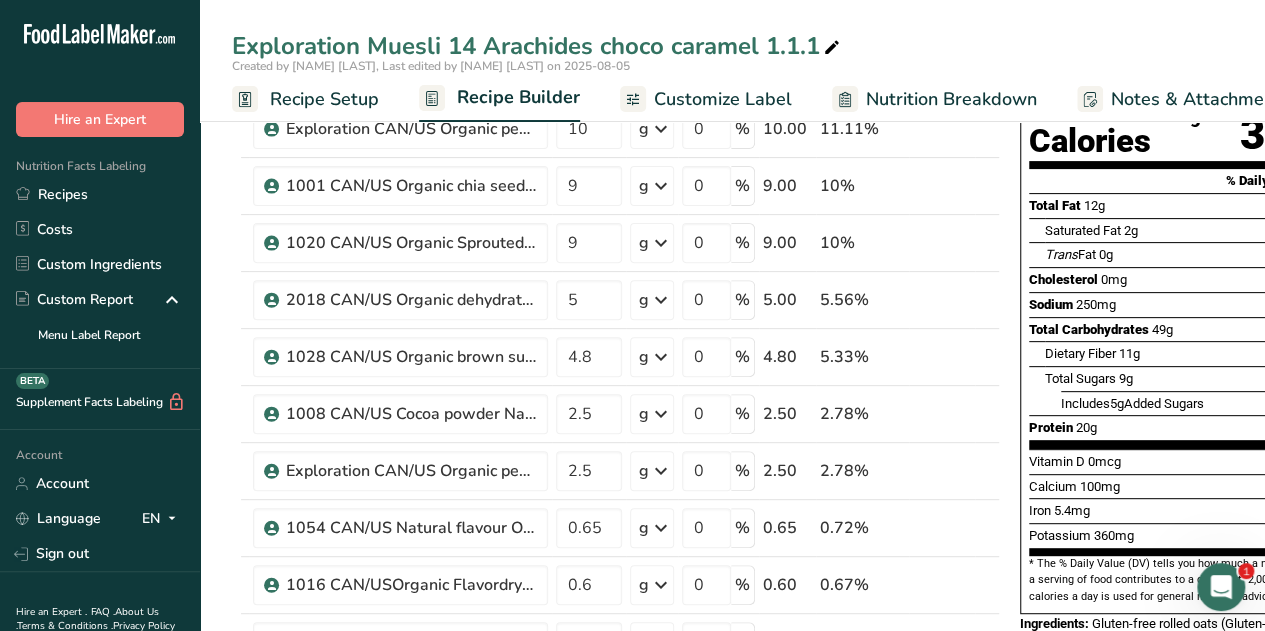 scroll, scrollTop: 205, scrollLeft: 0, axis: vertical 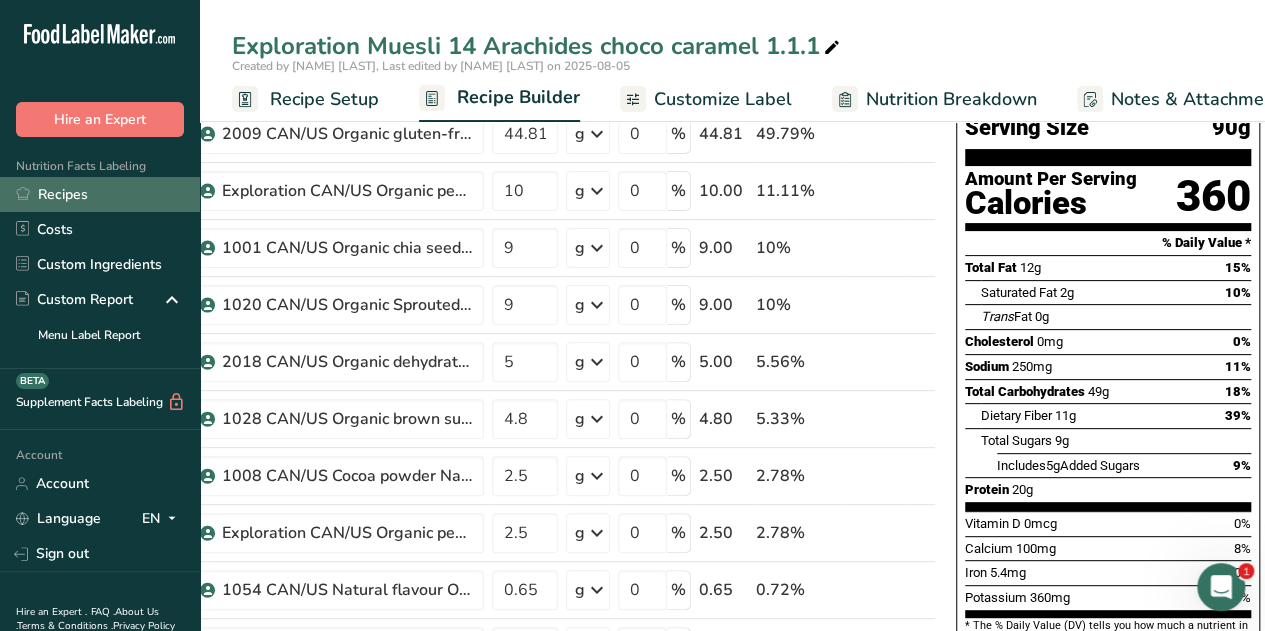 click on "Recipes" at bounding box center [100, 194] 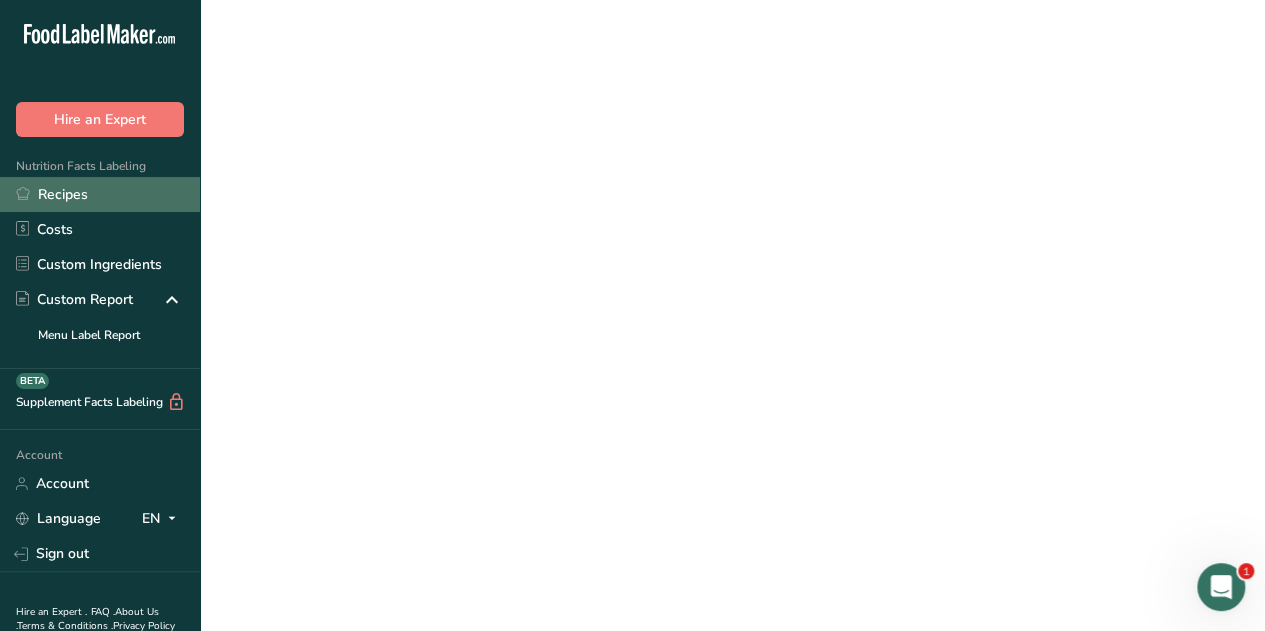 scroll, scrollTop: 0, scrollLeft: 0, axis: both 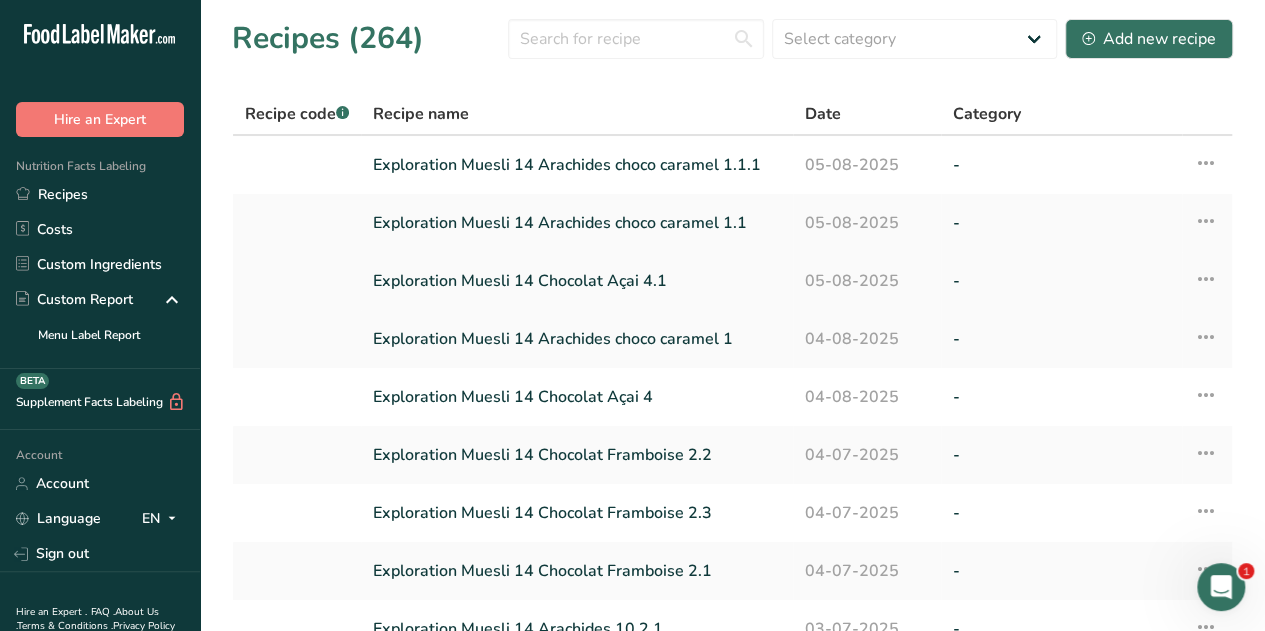 click on "Exploration Muesli 14 Chocolat Açai 4.1" at bounding box center [577, 281] 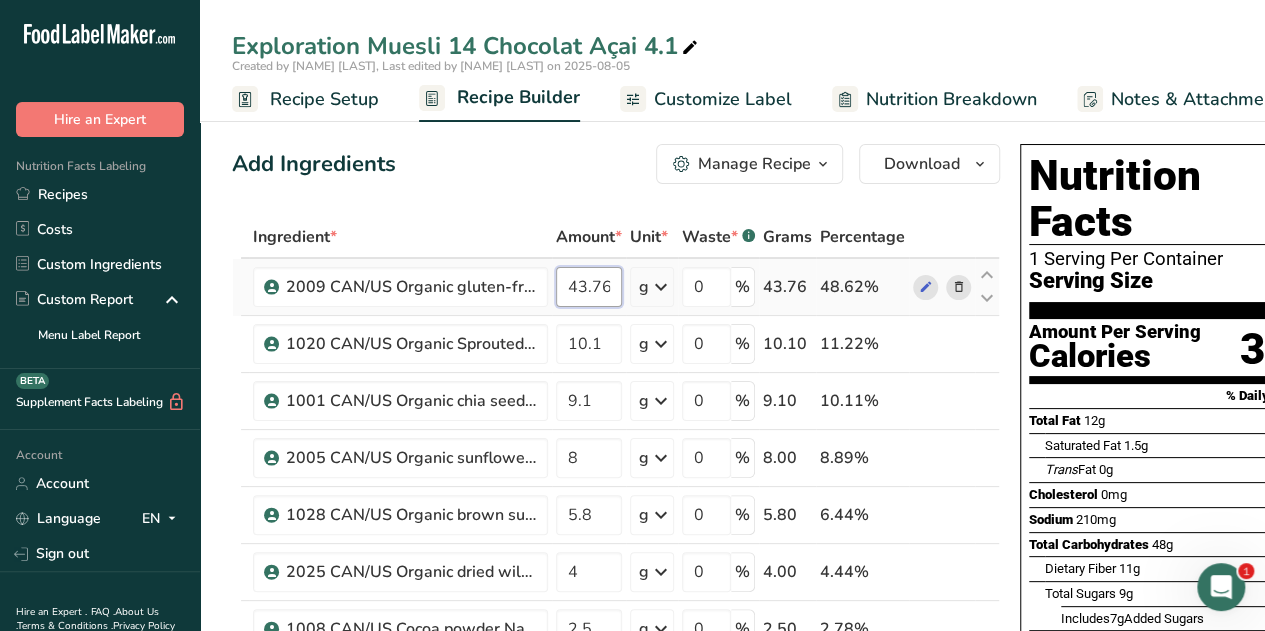 click on "43.76" at bounding box center (589, 287) 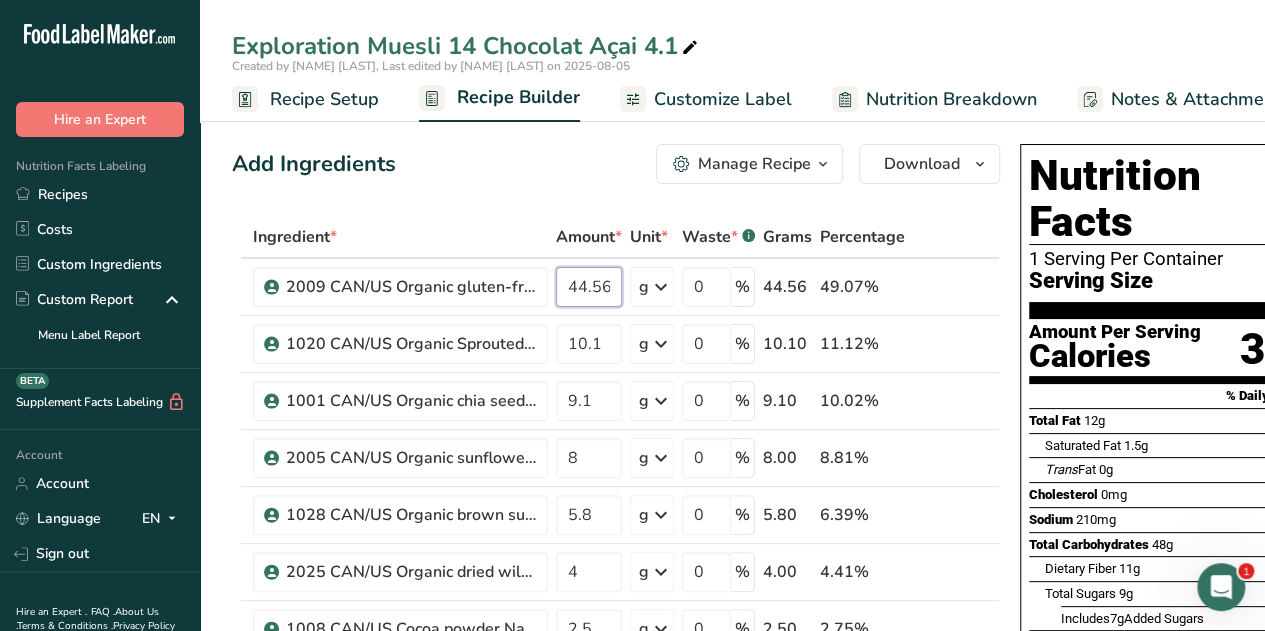 type on "44.56" 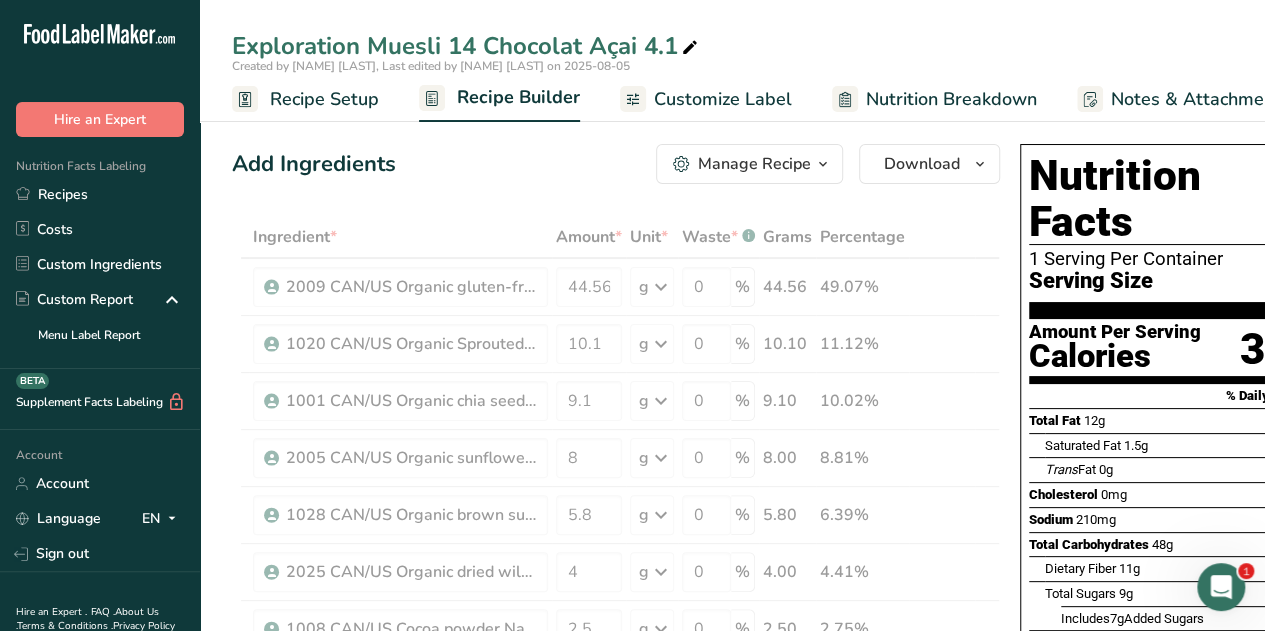 click on "Add Ingredients
Manage Recipe         Delete Recipe           Duplicate Recipe             Scale Recipe             Save as Sub-Recipe   .a-a{fill:#347362;}.b-a{fill:#fff;}                               Nutrition Breakdown                 Recipe Card
NEW
Amino Acids Pattern Report           Activity History
Download
Choose your preferred label style
Standard FDA label
Standard FDA label
The most common format for nutrition facts labels in compliance with the FDA's typeface, style and requirements
Tabular FDA label
A label format compliant with the FDA regulations presented in a tabular (horizontal) display.
Linear FDA label
A simple linear display for small sized packages.
Simplified FDA label" at bounding box center (622, 1106) 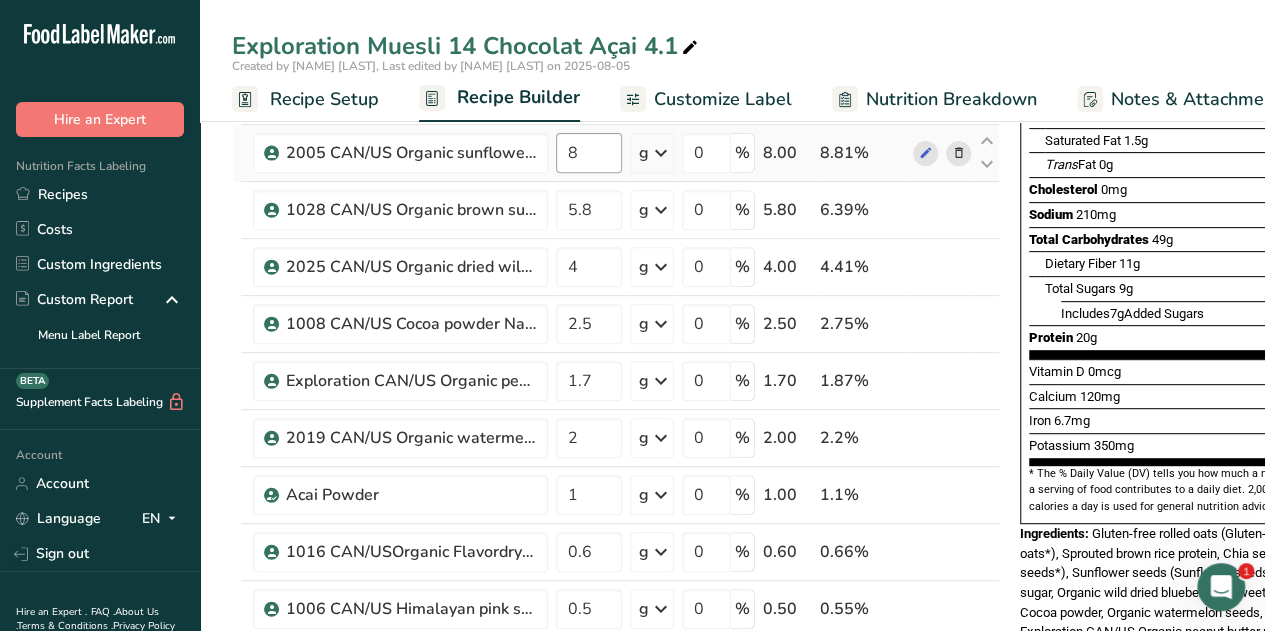scroll, scrollTop: 311, scrollLeft: 0, axis: vertical 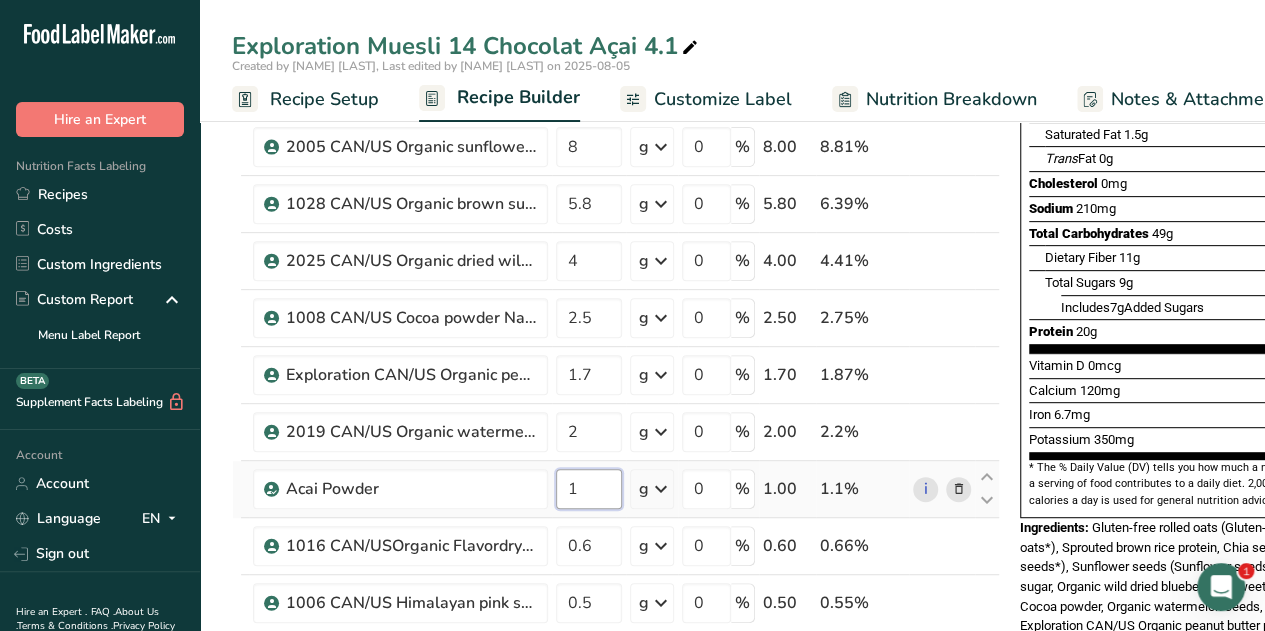 click on "1" at bounding box center [589, 489] 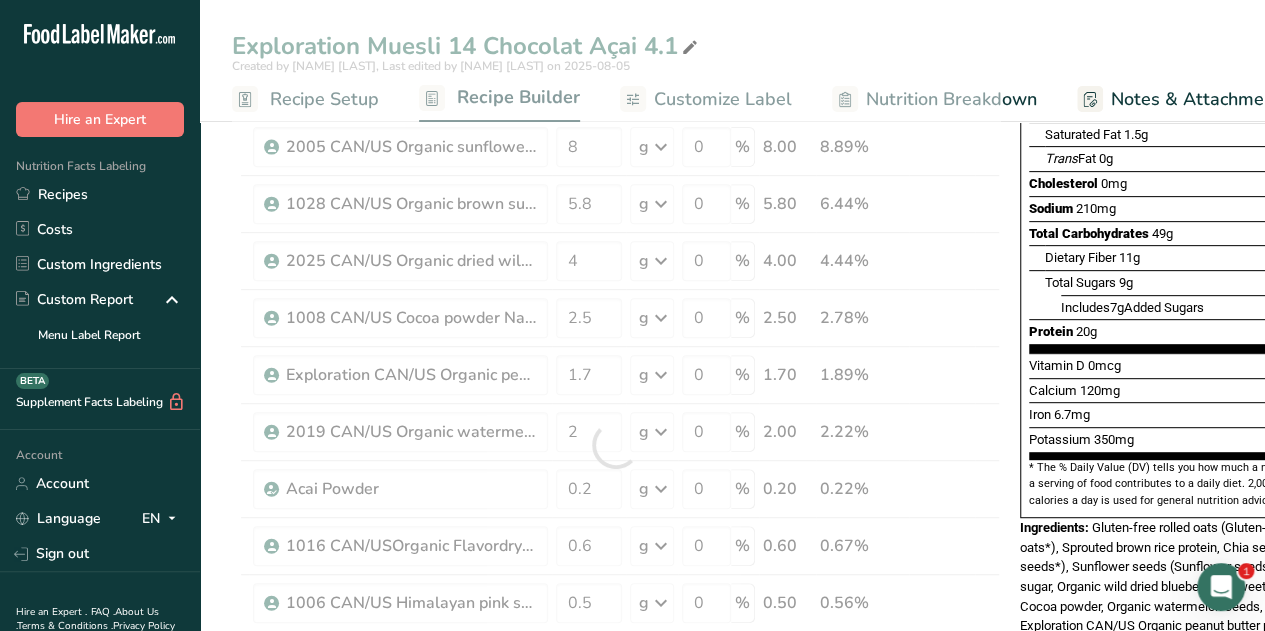 click on "Exploration Muesli 14 Chocolat Açai 4.1
Created by [NAME] [LAST], Last edited by [NAME] [LAST] on 2025-08-05
Recipe Setup                       Recipe Builder   Customize Label               Nutrition Breakdown               Notes & Attachments                 Recipe Costing
Add Ingredients
Manage Recipe         Delete Recipe           Duplicate Recipe             Scale Recipe             Save as Sub-Recipe   .a-a{fill:#347362;}.b-a{fill:#fff;}                               Nutrition Breakdown                 Recipe Card
NEW
Amino Acids Pattern Report           Activity History
Download
Choose your preferred label style
Standard FDA label
Standard FDA label
Tabular FDA label
Linear FDA label" at bounding box center (732, 795) 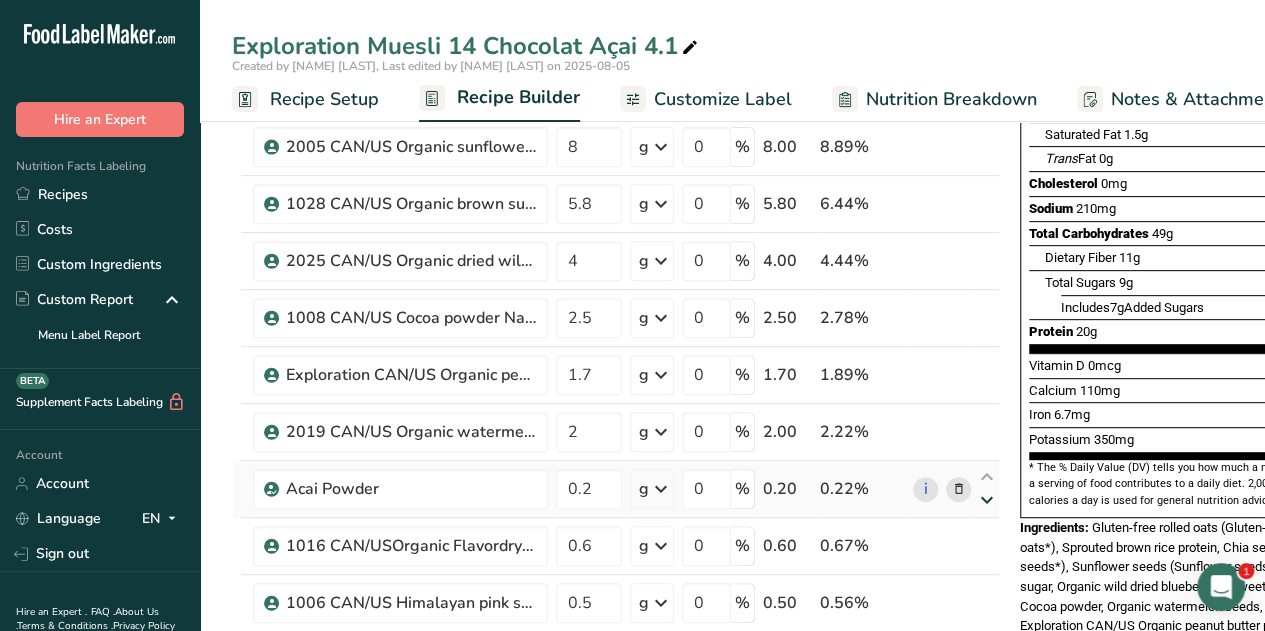 click at bounding box center (987, 500) 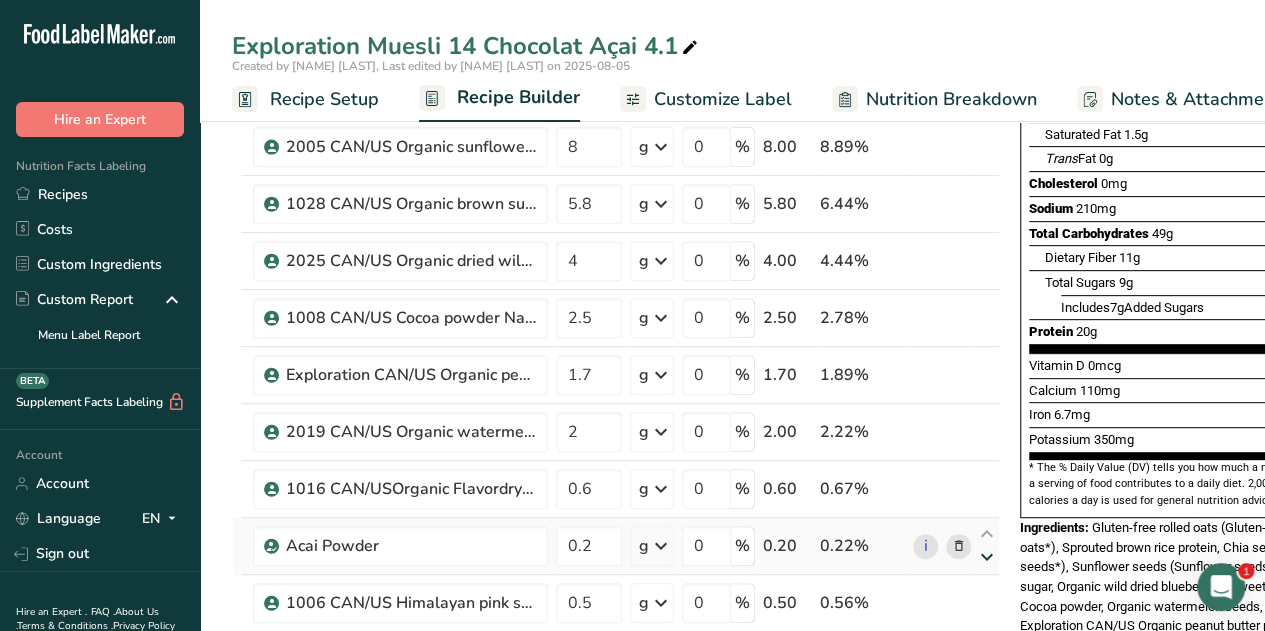 click at bounding box center [987, 557] 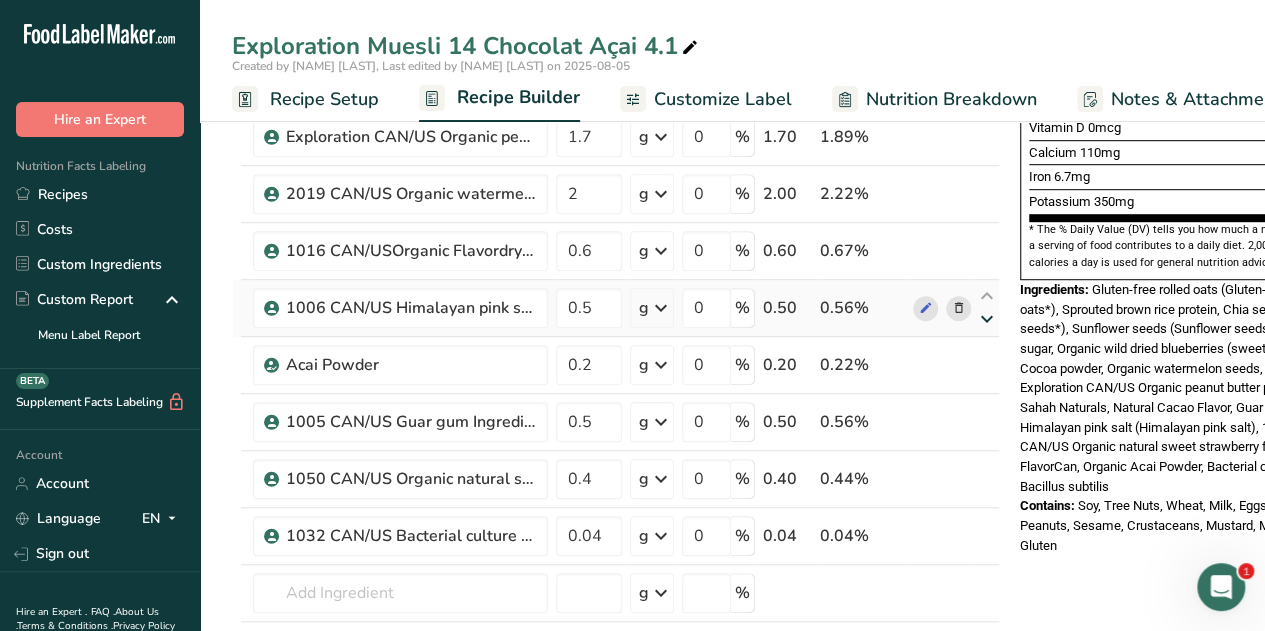scroll, scrollTop: 550, scrollLeft: 0, axis: vertical 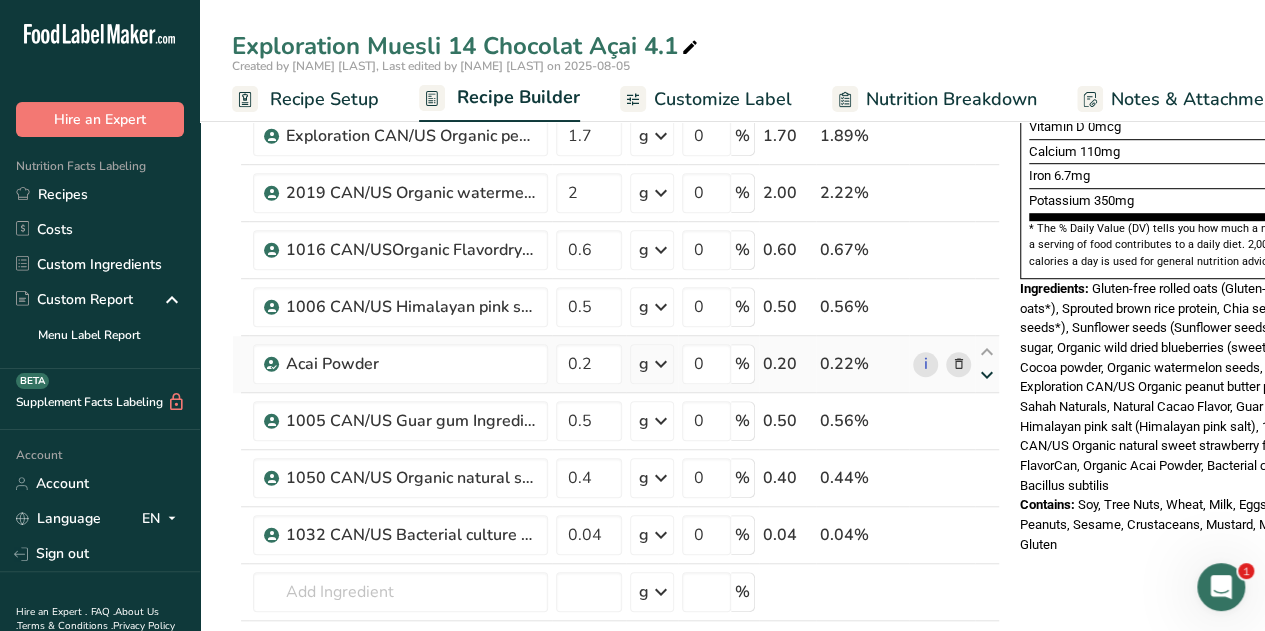 click at bounding box center [987, 375] 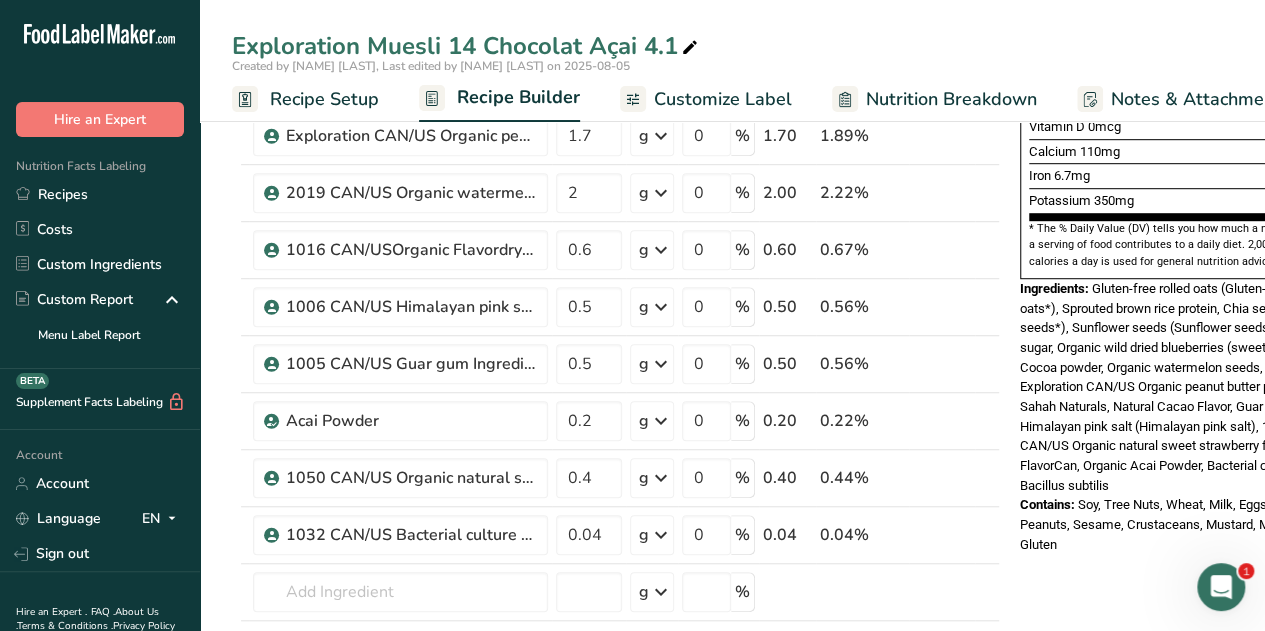 click at bounding box center (987, 432) 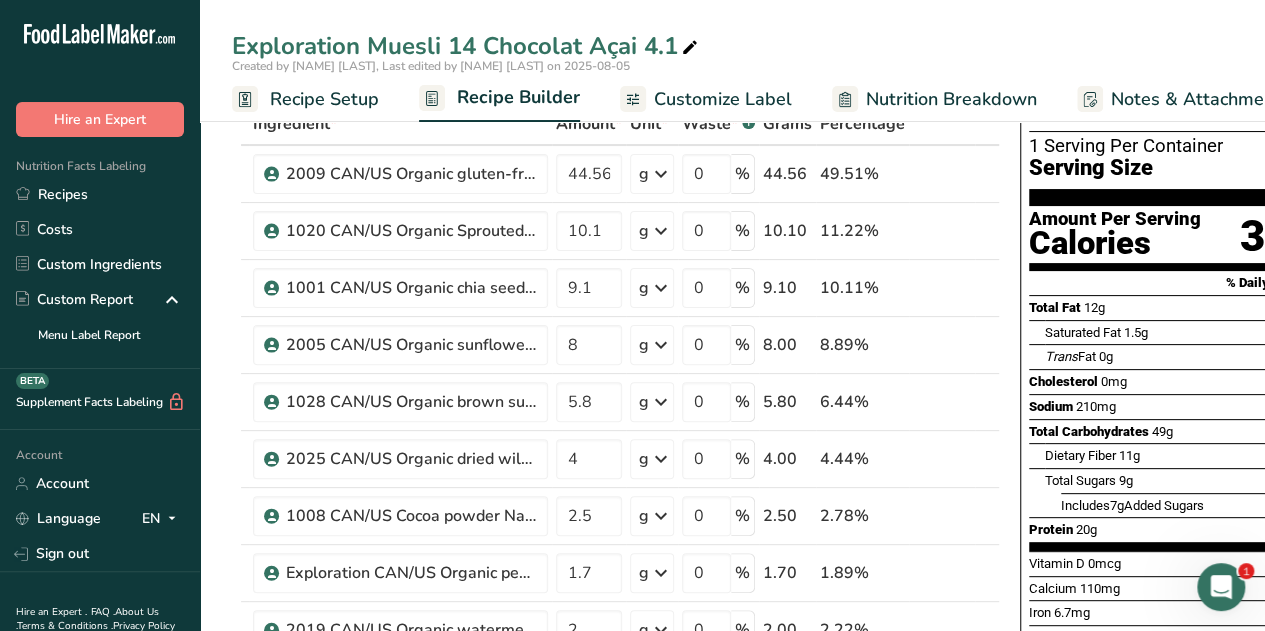 scroll, scrollTop: 106, scrollLeft: 0, axis: vertical 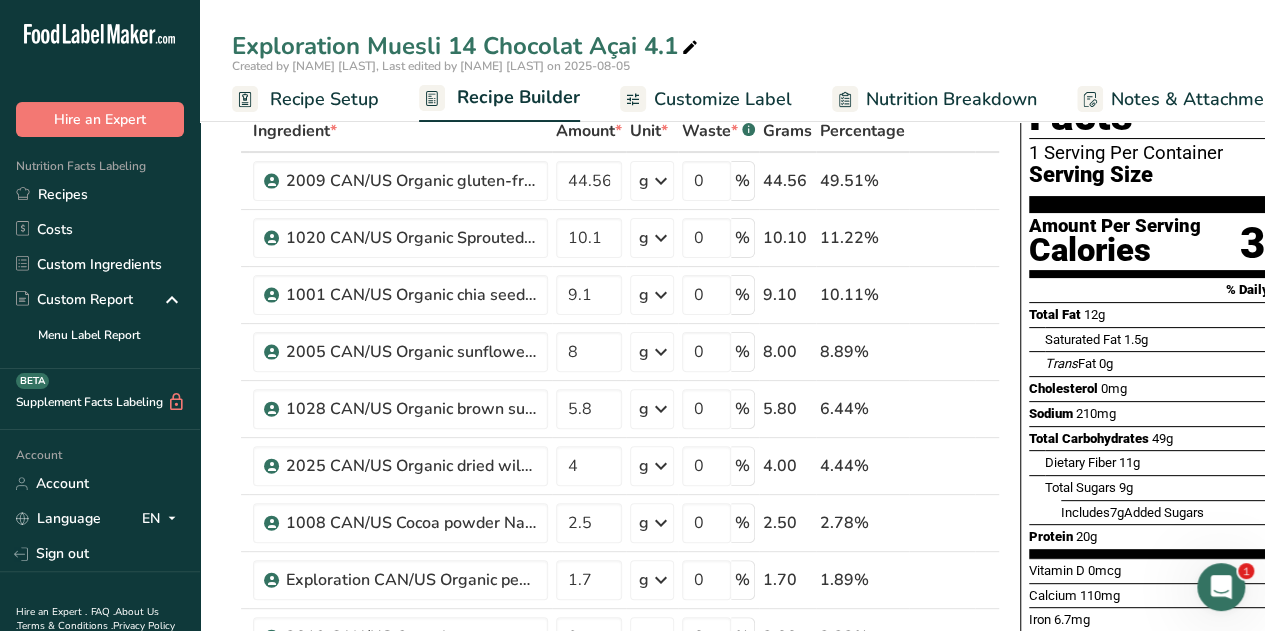 click on "Nutrition Breakdown" at bounding box center [951, 99] 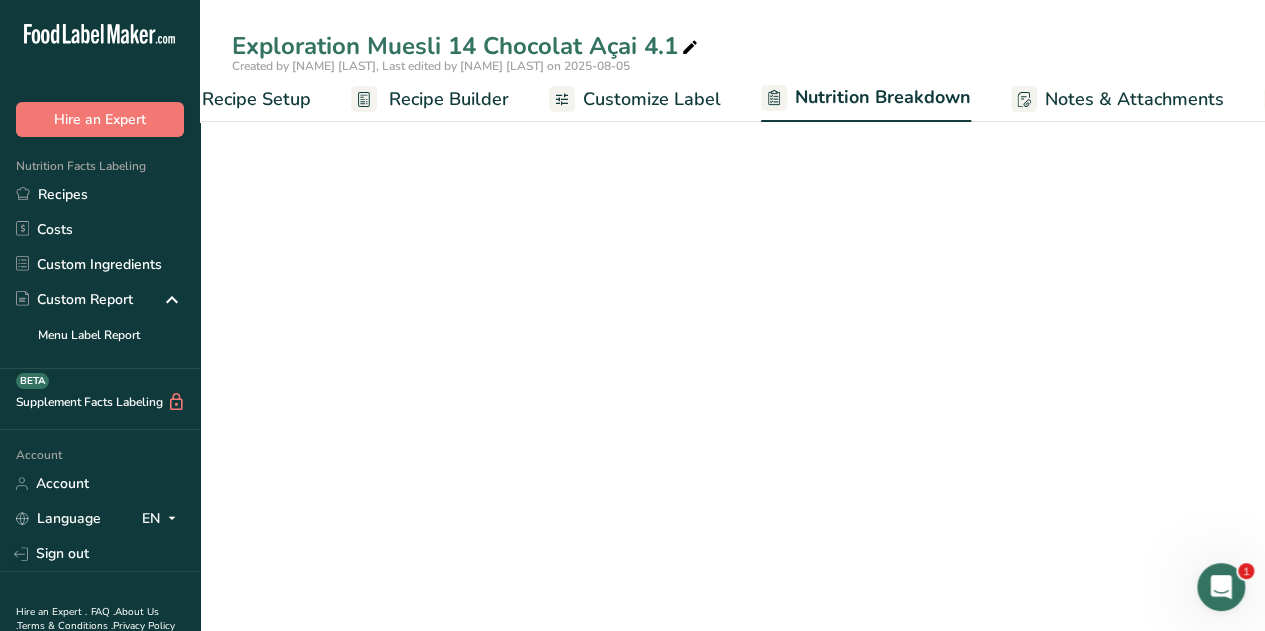 select on "Calories" 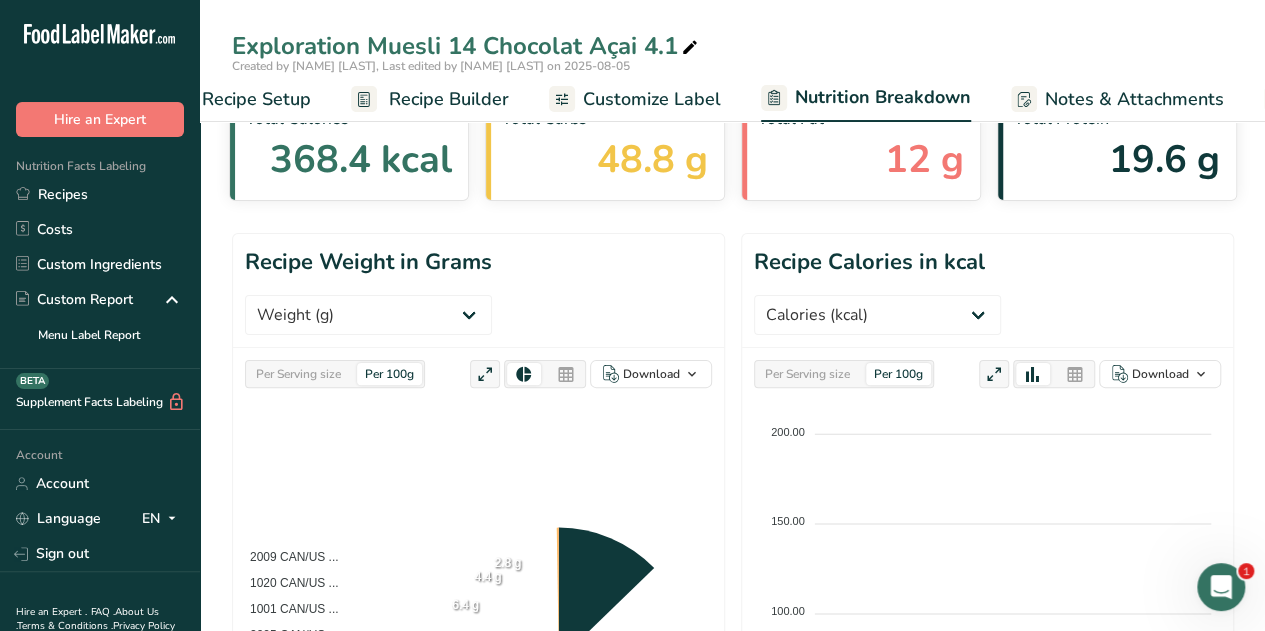 scroll, scrollTop: 0, scrollLeft: 258, axis: horizontal 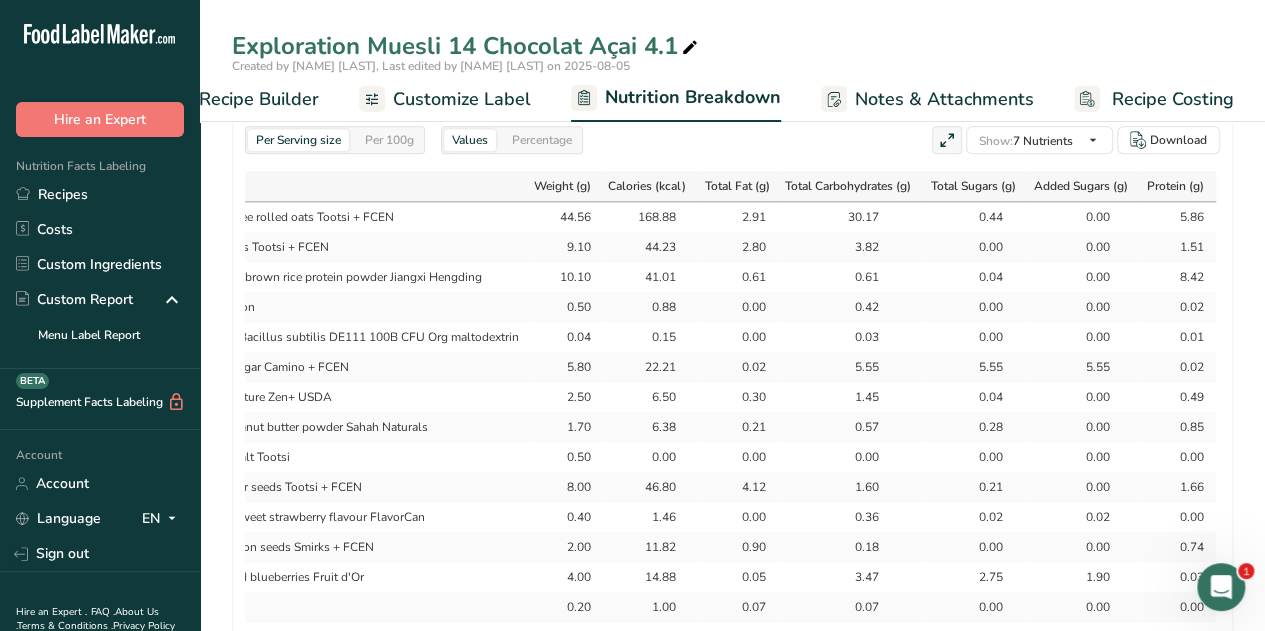 click on "Recipe Builder" at bounding box center (259, 99) 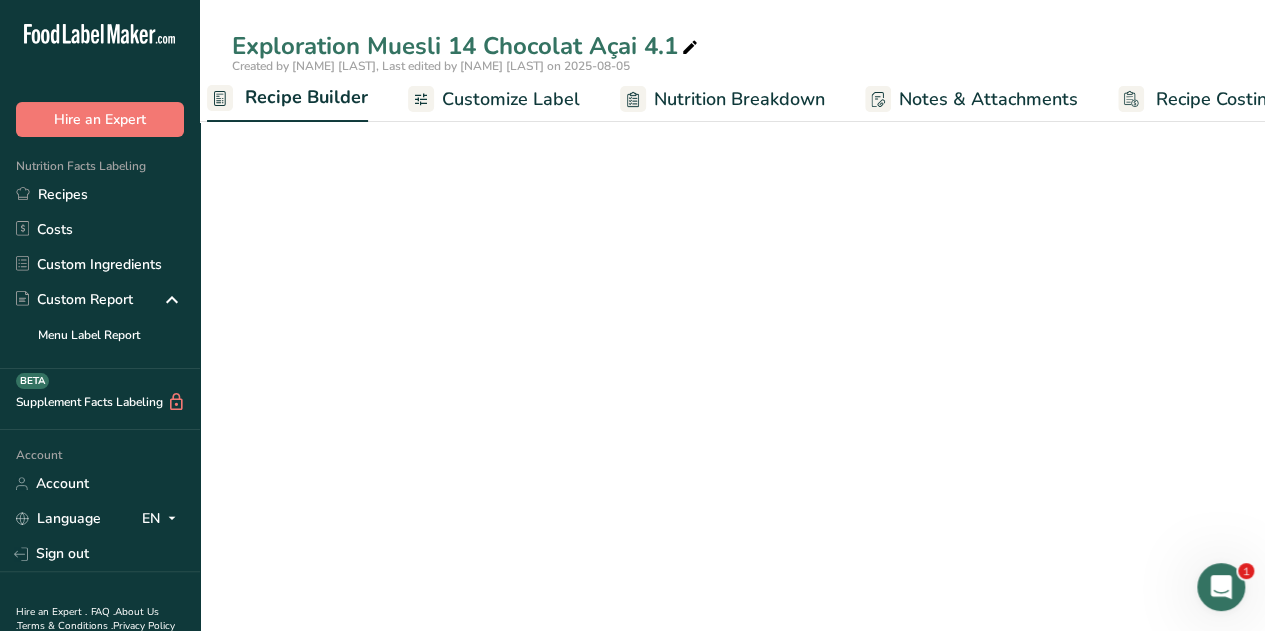 scroll, scrollTop: 0, scrollLeft: 193, axis: horizontal 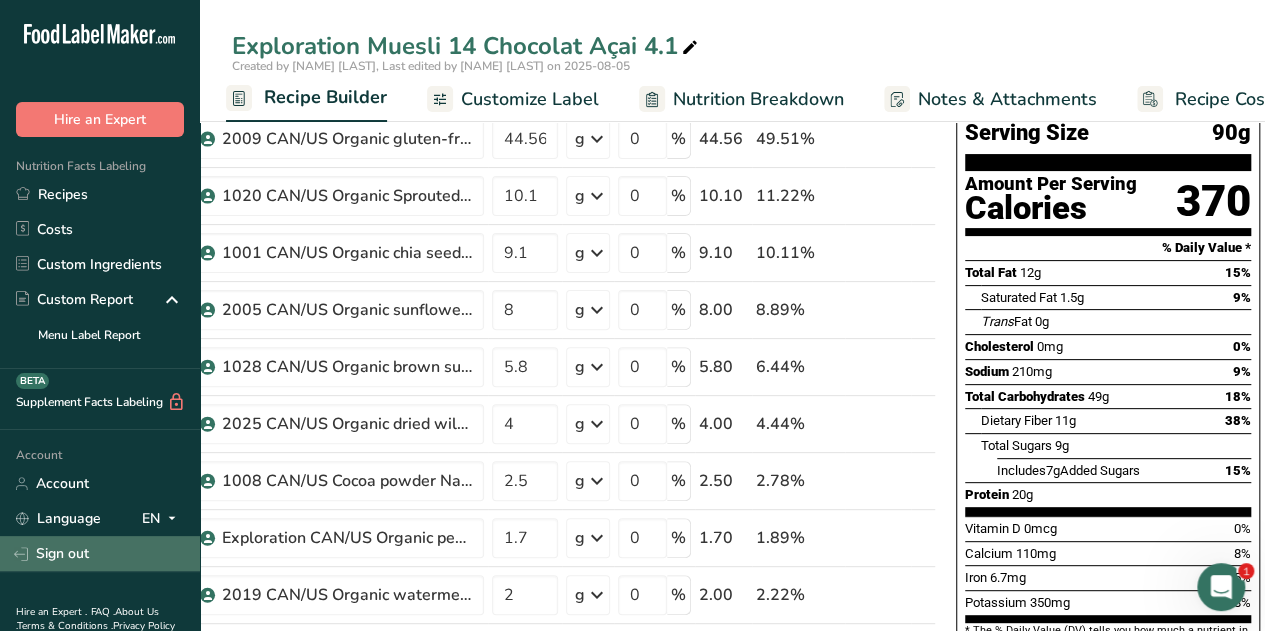 click on "Sign out" at bounding box center [100, 553] 